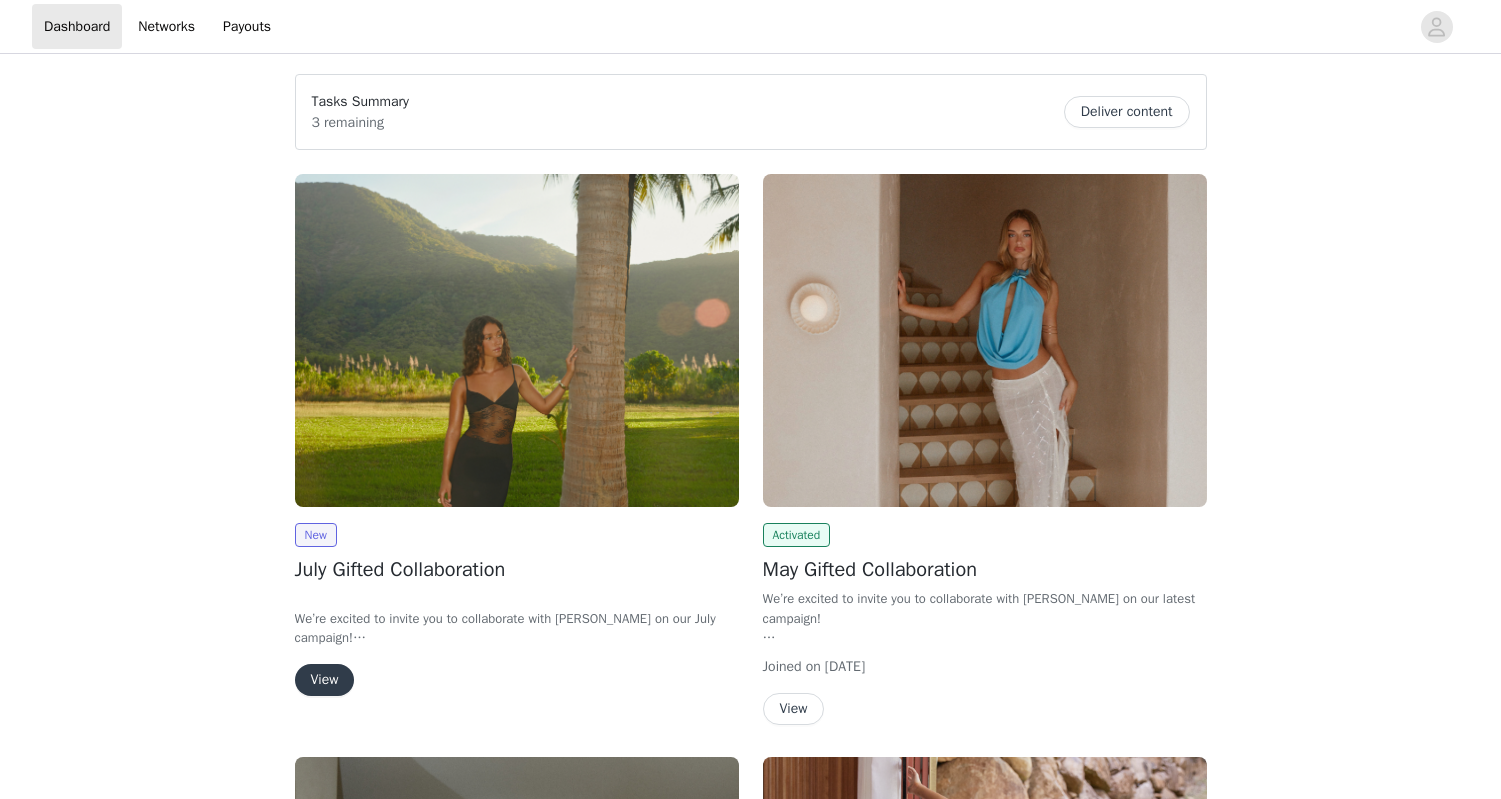 scroll, scrollTop: 0, scrollLeft: 0, axis: both 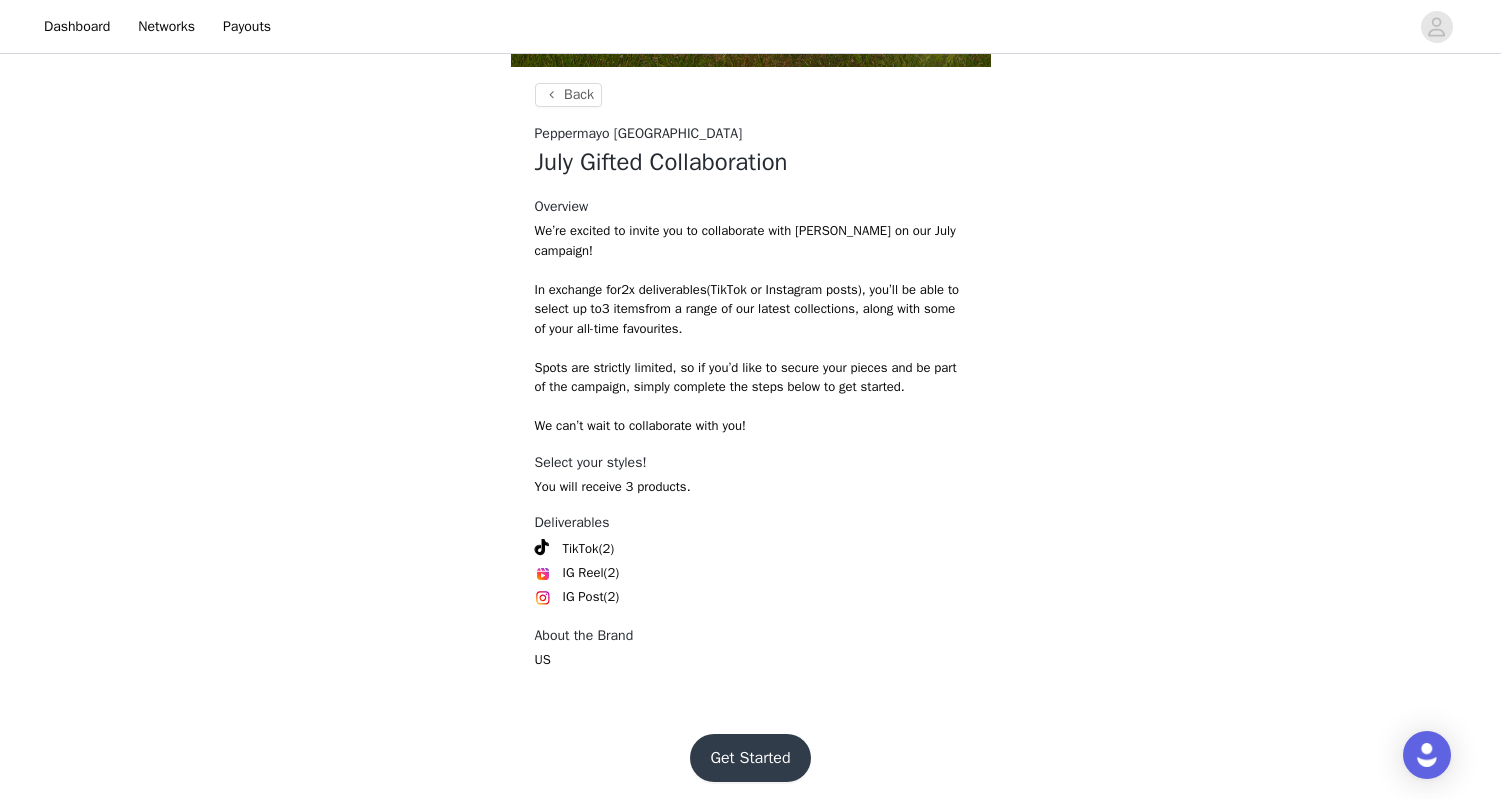 click on "Get Started" at bounding box center (750, 758) 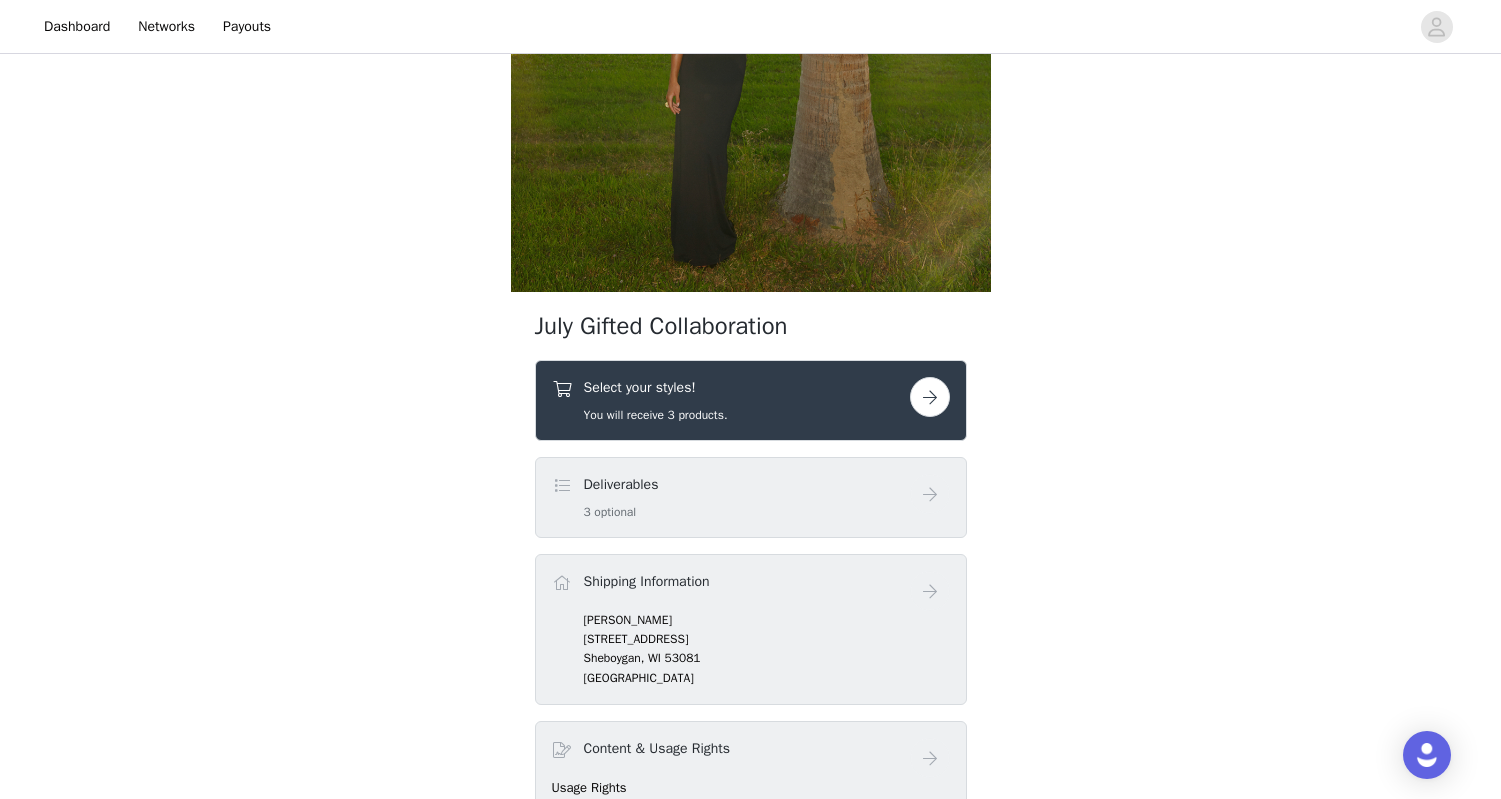 scroll, scrollTop: 502, scrollLeft: 0, axis: vertical 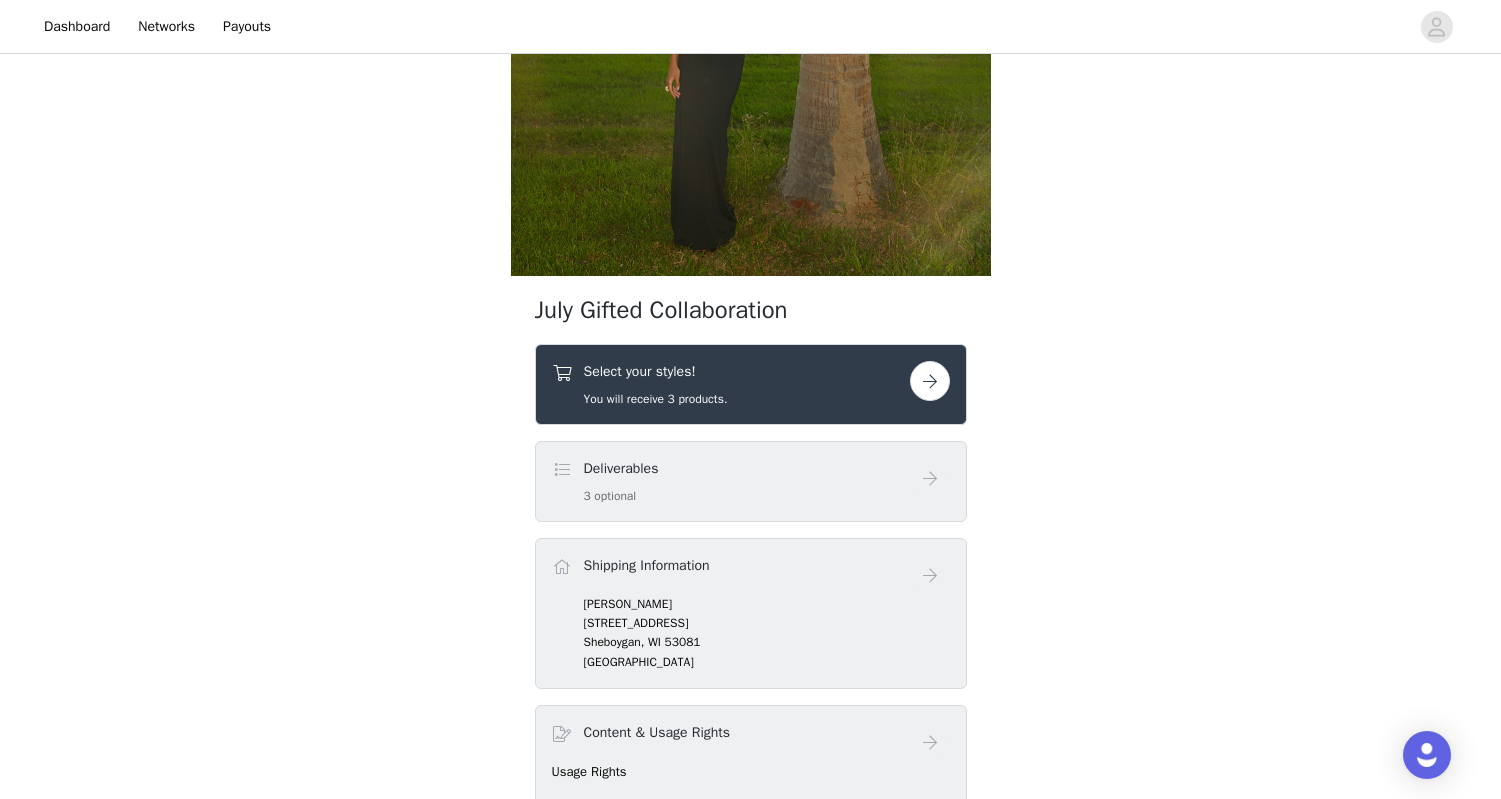 click at bounding box center [930, 381] 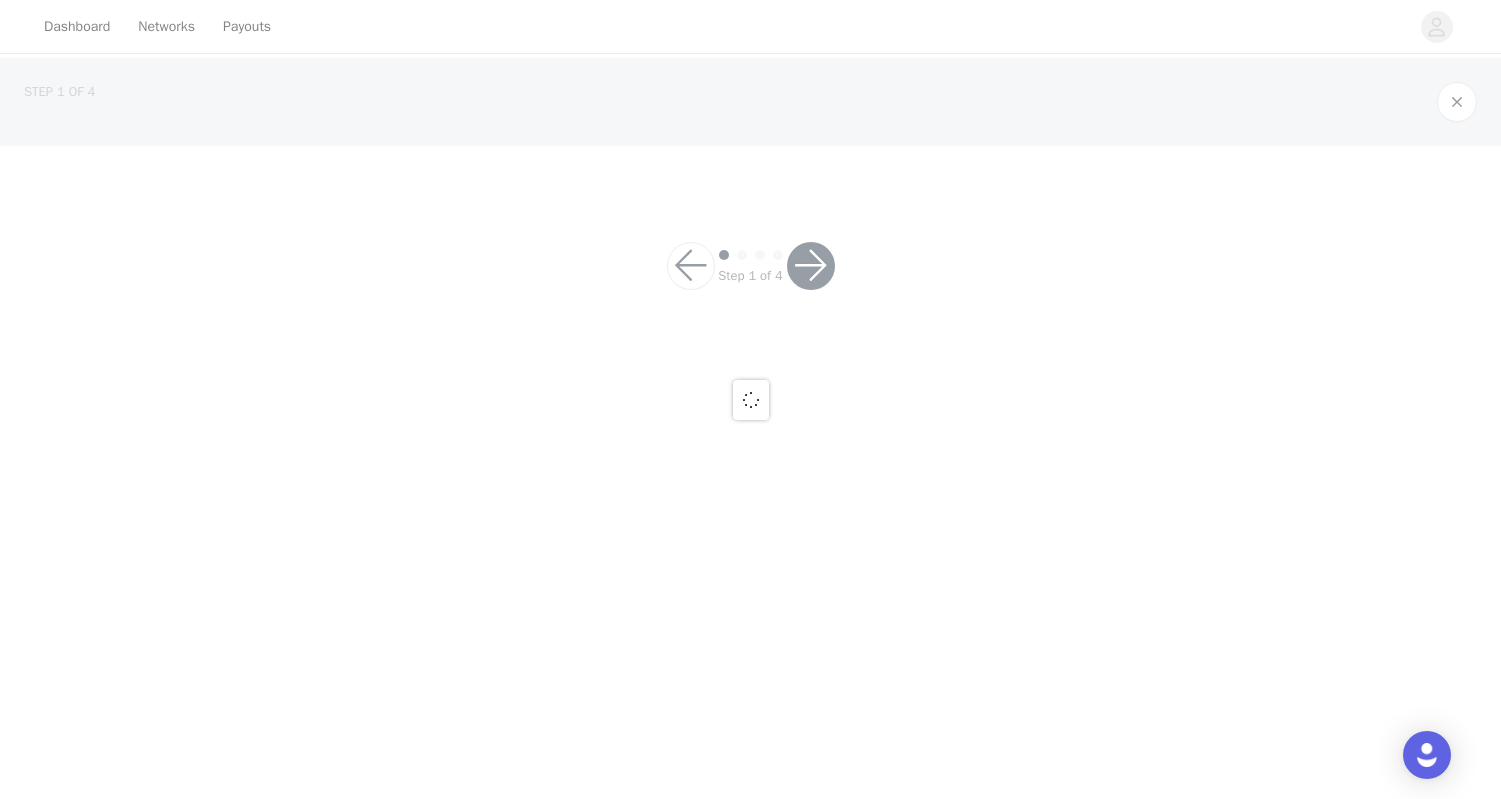 scroll, scrollTop: 0, scrollLeft: 0, axis: both 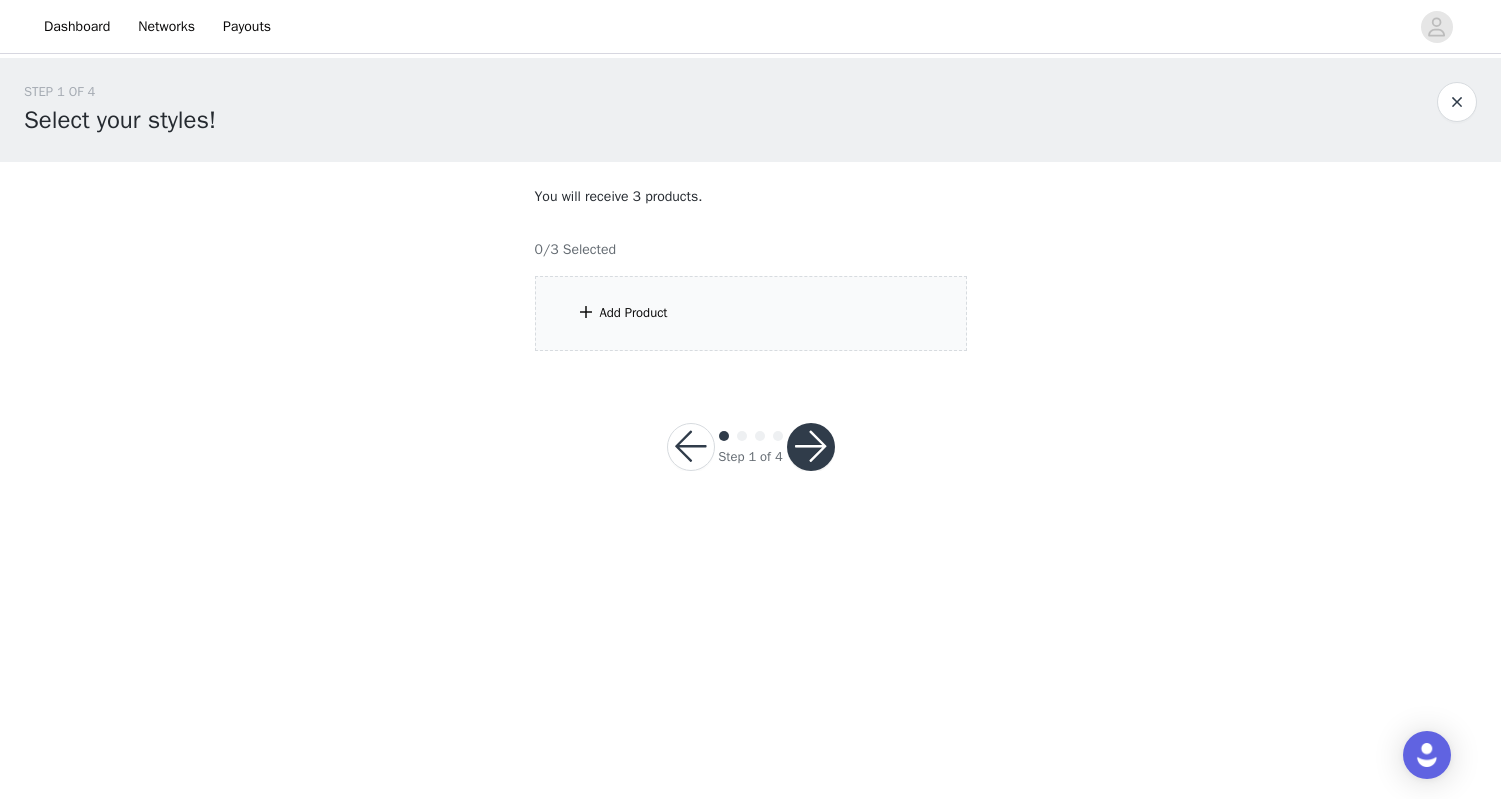 click on "Add Product" at bounding box center (751, 313) 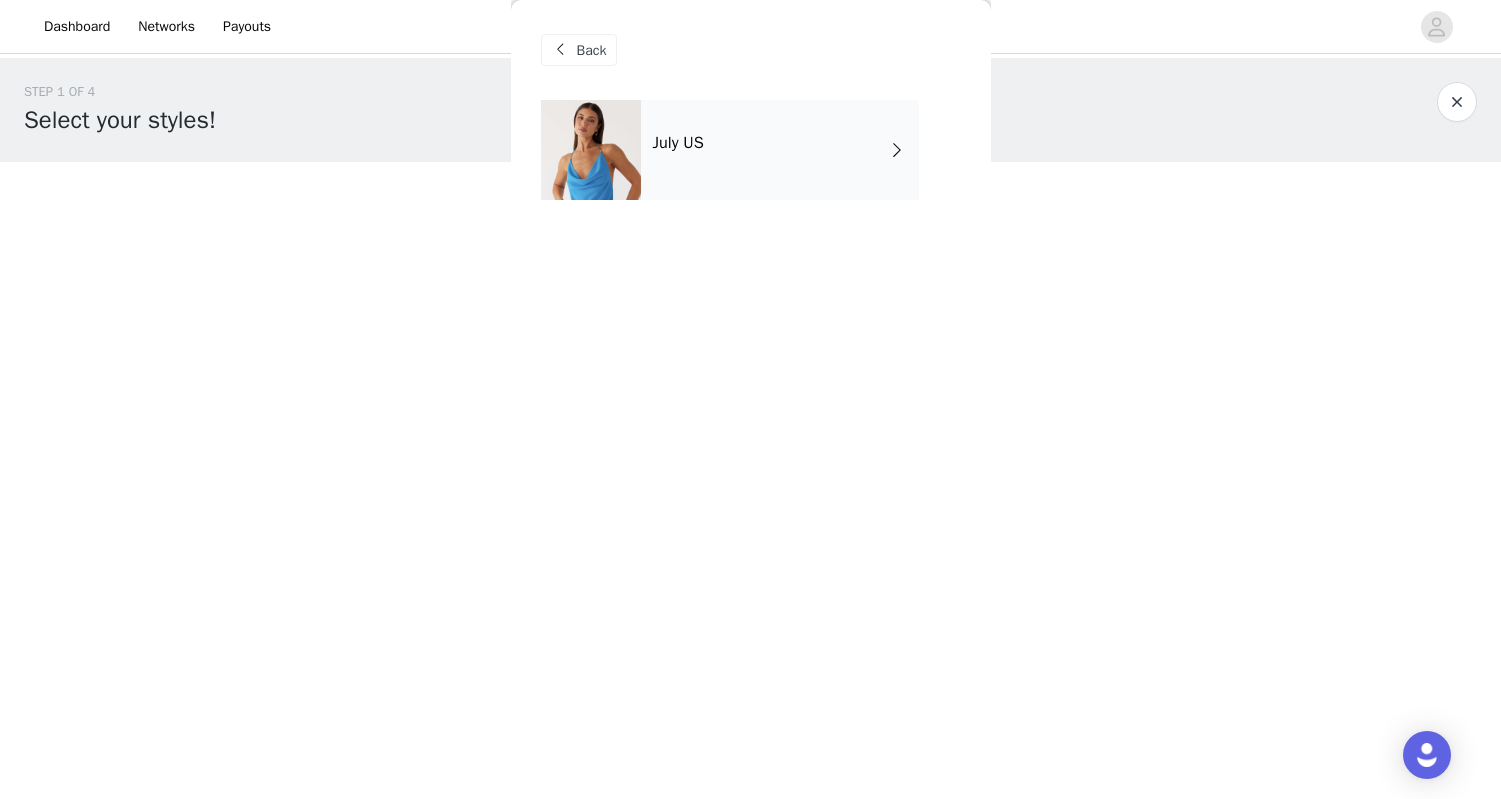 click on "July US" at bounding box center [780, 150] 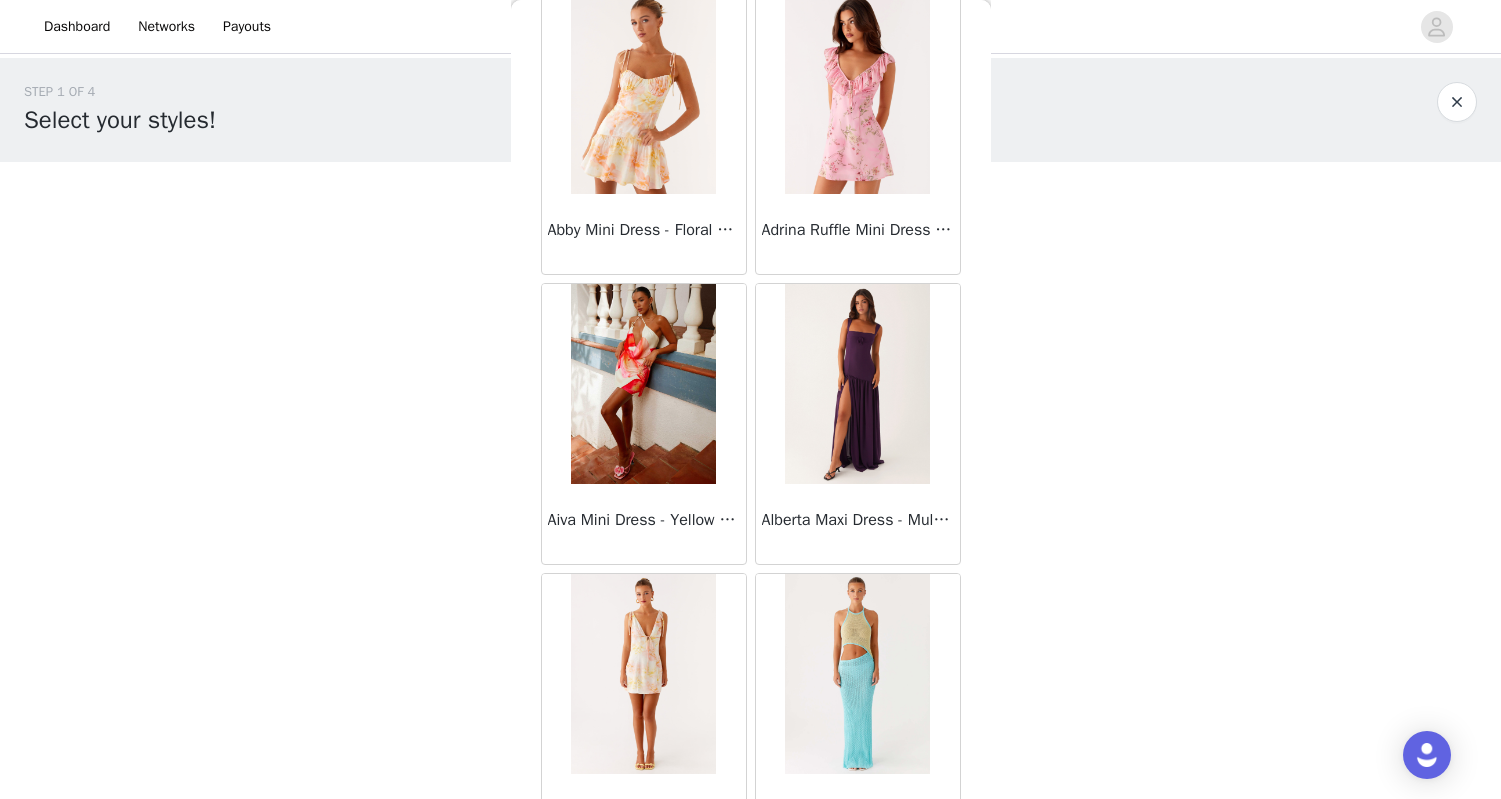 scroll, scrollTop: 637, scrollLeft: 0, axis: vertical 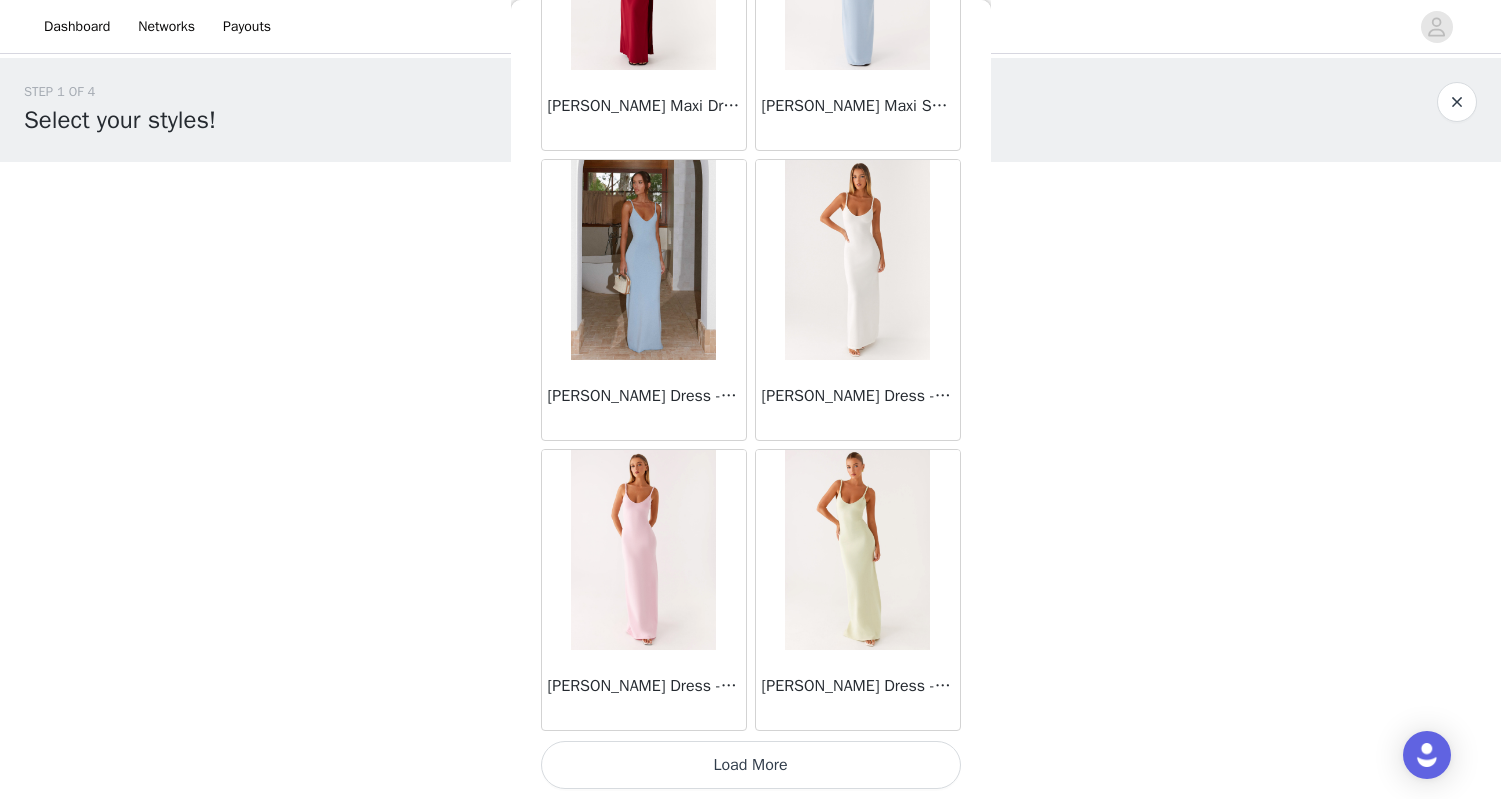 click on "Load More" at bounding box center [751, 765] 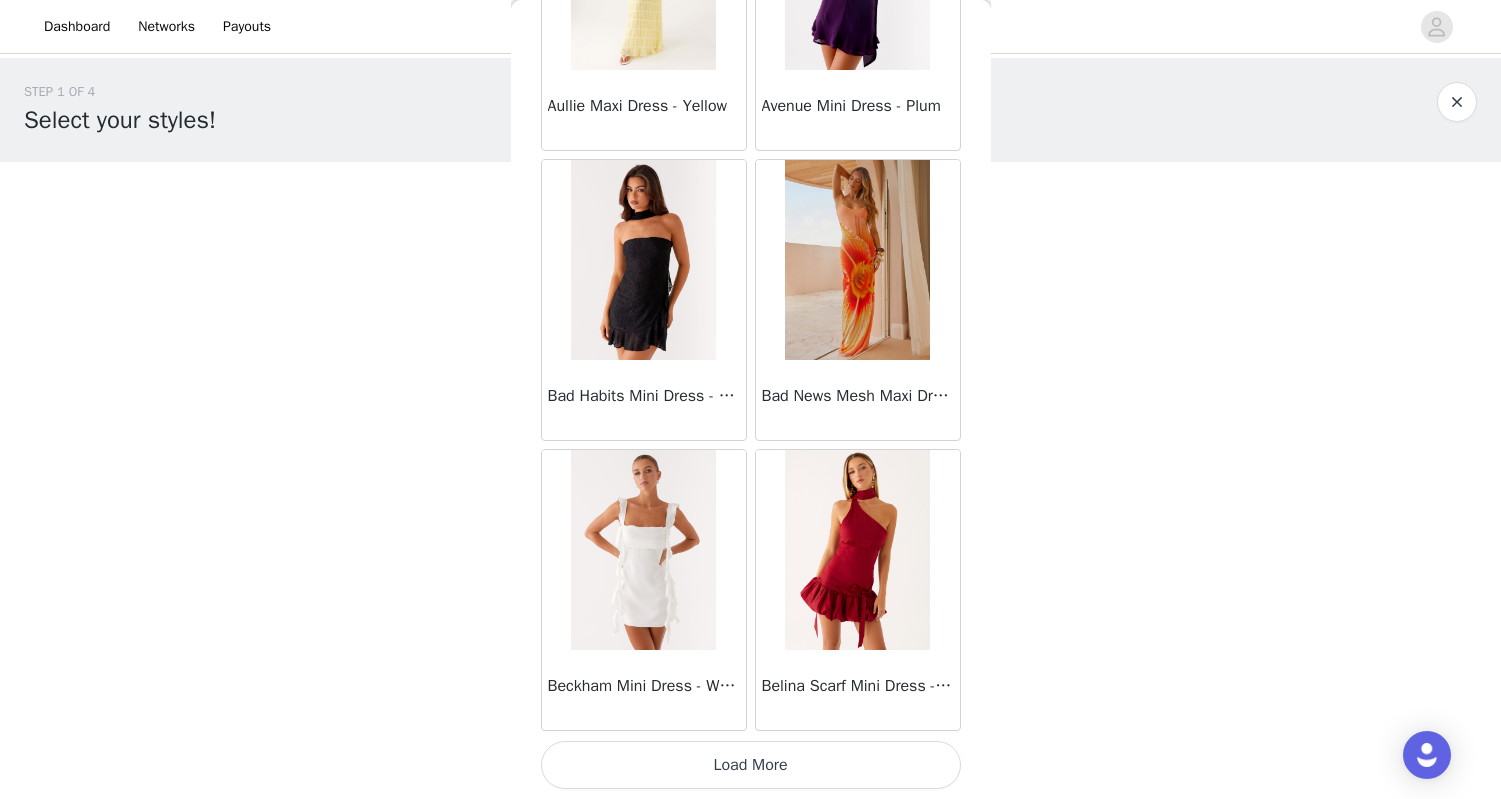 click on "Load More" at bounding box center [751, 765] 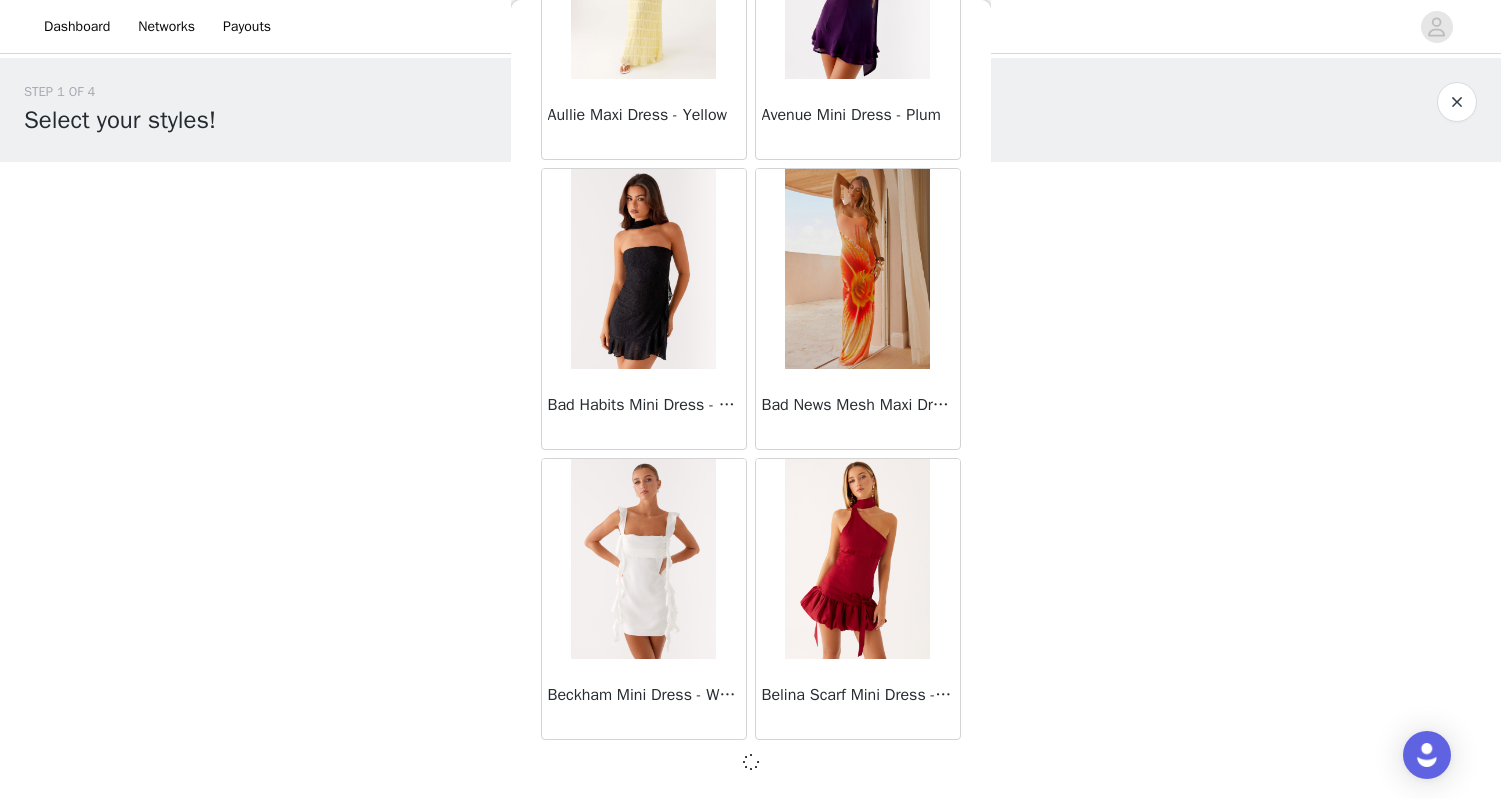 scroll, scrollTop: 5152, scrollLeft: 0, axis: vertical 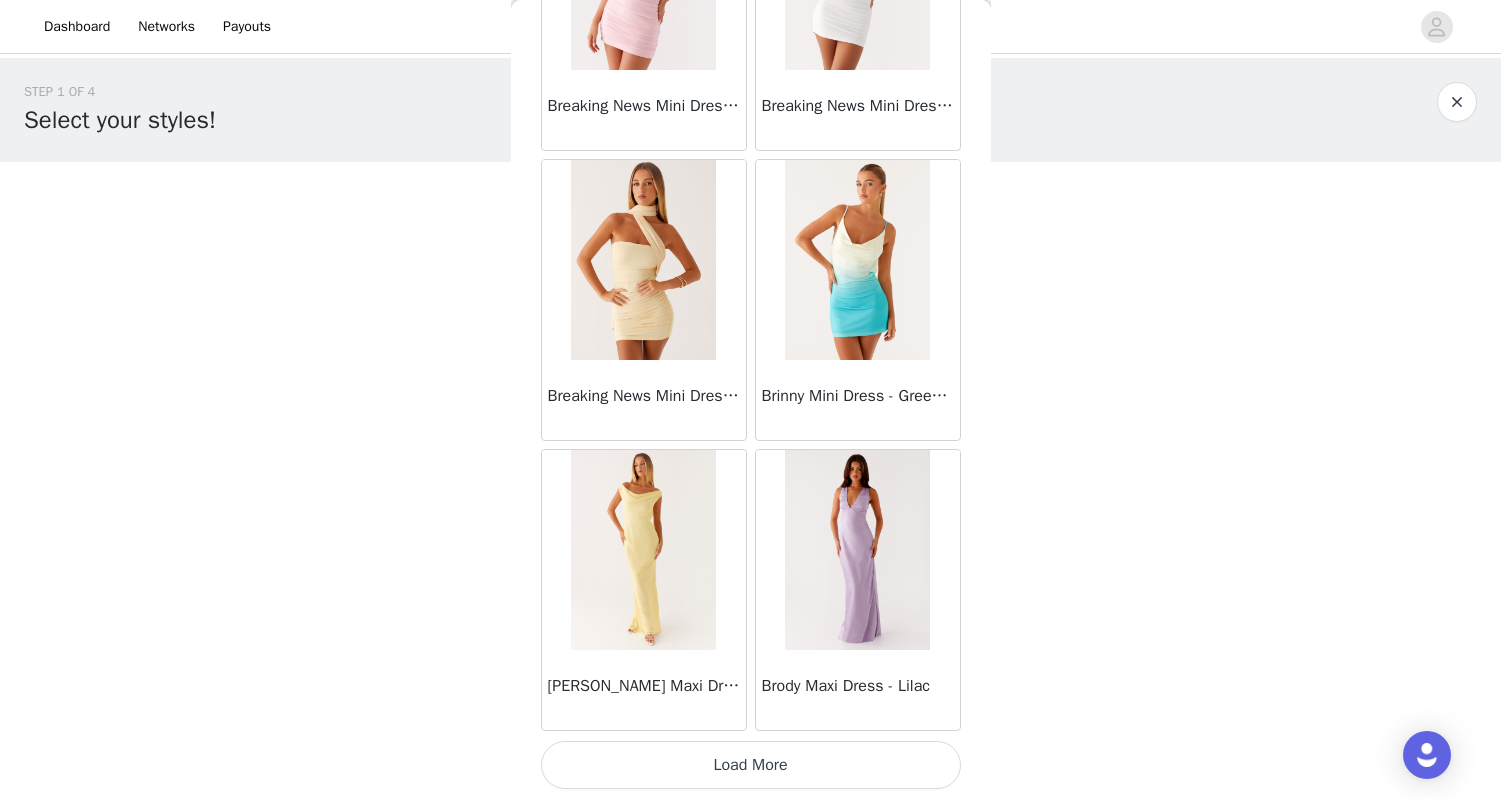 click on "Load More" at bounding box center [751, 765] 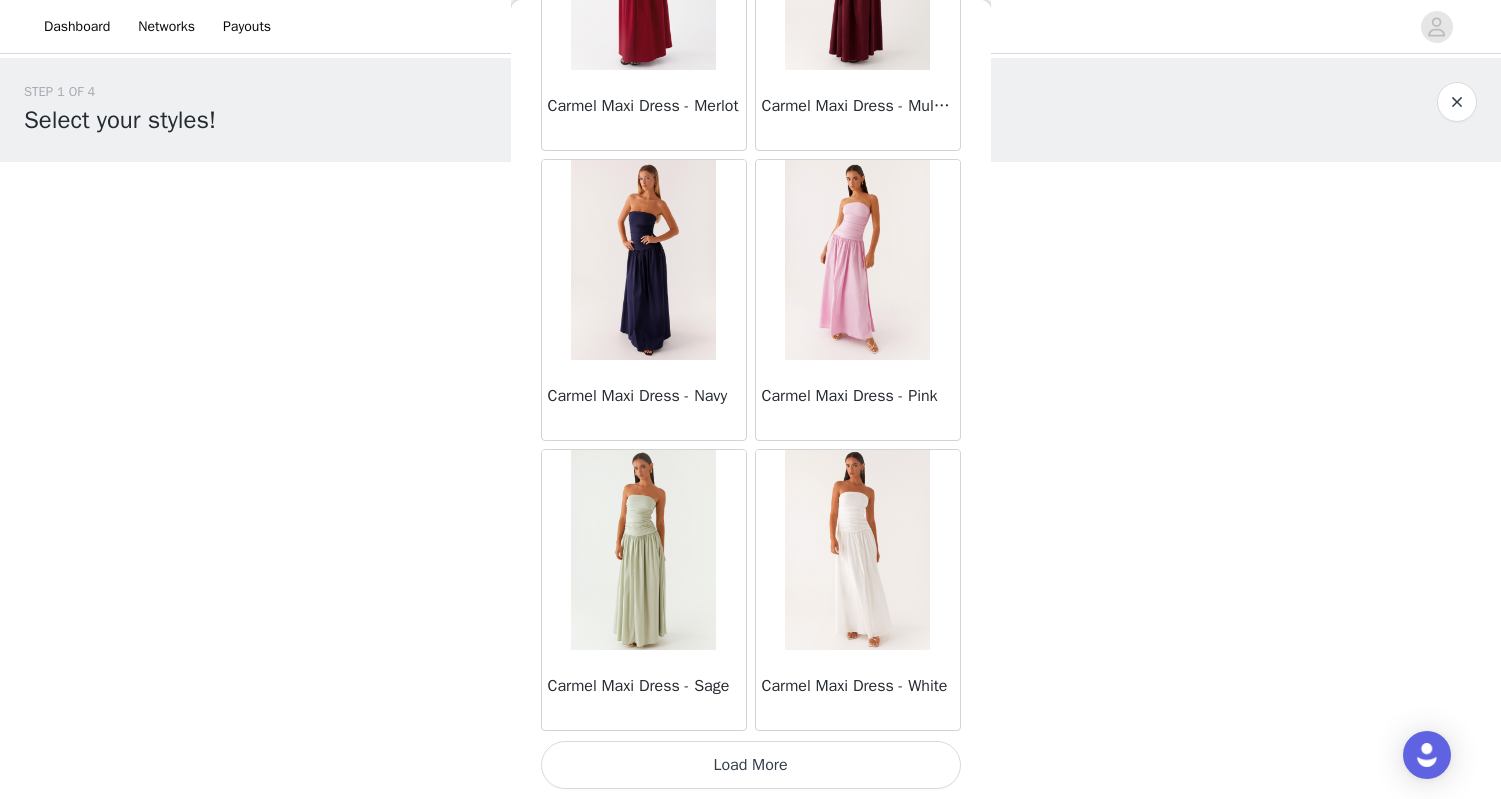 click on "Load More" at bounding box center [751, 765] 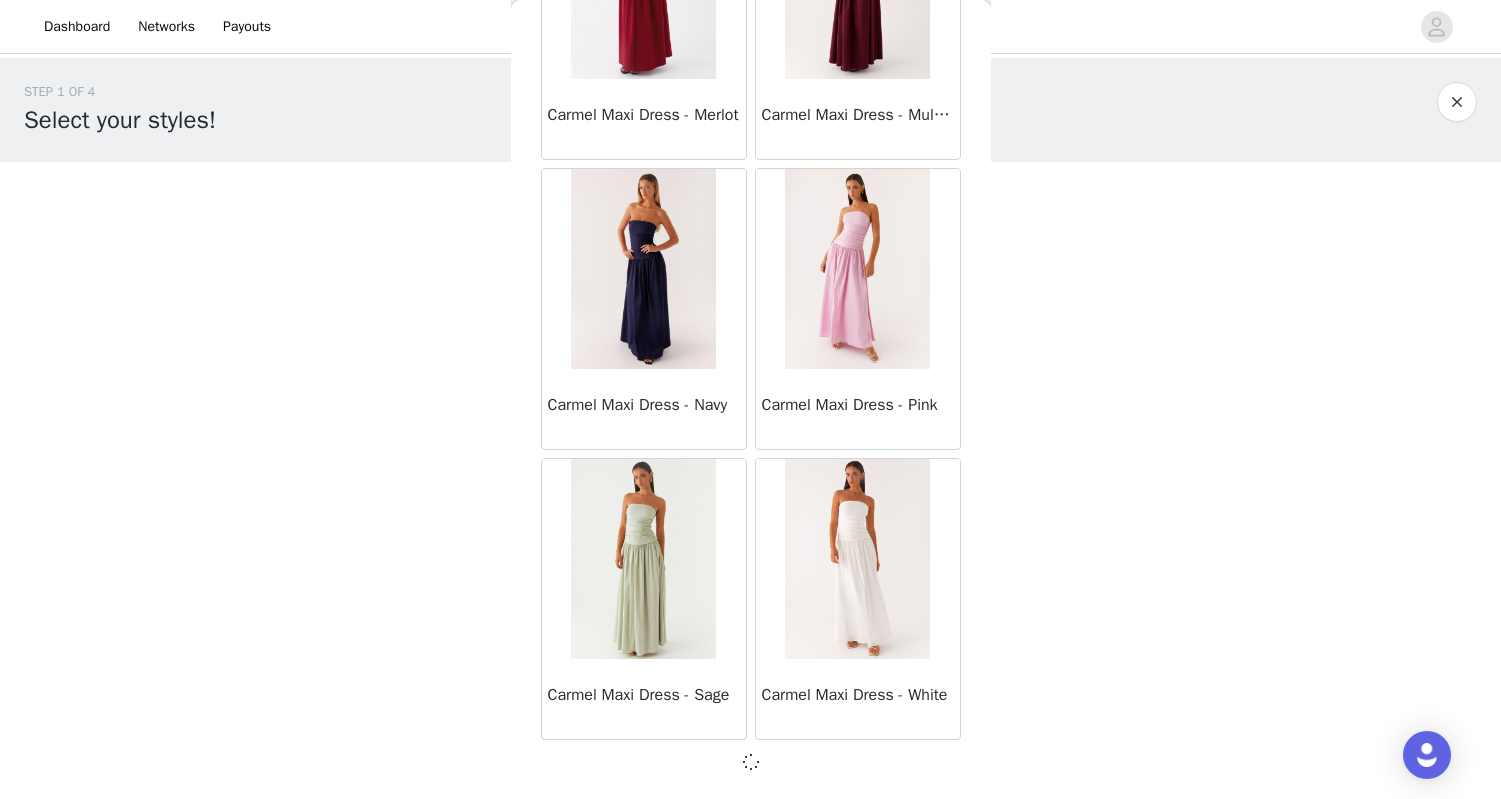 scroll, scrollTop: 10952, scrollLeft: 0, axis: vertical 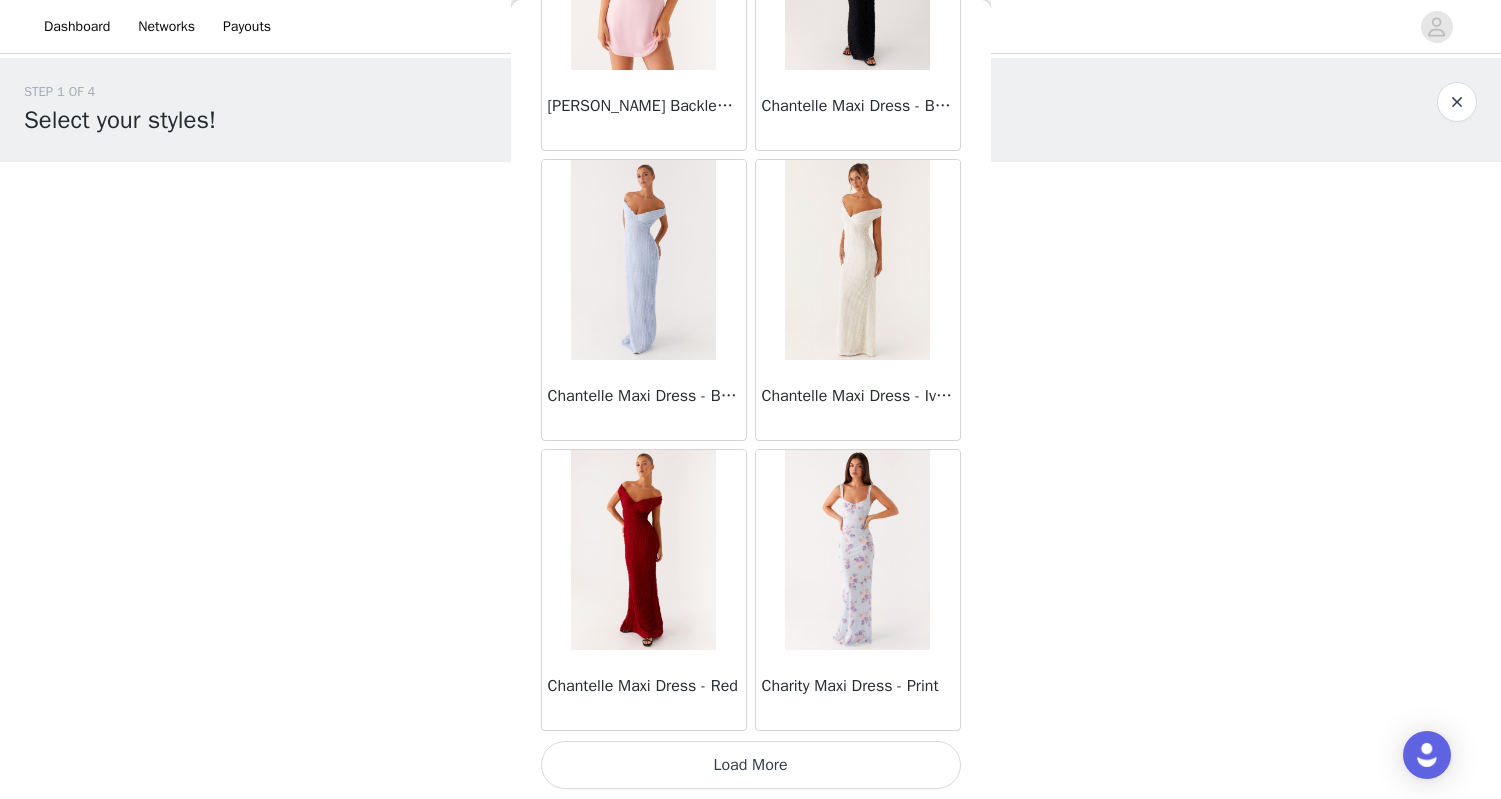 click on "Load More" at bounding box center (751, 765) 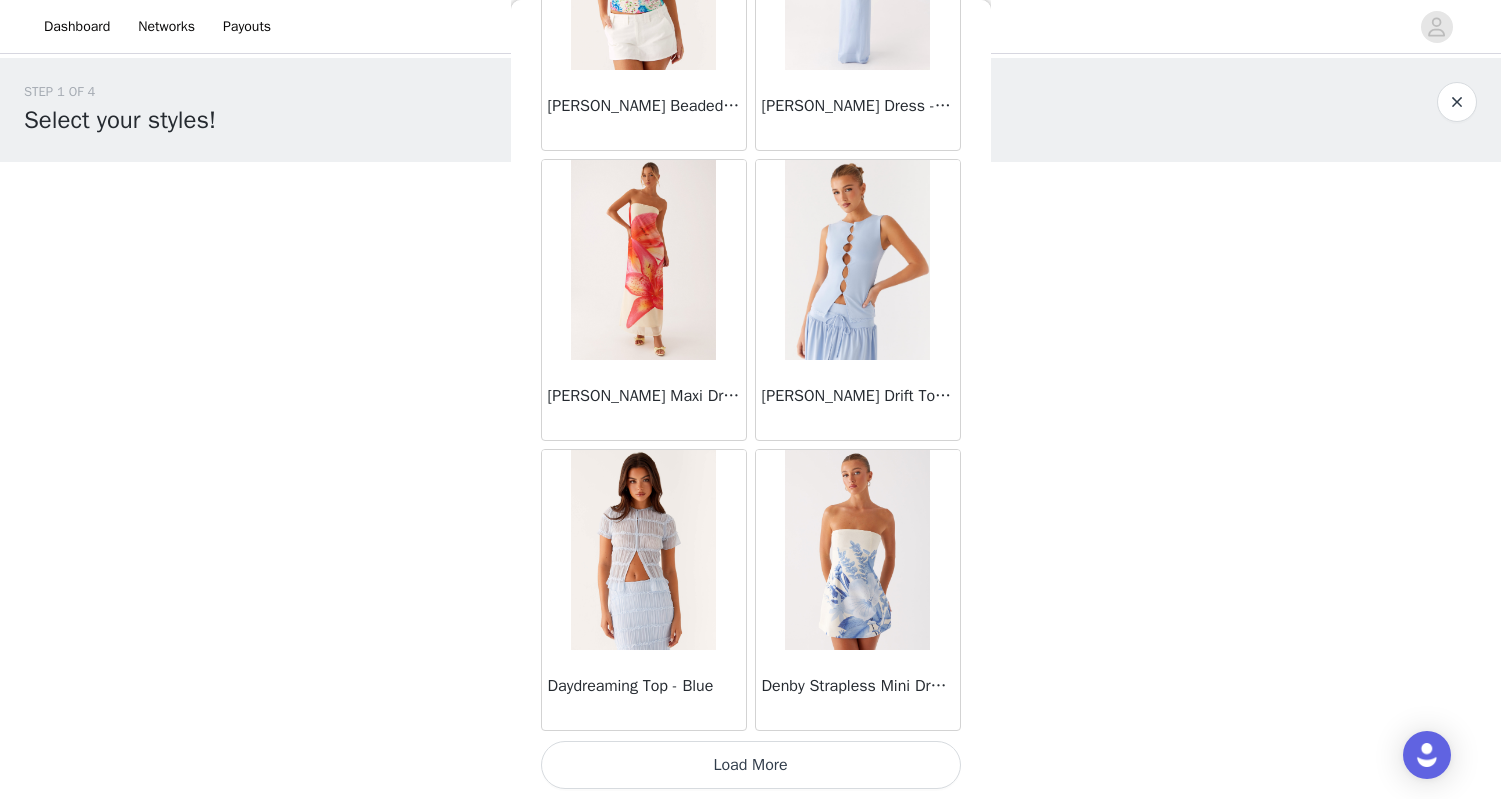 click on "Load More" at bounding box center (751, 765) 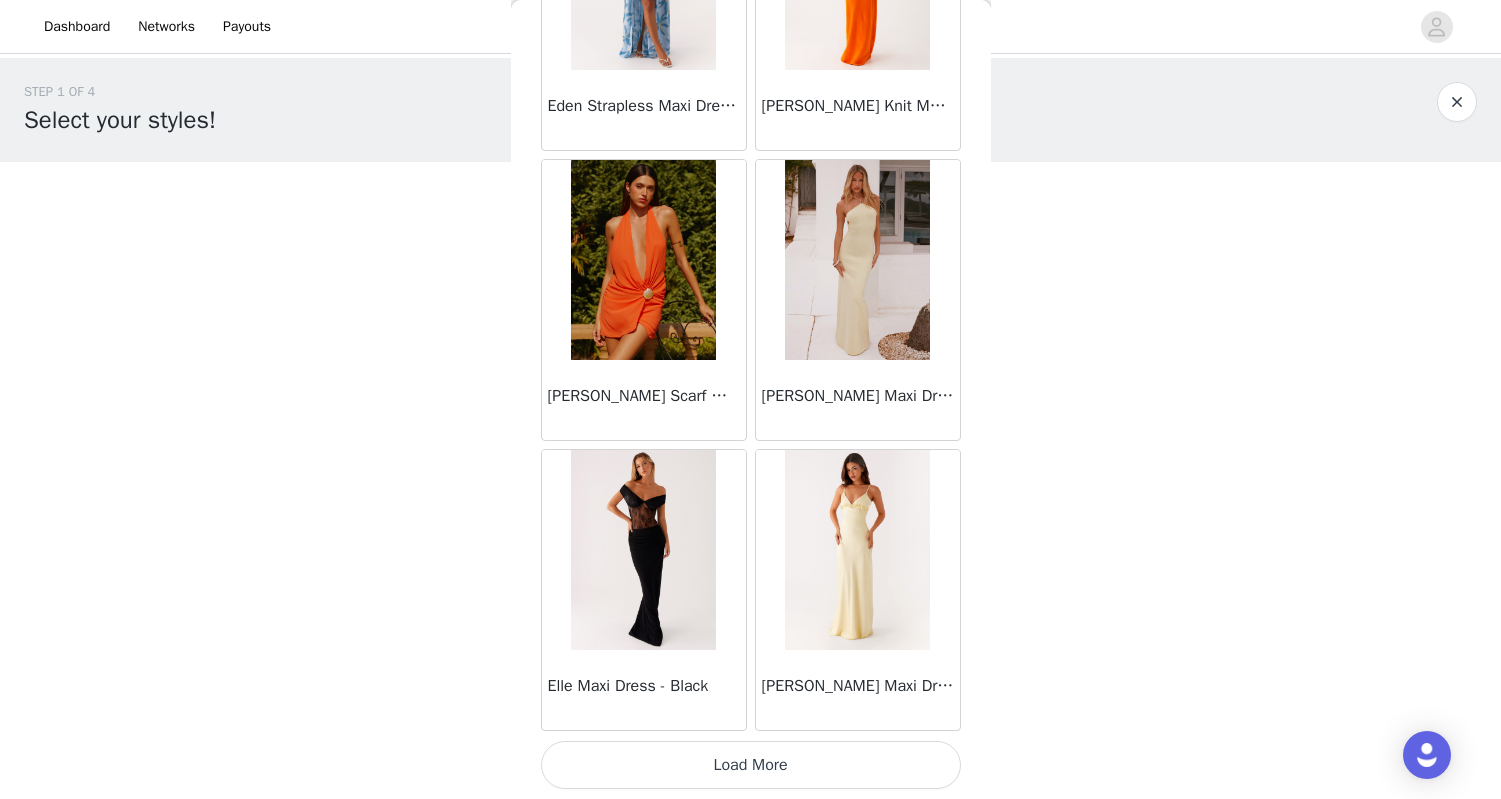 click on "Load More" at bounding box center (751, 765) 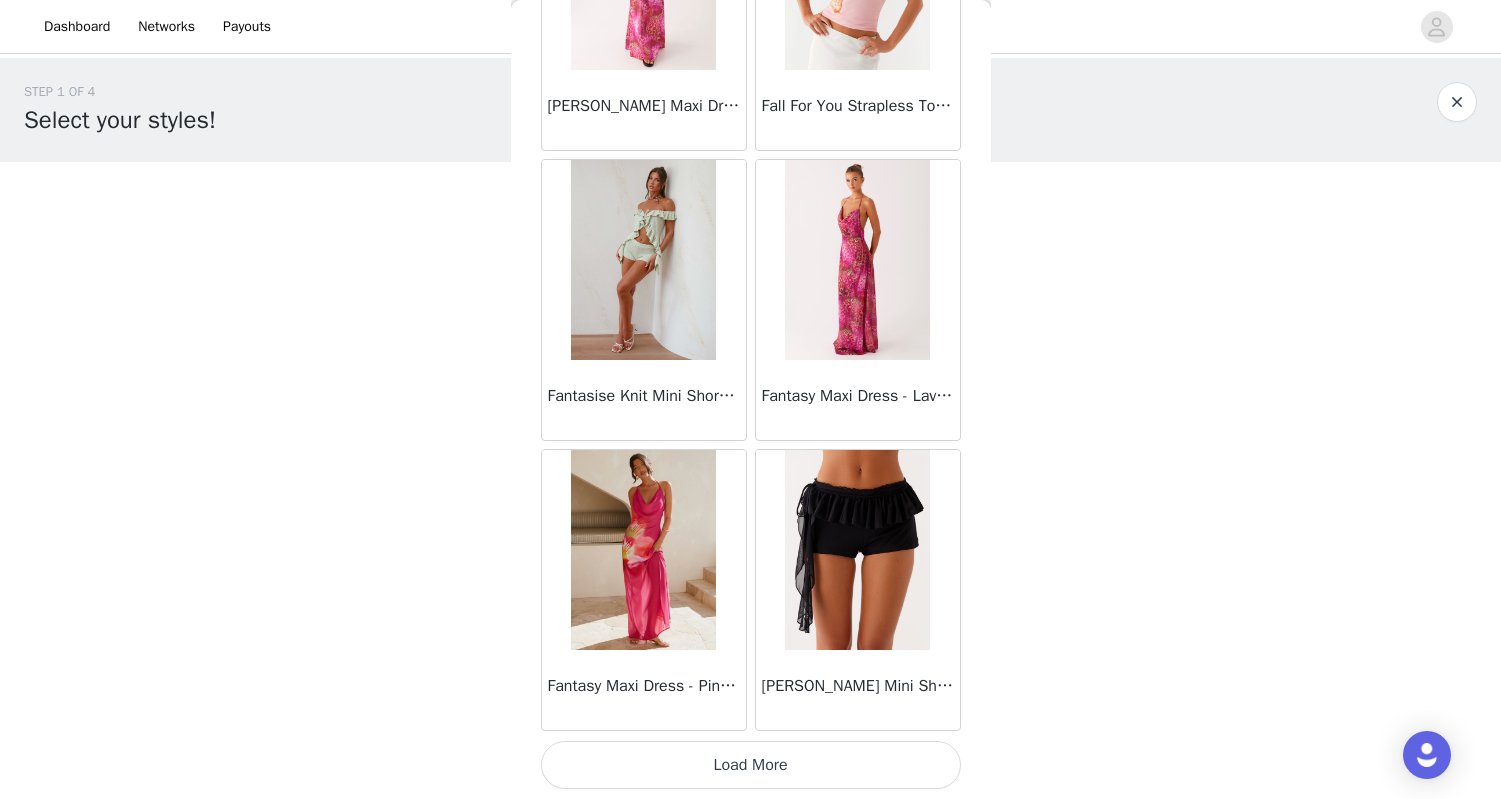 click on "Load More" at bounding box center (751, 765) 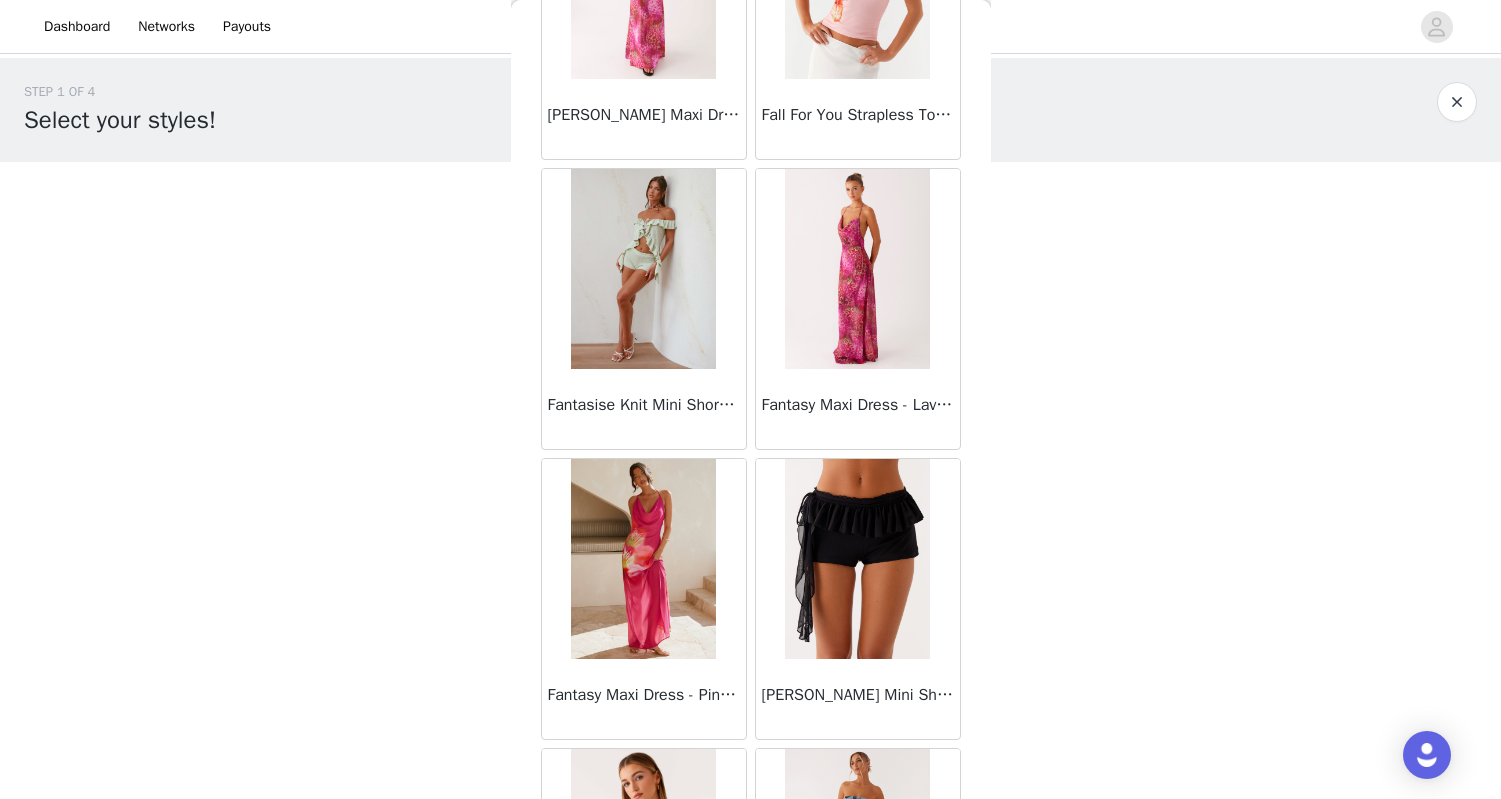 scroll, scrollTop: 0, scrollLeft: 0, axis: both 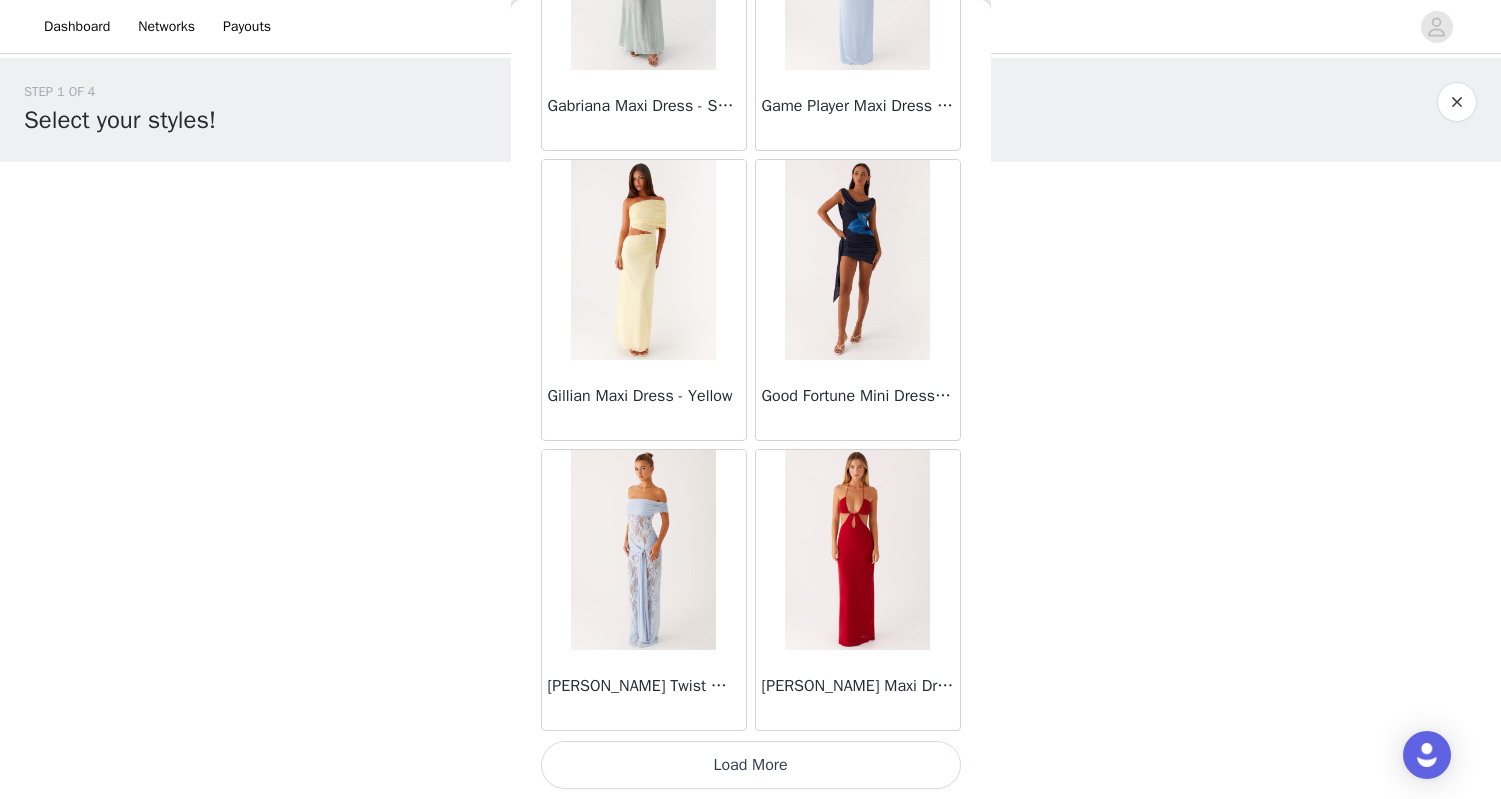 click on "Load More" at bounding box center [751, 765] 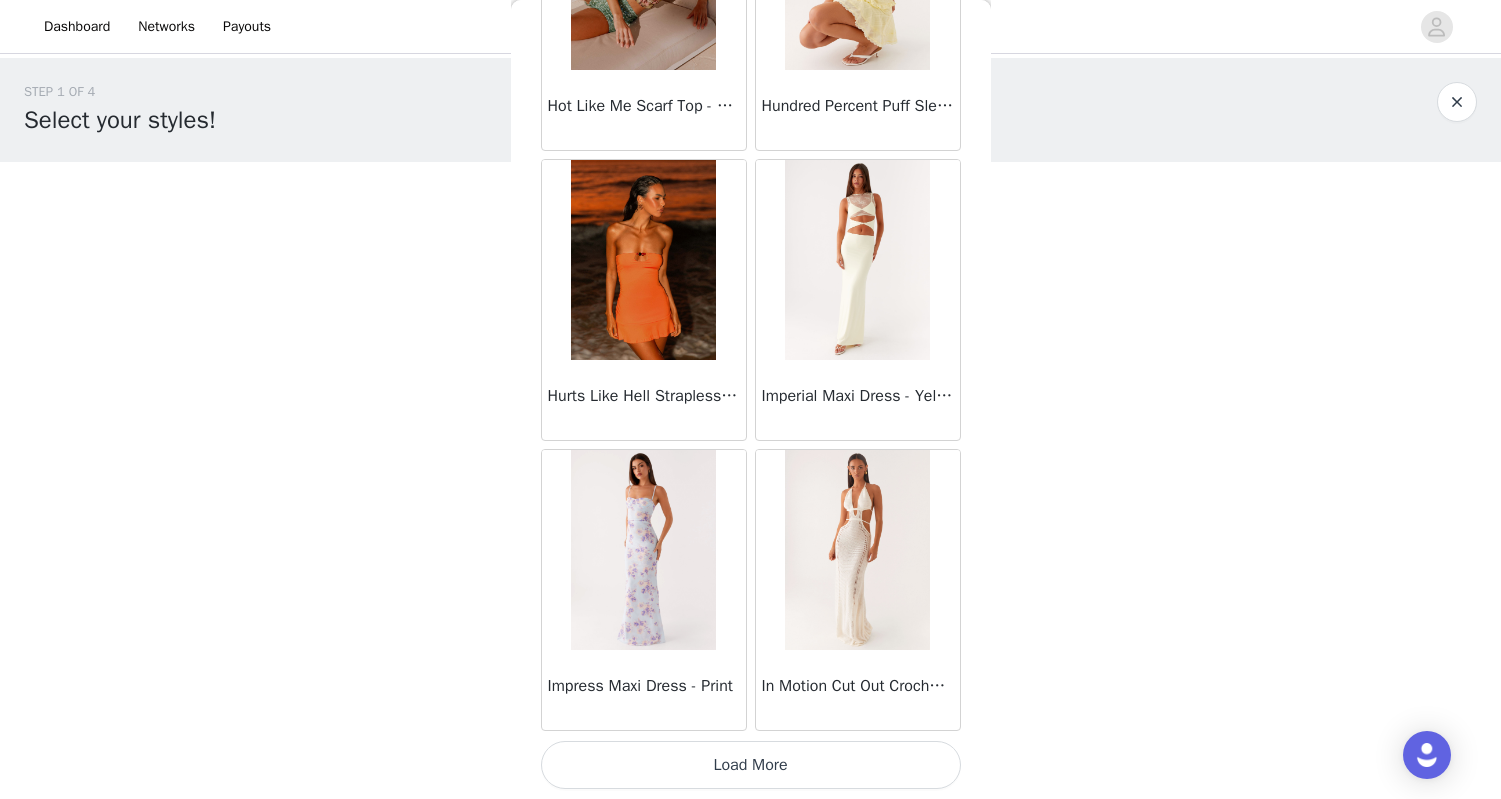click on "Load More" at bounding box center [751, 765] 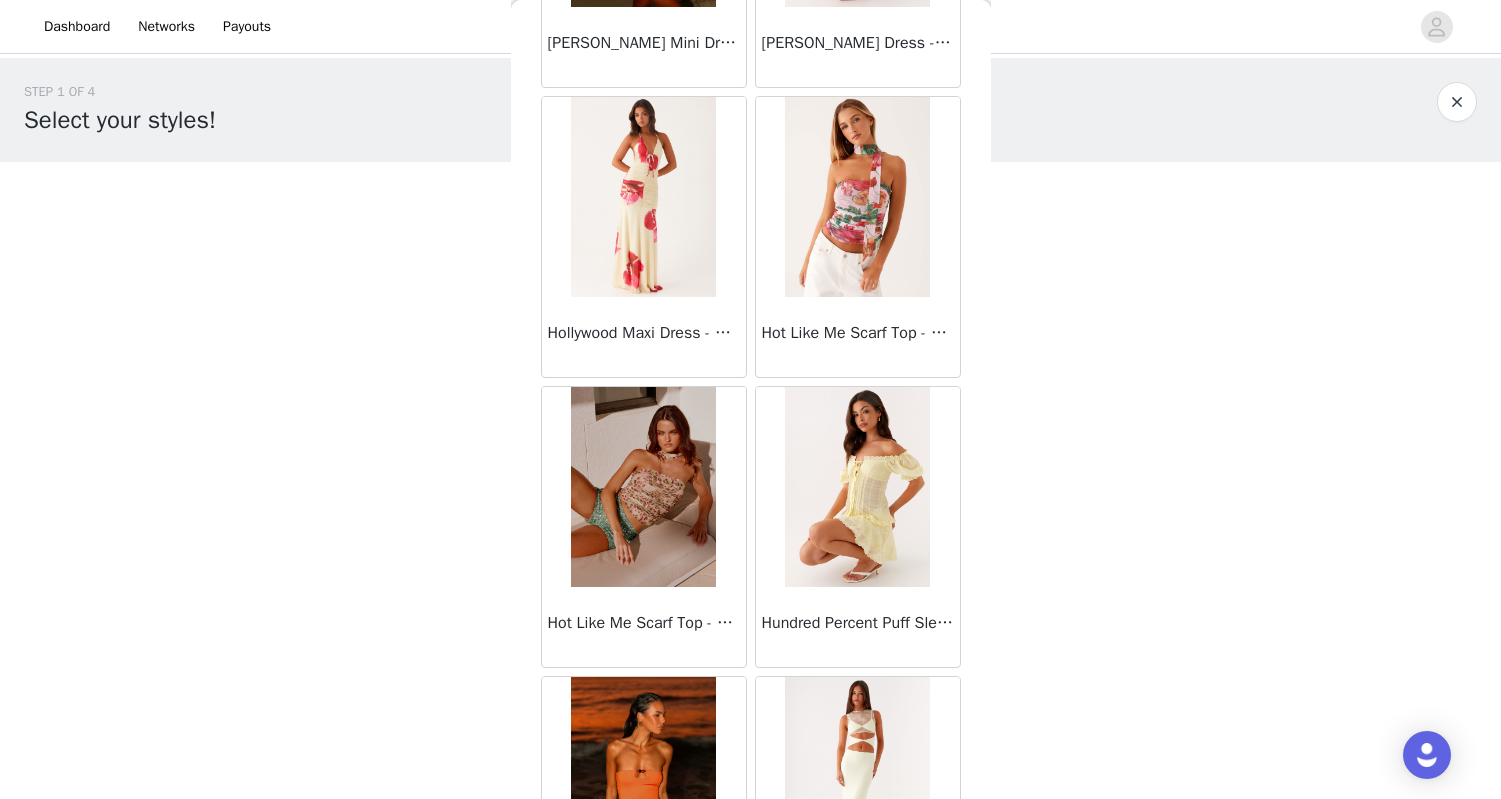 scroll, scrollTop: 27824, scrollLeft: 0, axis: vertical 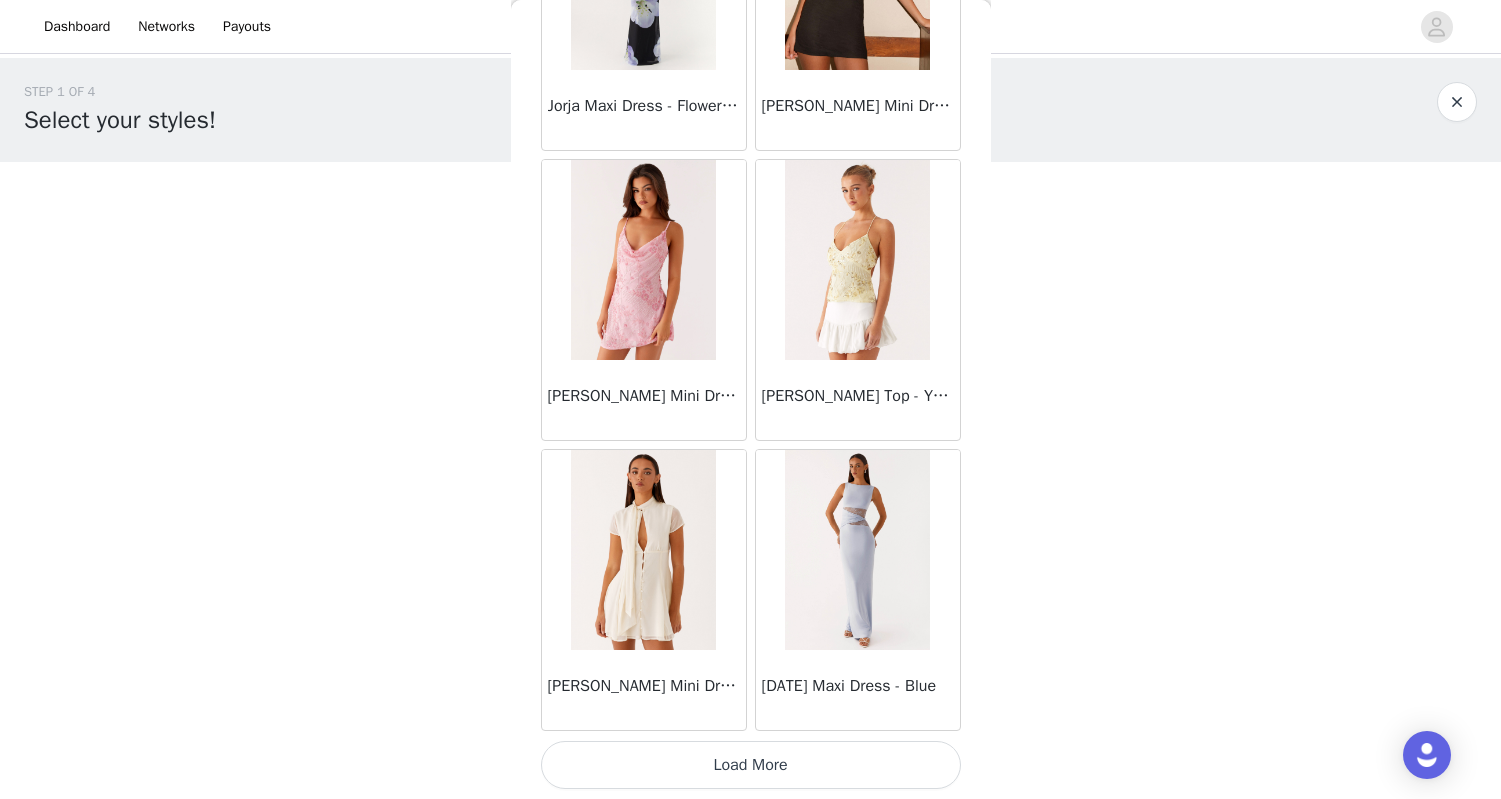 click on "Load More" at bounding box center [751, 765] 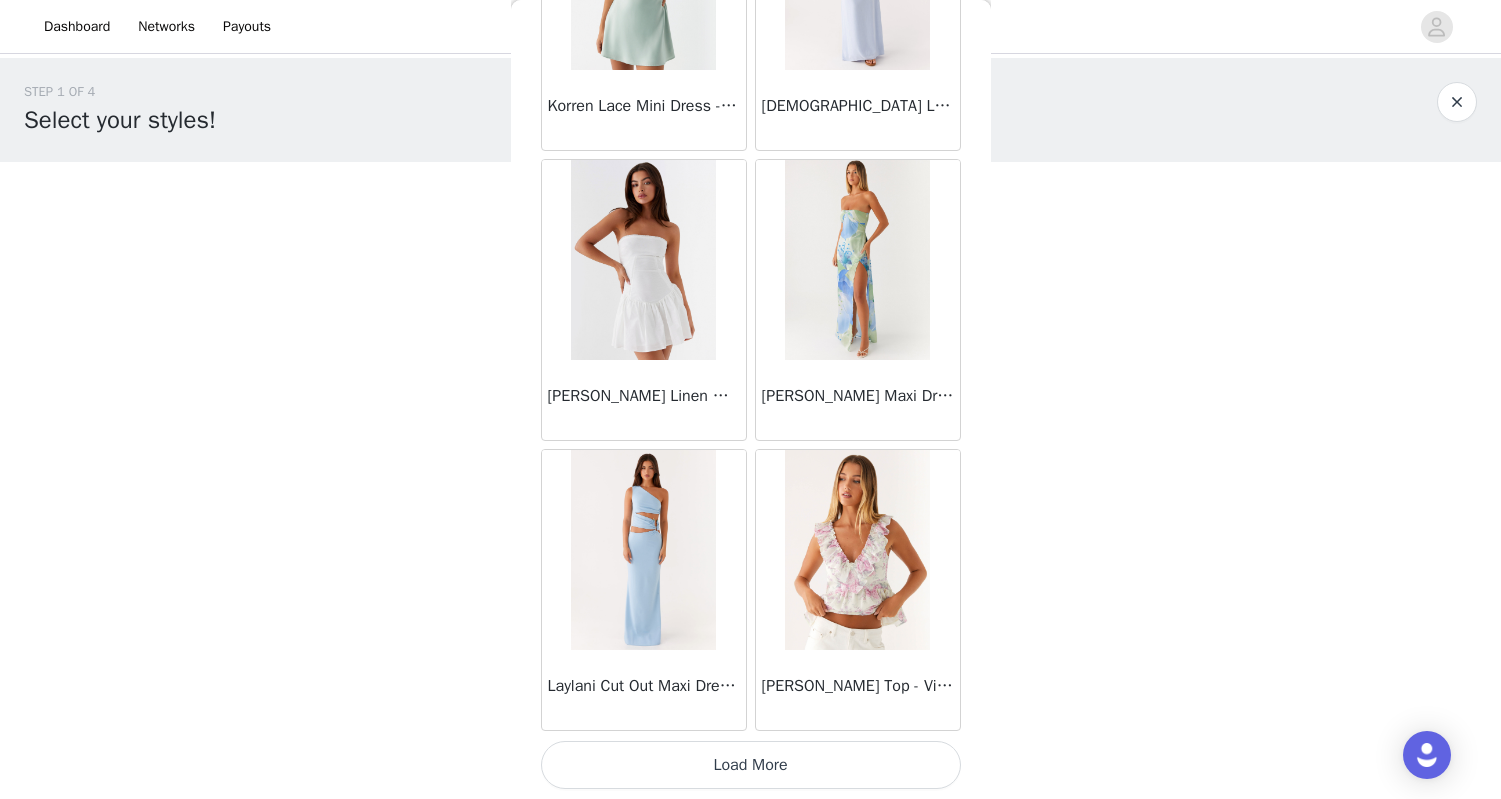 click on "Load More" at bounding box center (751, 765) 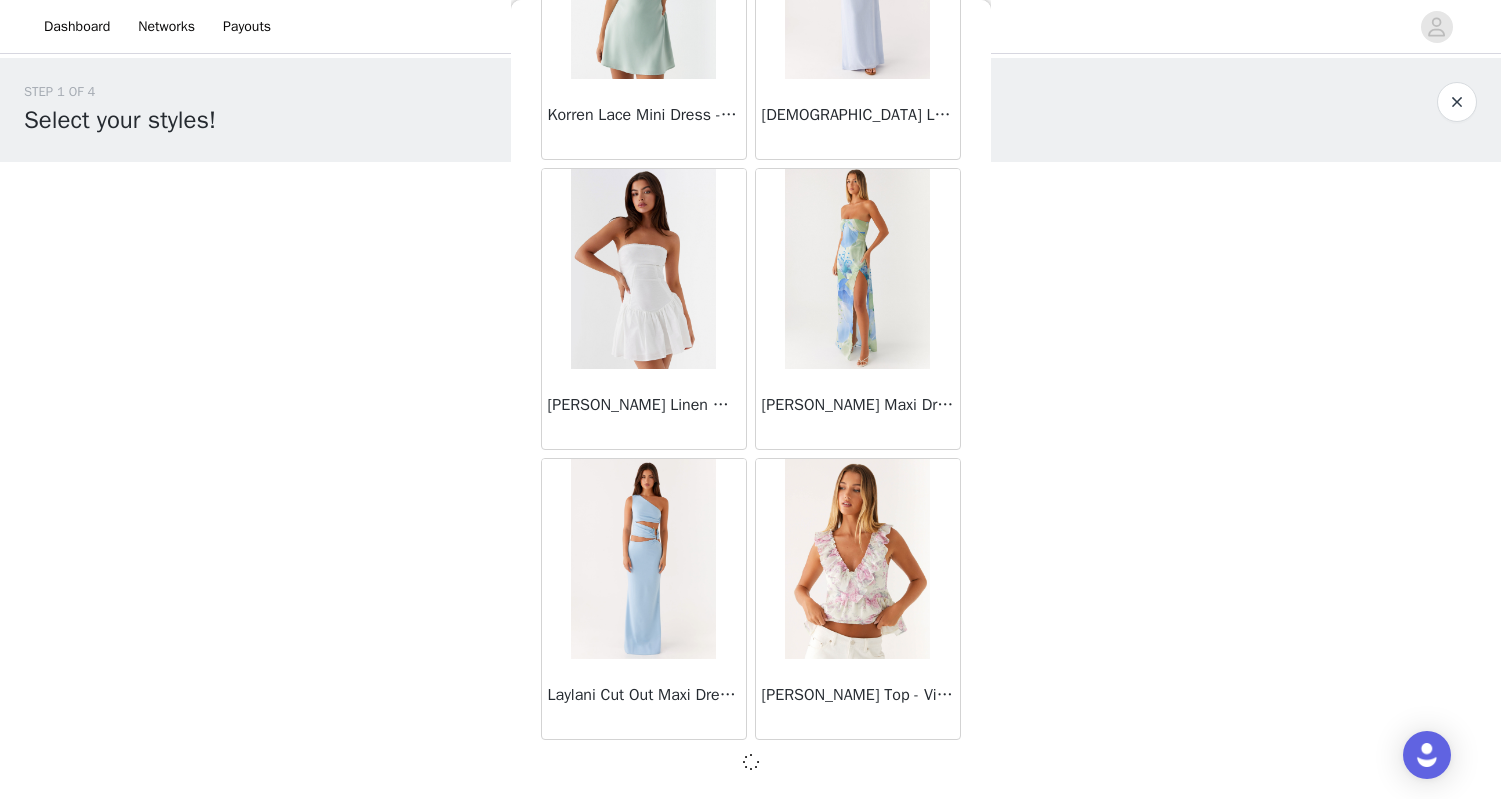 scroll, scrollTop: 34152, scrollLeft: 0, axis: vertical 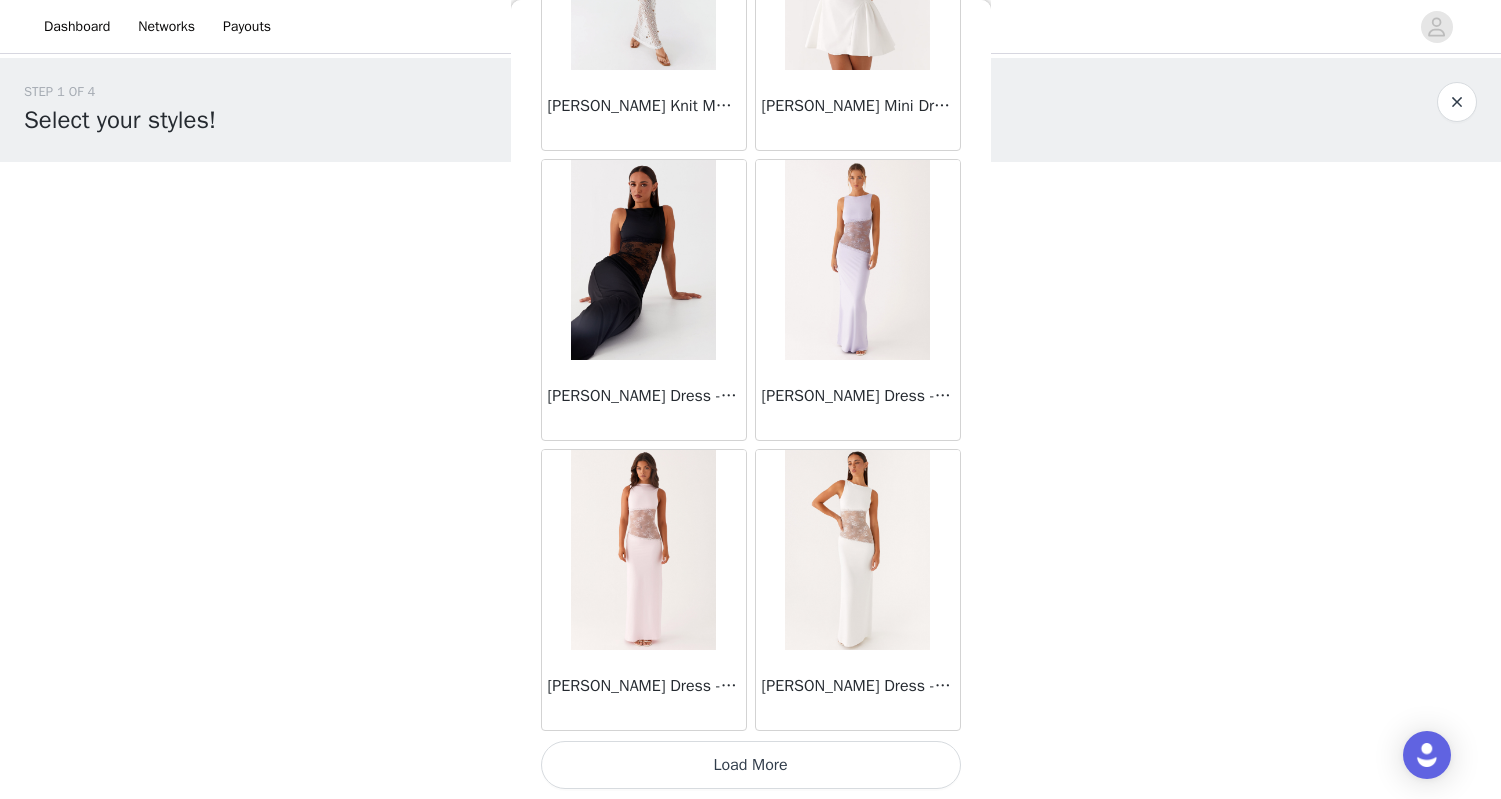 click on "Load More" at bounding box center (751, 765) 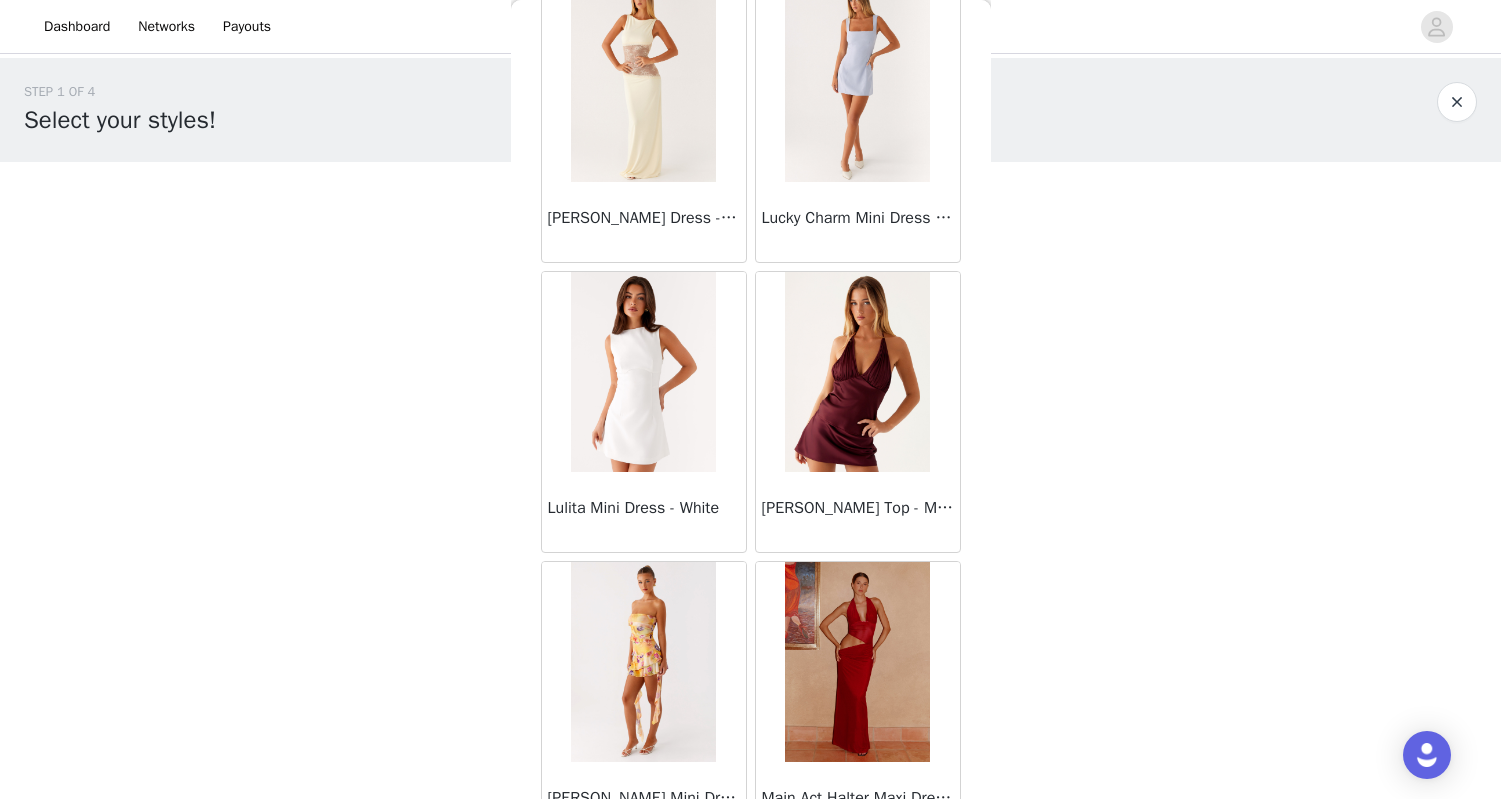 scroll, scrollTop: 37824, scrollLeft: 0, axis: vertical 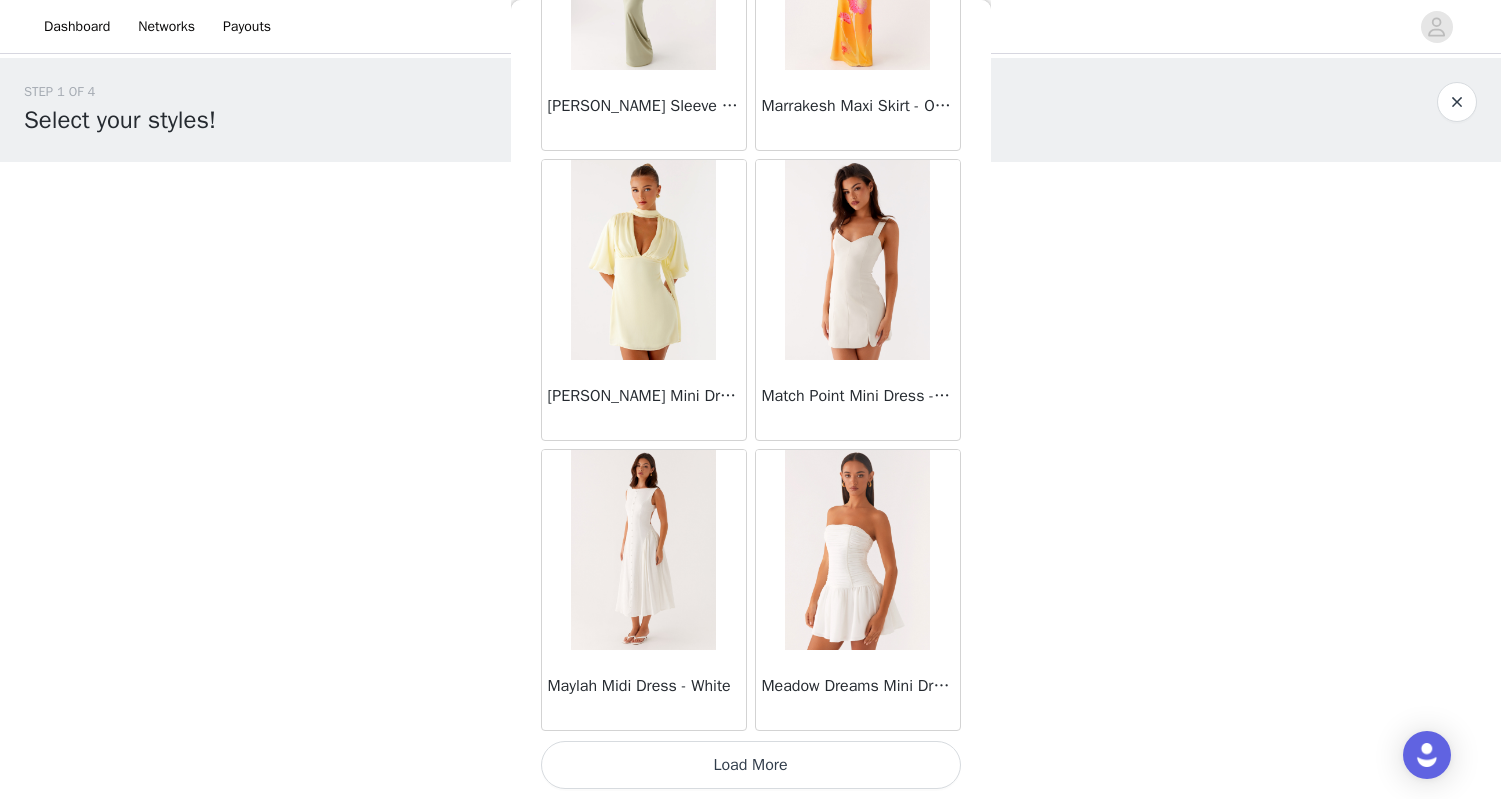 click on "Load More" at bounding box center [751, 765] 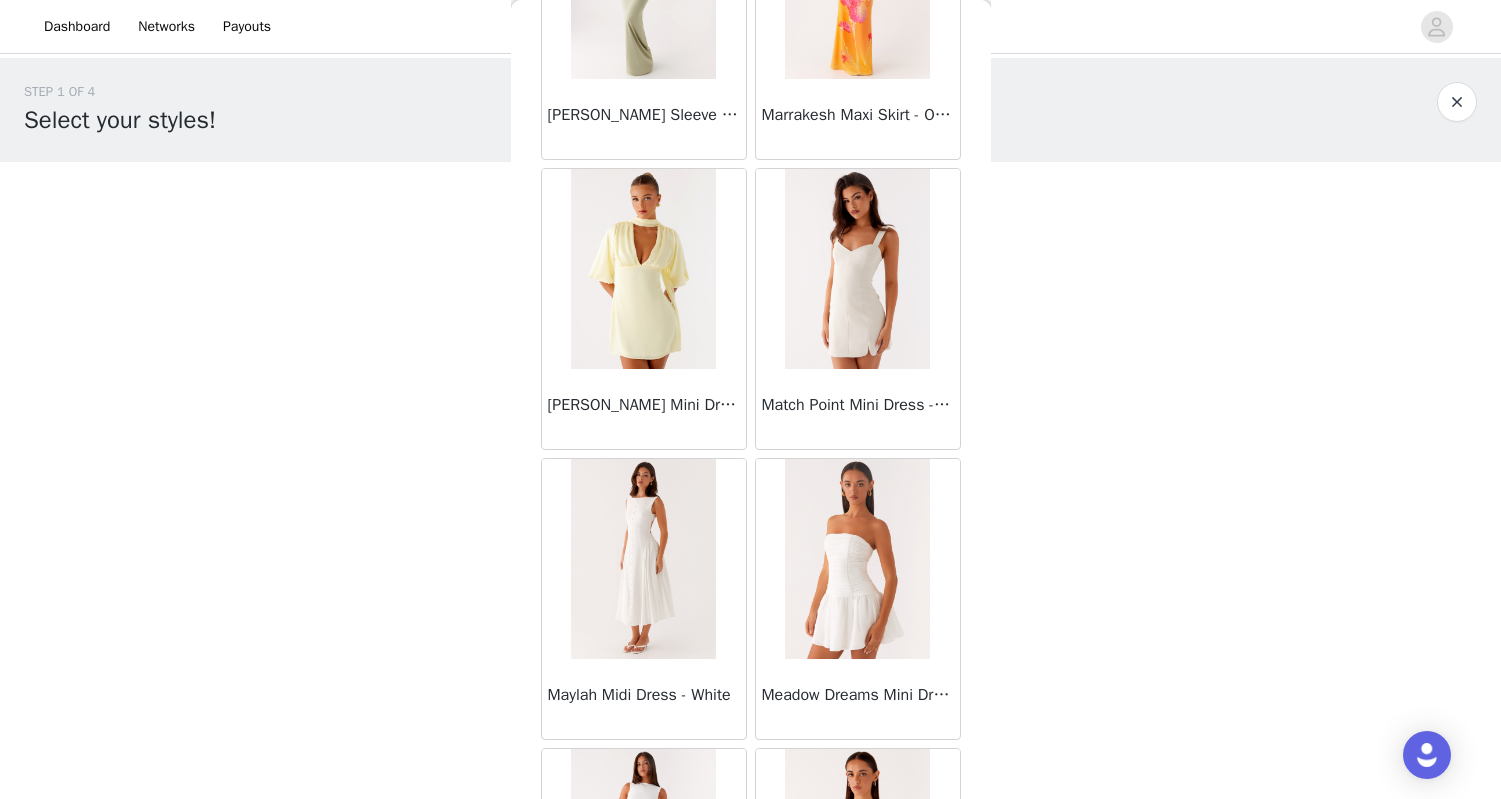 scroll, scrollTop: 0, scrollLeft: 0, axis: both 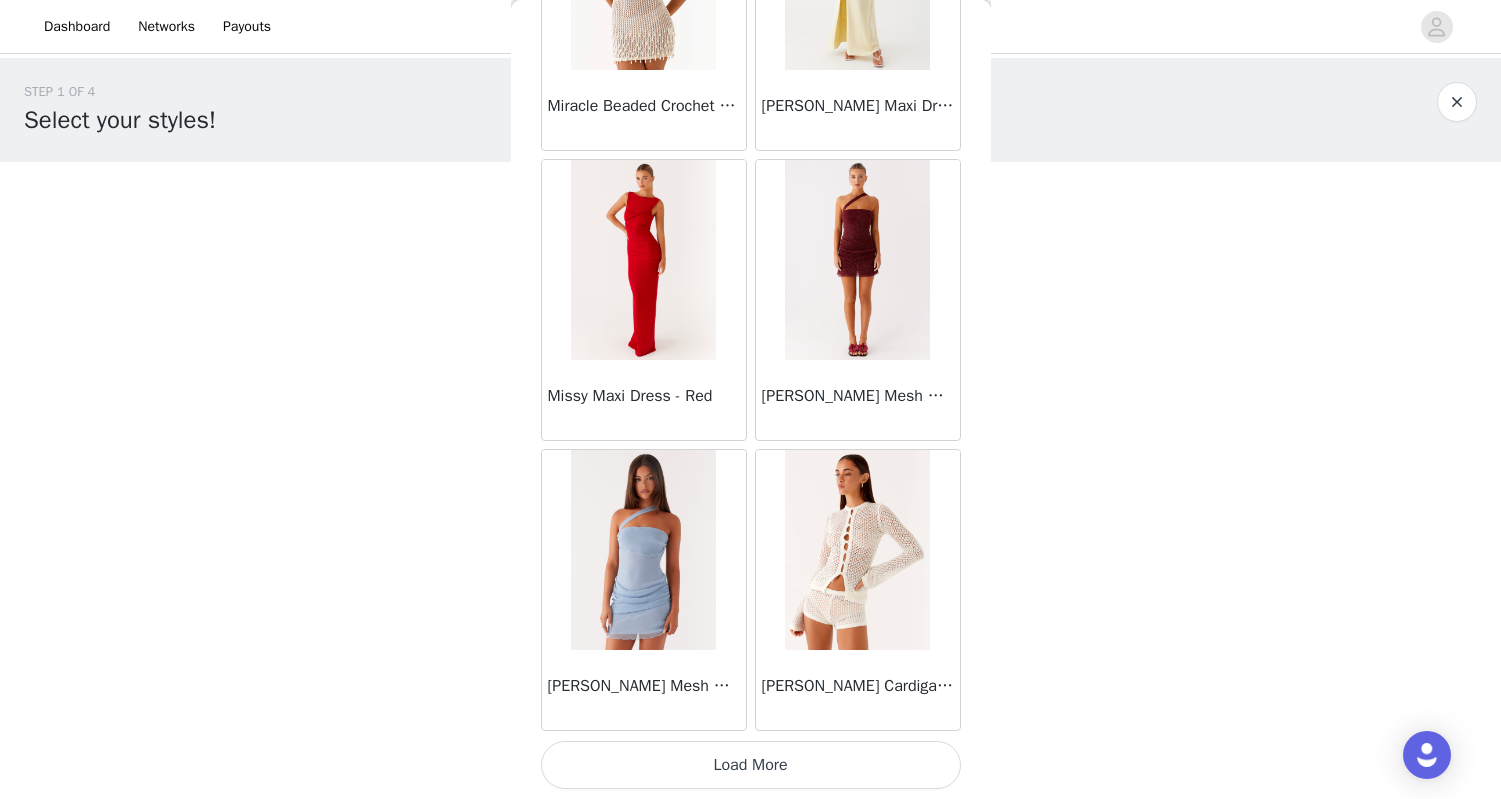 click on "Load More" at bounding box center (751, 765) 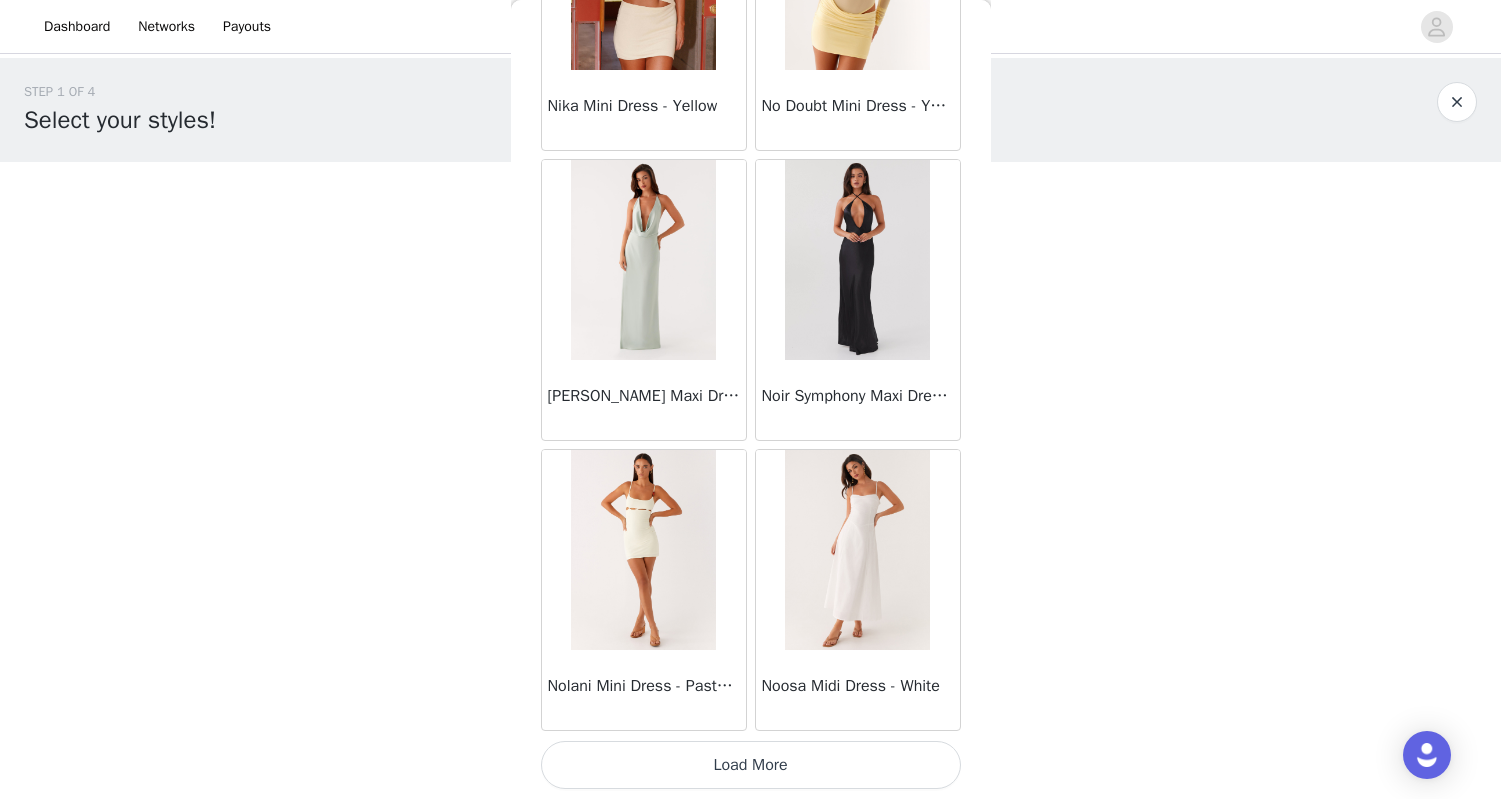 click on "Load More" at bounding box center [751, 765] 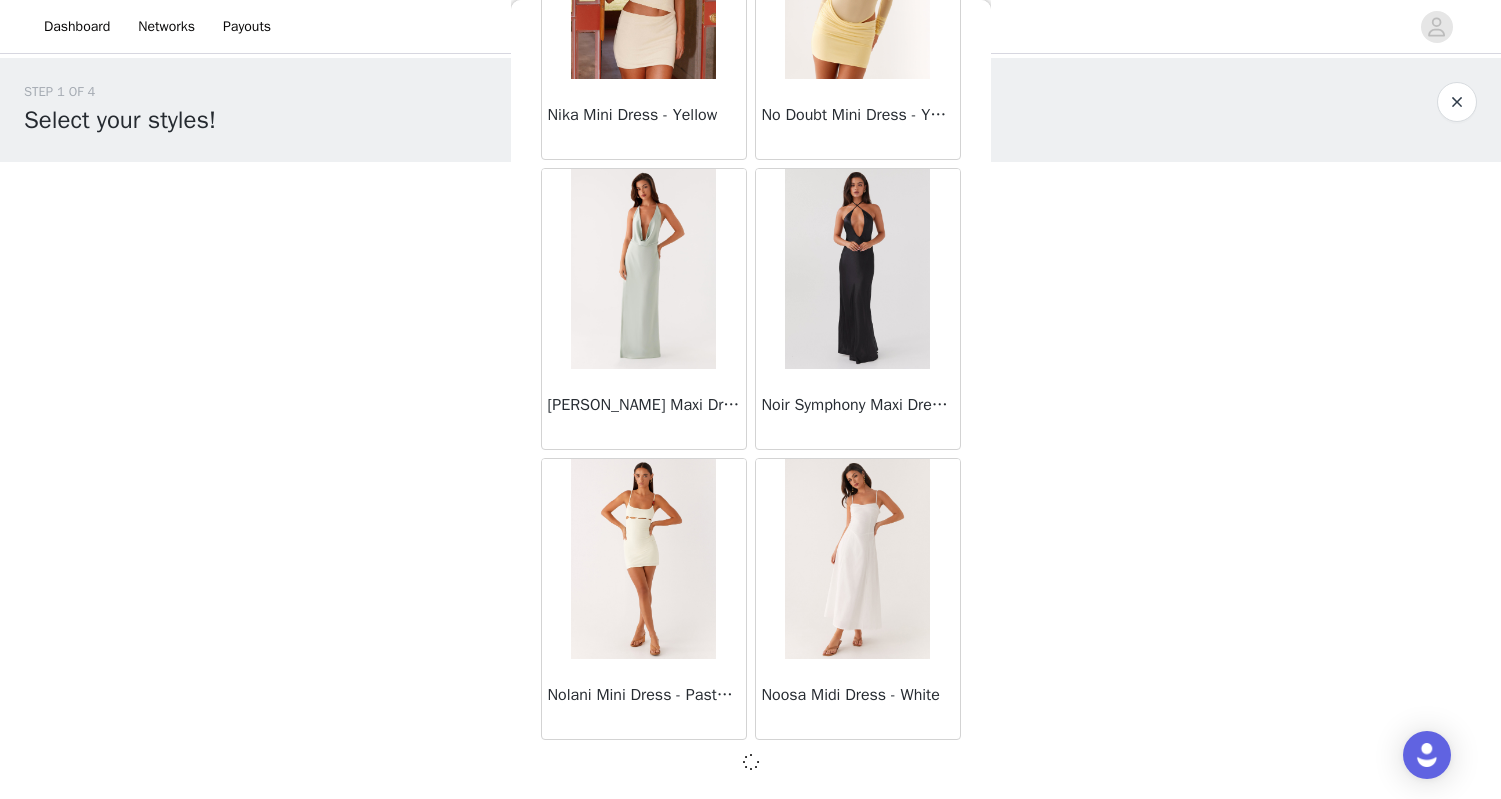 scroll, scrollTop: 1, scrollLeft: 0, axis: vertical 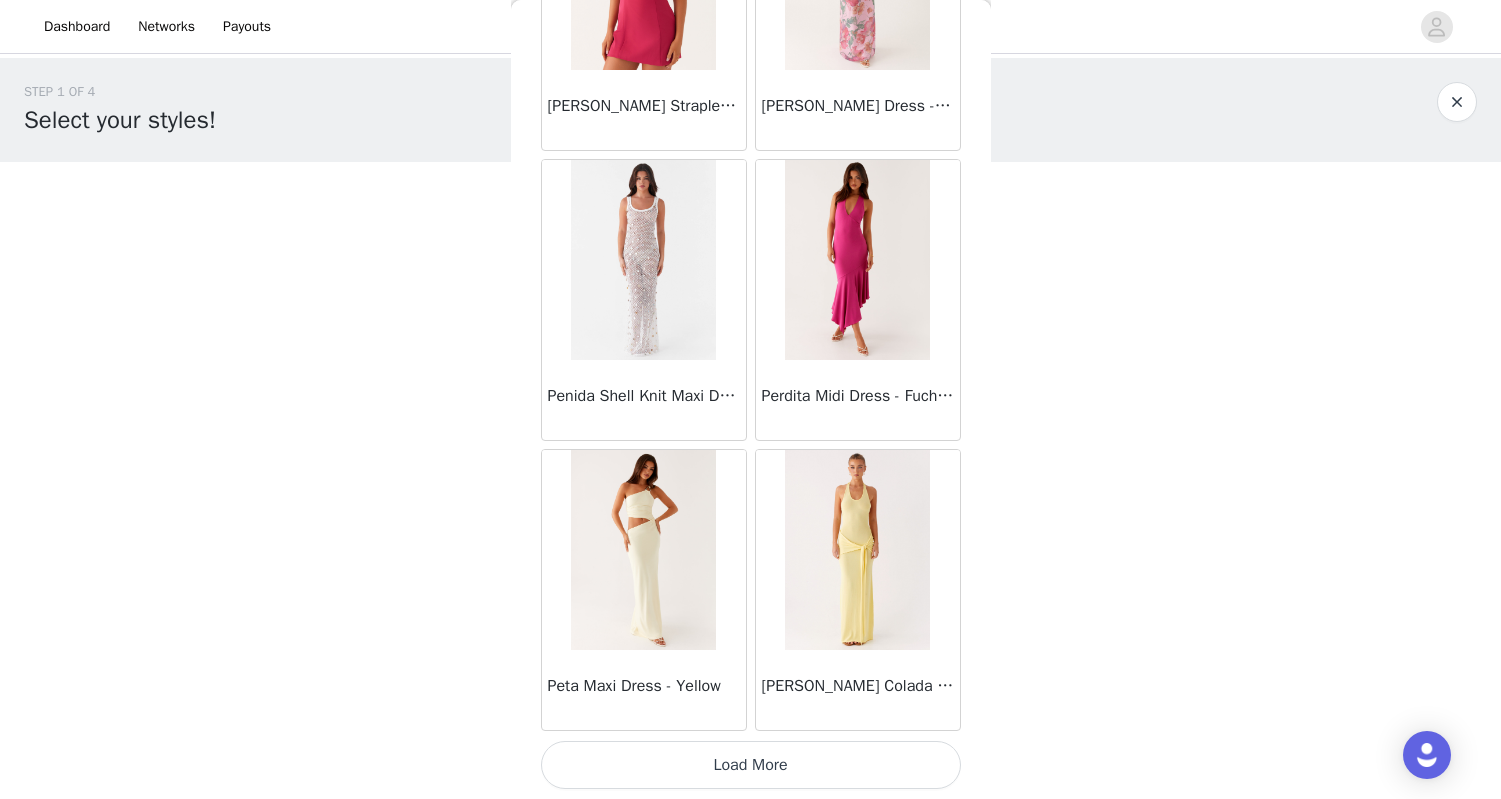 click on "Load More" at bounding box center [751, 765] 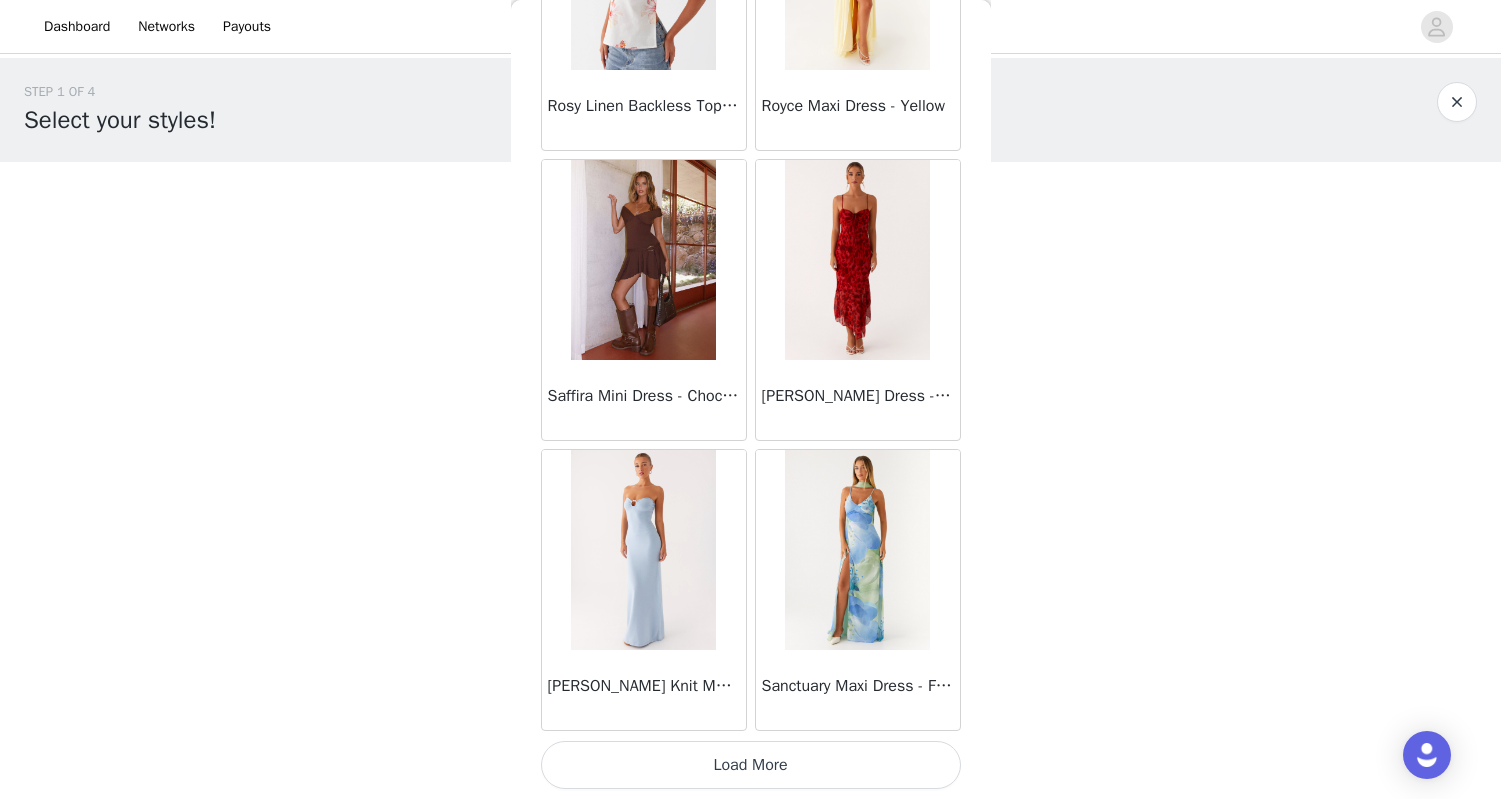 click on "Load More" at bounding box center [751, 765] 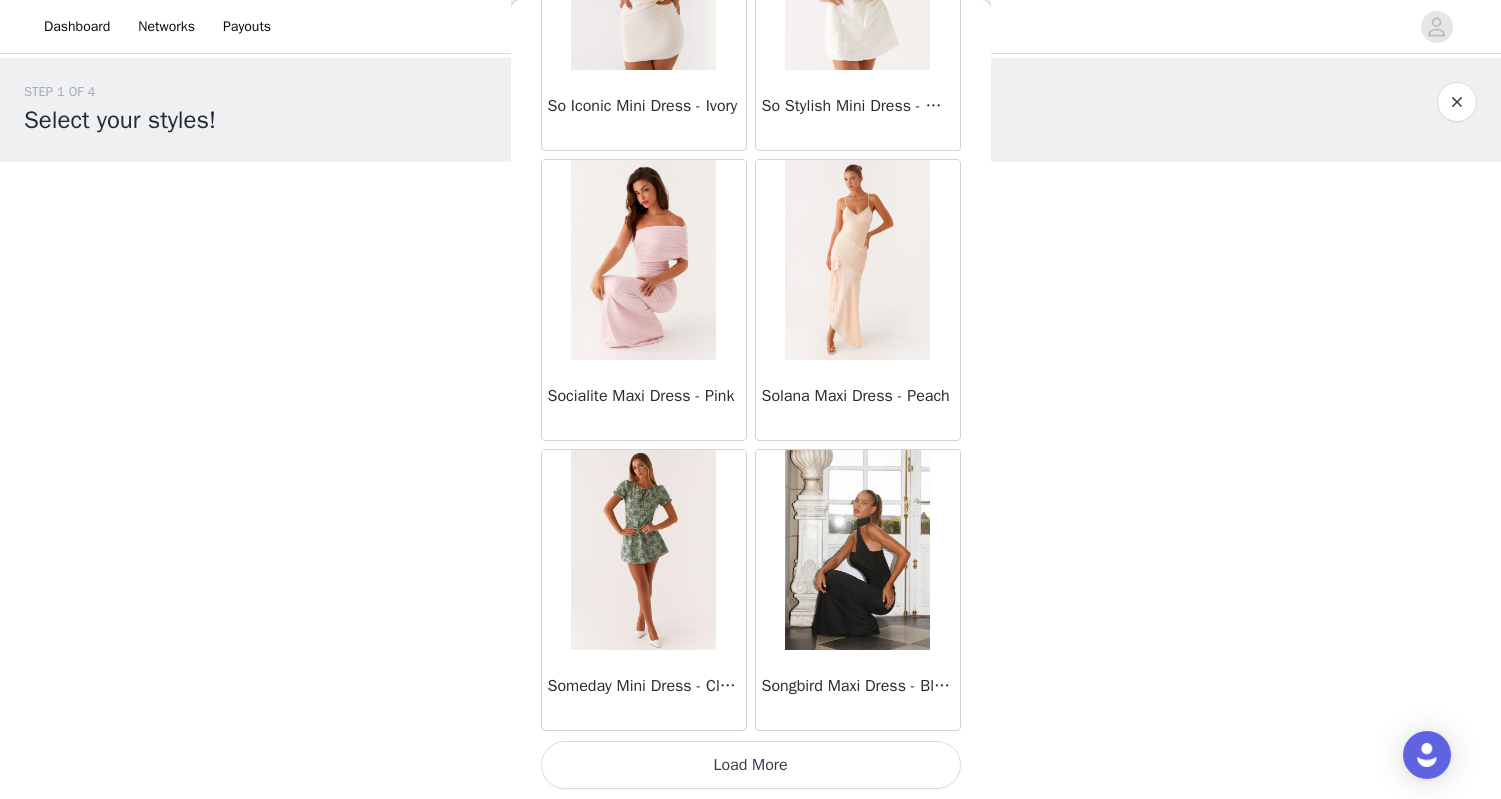 click on "Load More" at bounding box center [751, 765] 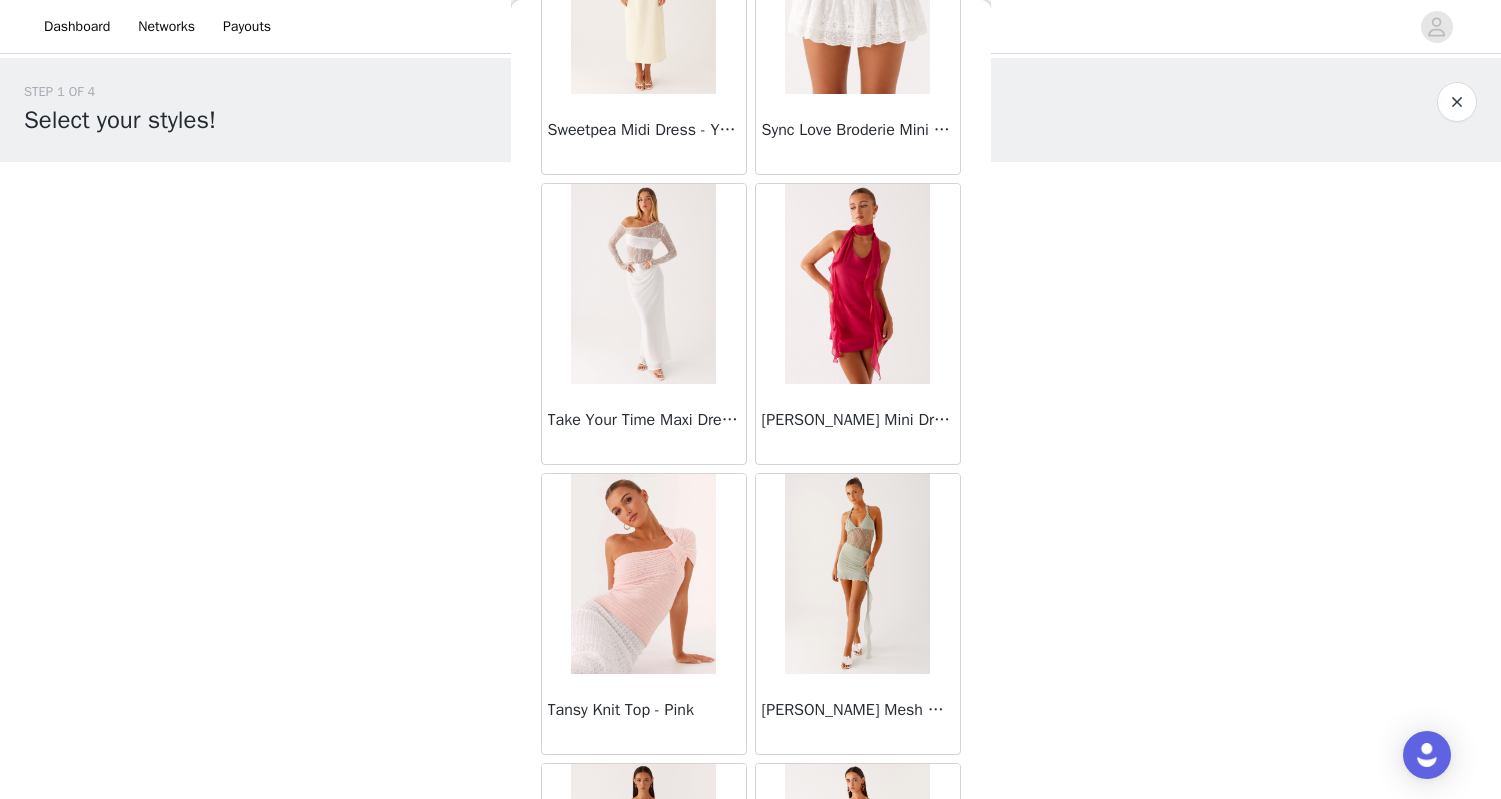scroll, scrollTop: 56781, scrollLeft: 0, axis: vertical 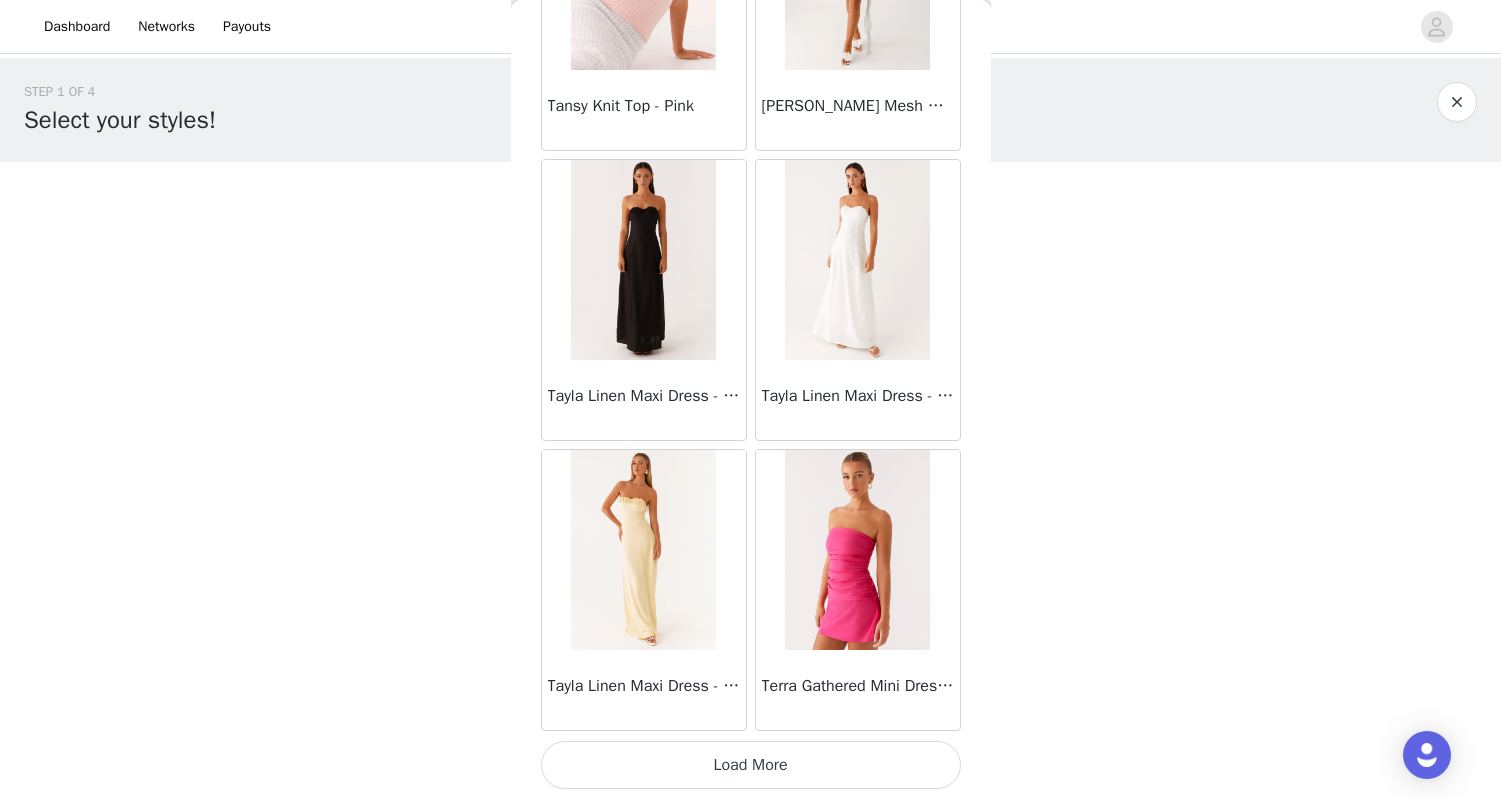 click on "Load More" at bounding box center (751, 765) 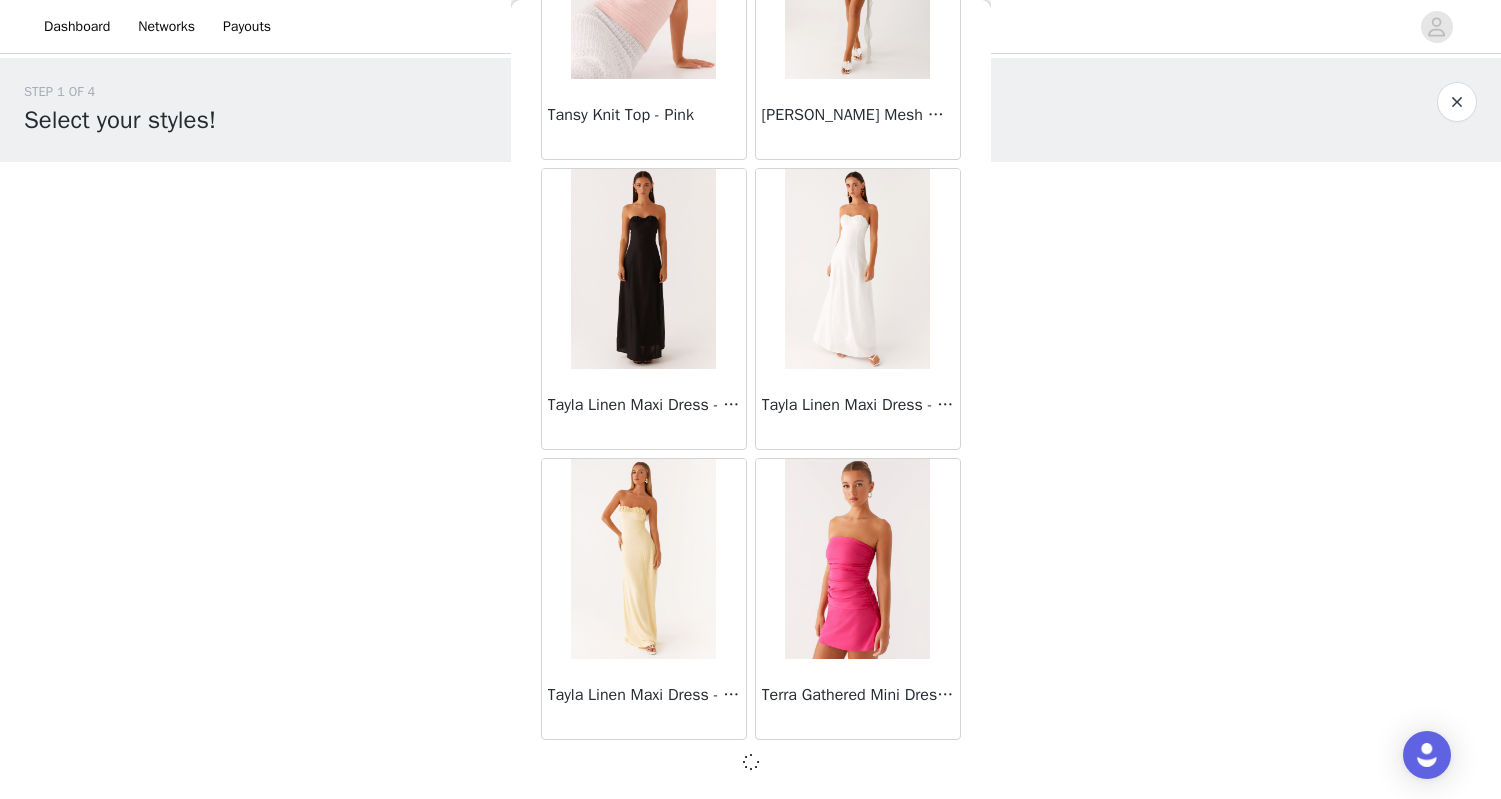 scroll, scrollTop: 57352, scrollLeft: 0, axis: vertical 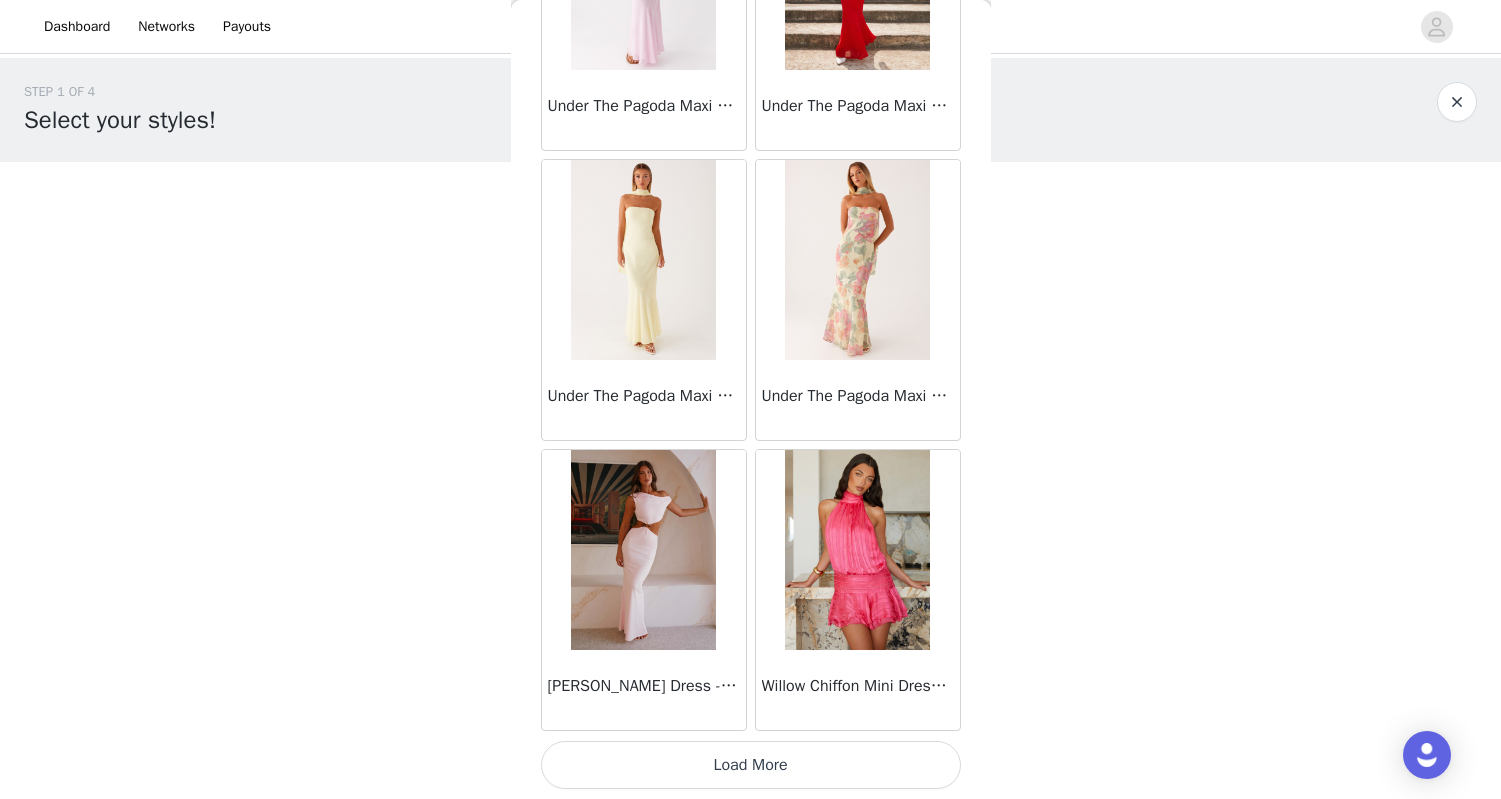 click on "Load More" at bounding box center (751, 765) 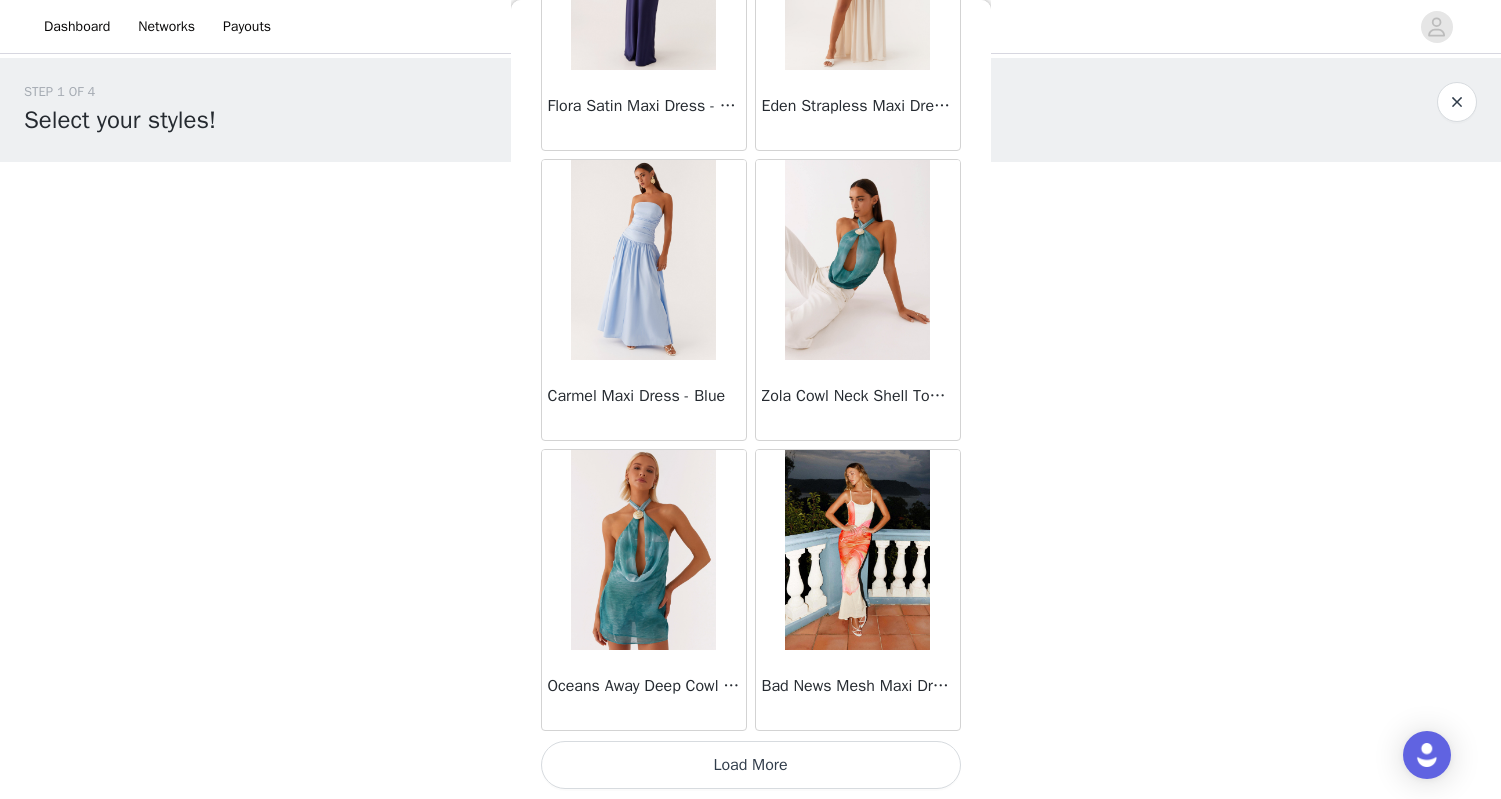 click on "Load More" at bounding box center (751, 765) 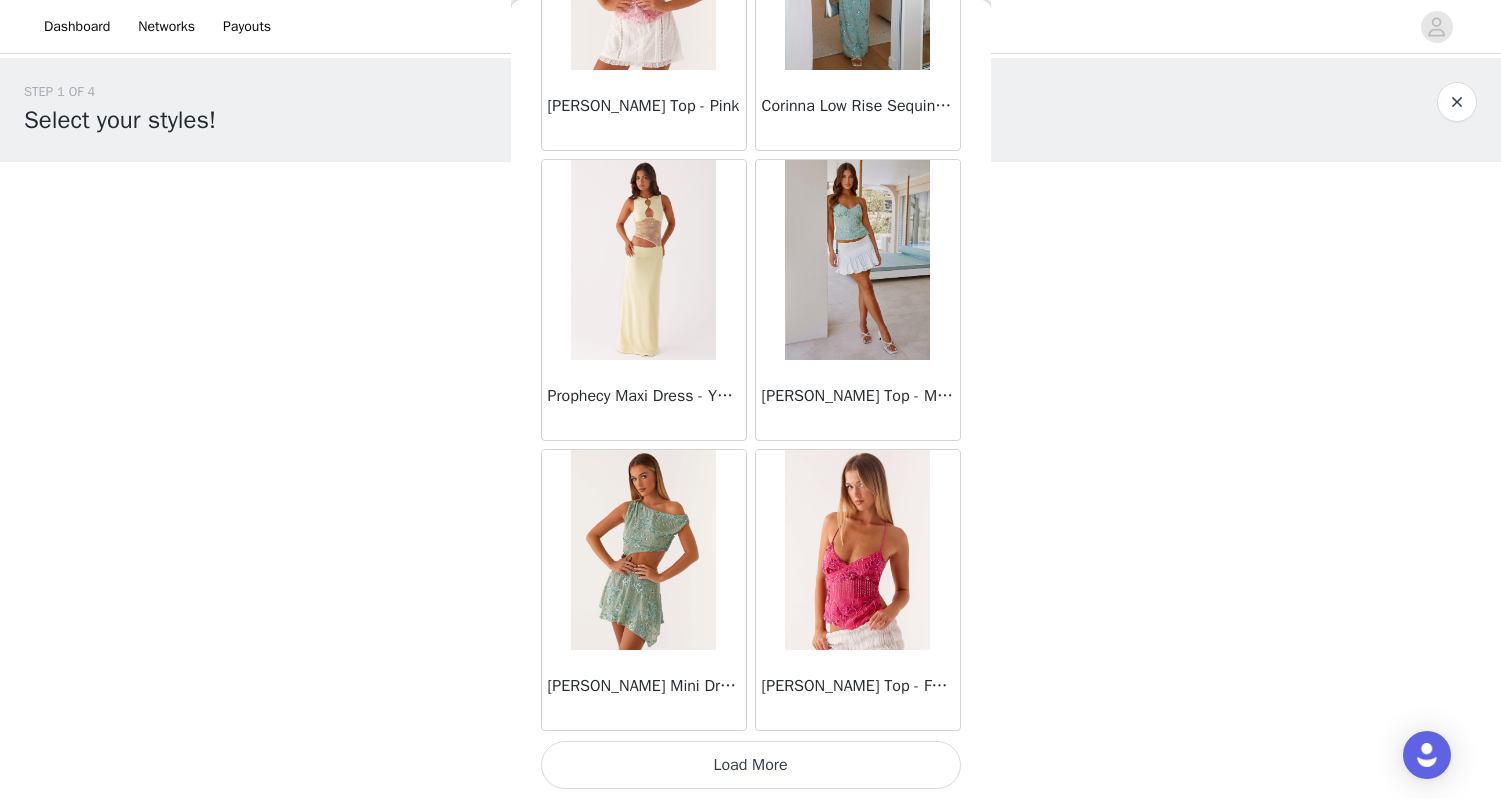 scroll, scrollTop: 66061, scrollLeft: 0, axis: vertical 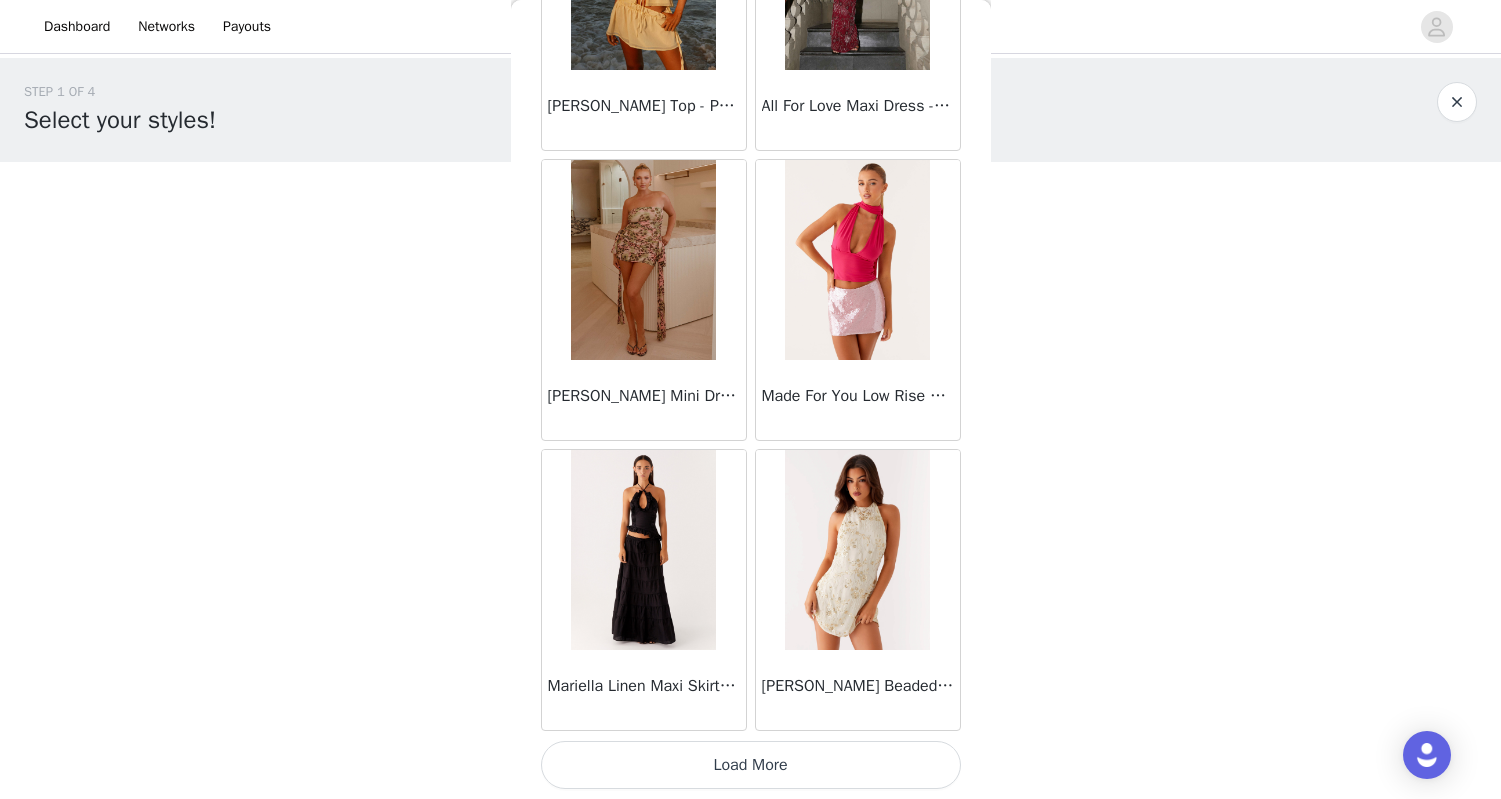 click on "Load More" at bounding box center (751, 765) 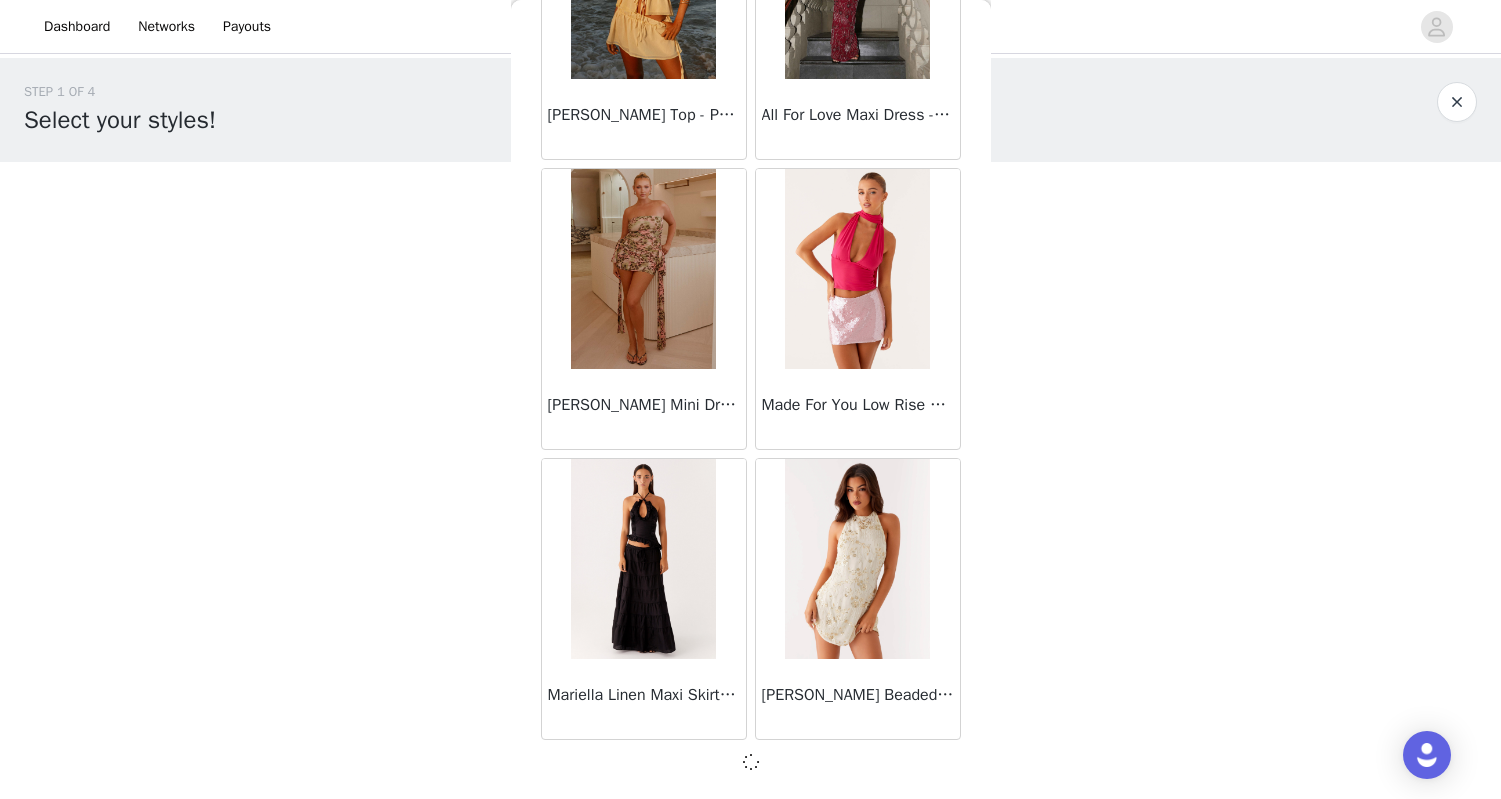 scroll, scrollTop: 68952, scrollLeft: 0, axis: vertical 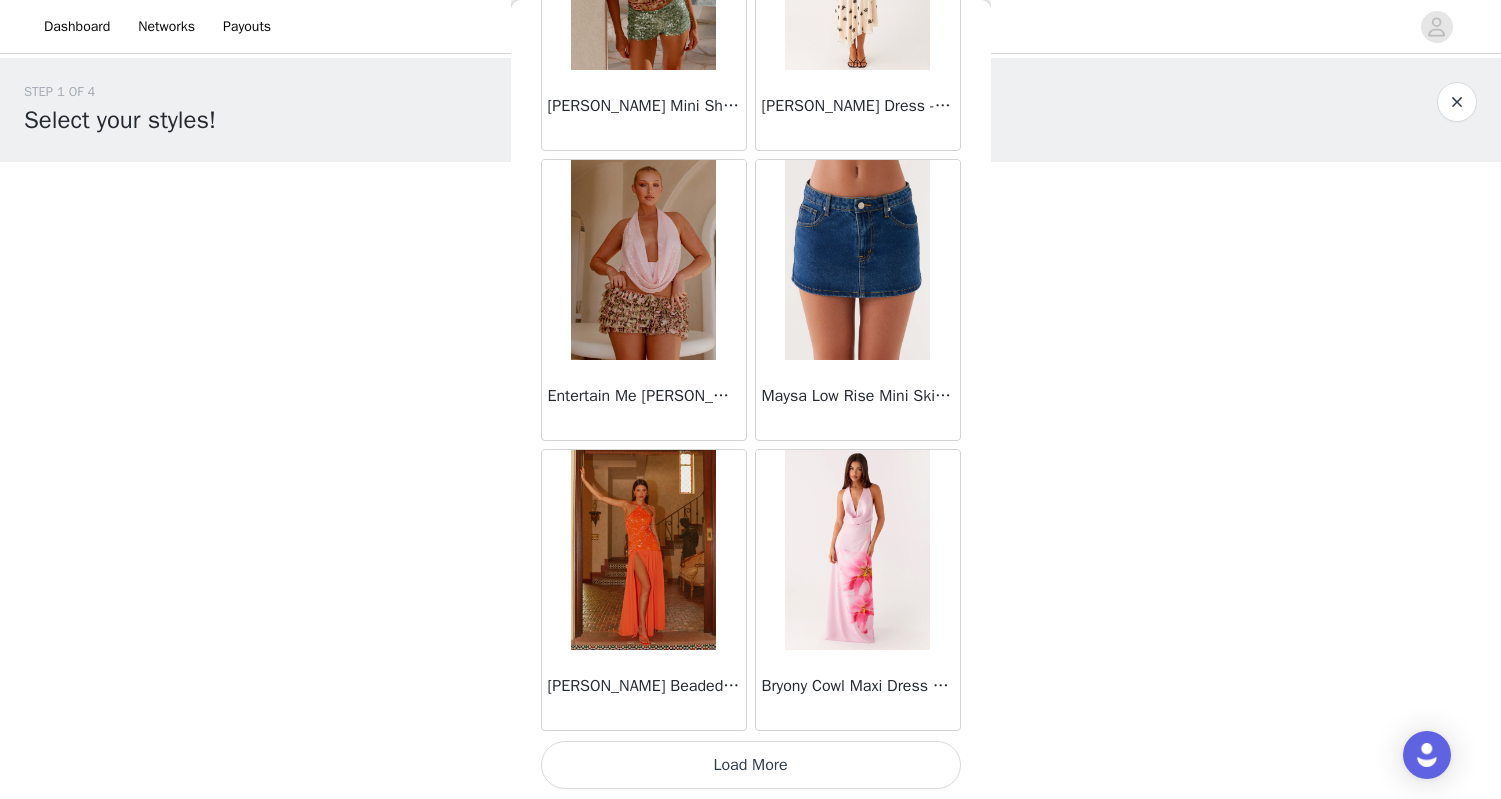 click on "Load More" at bounding box center [751, 765] 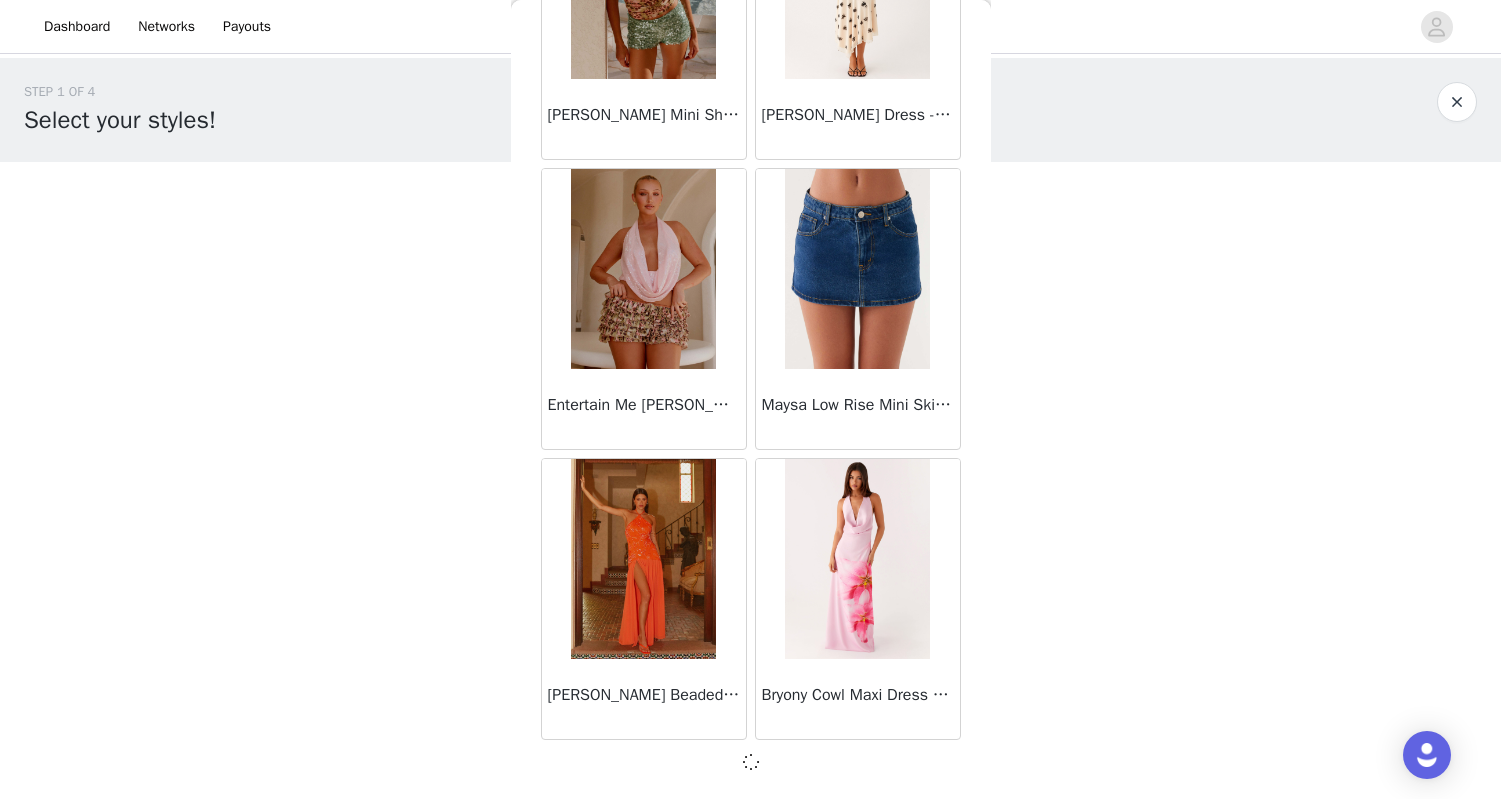 scroll, scrollTop: 71852, scrollLeft: 0, axis: vertical 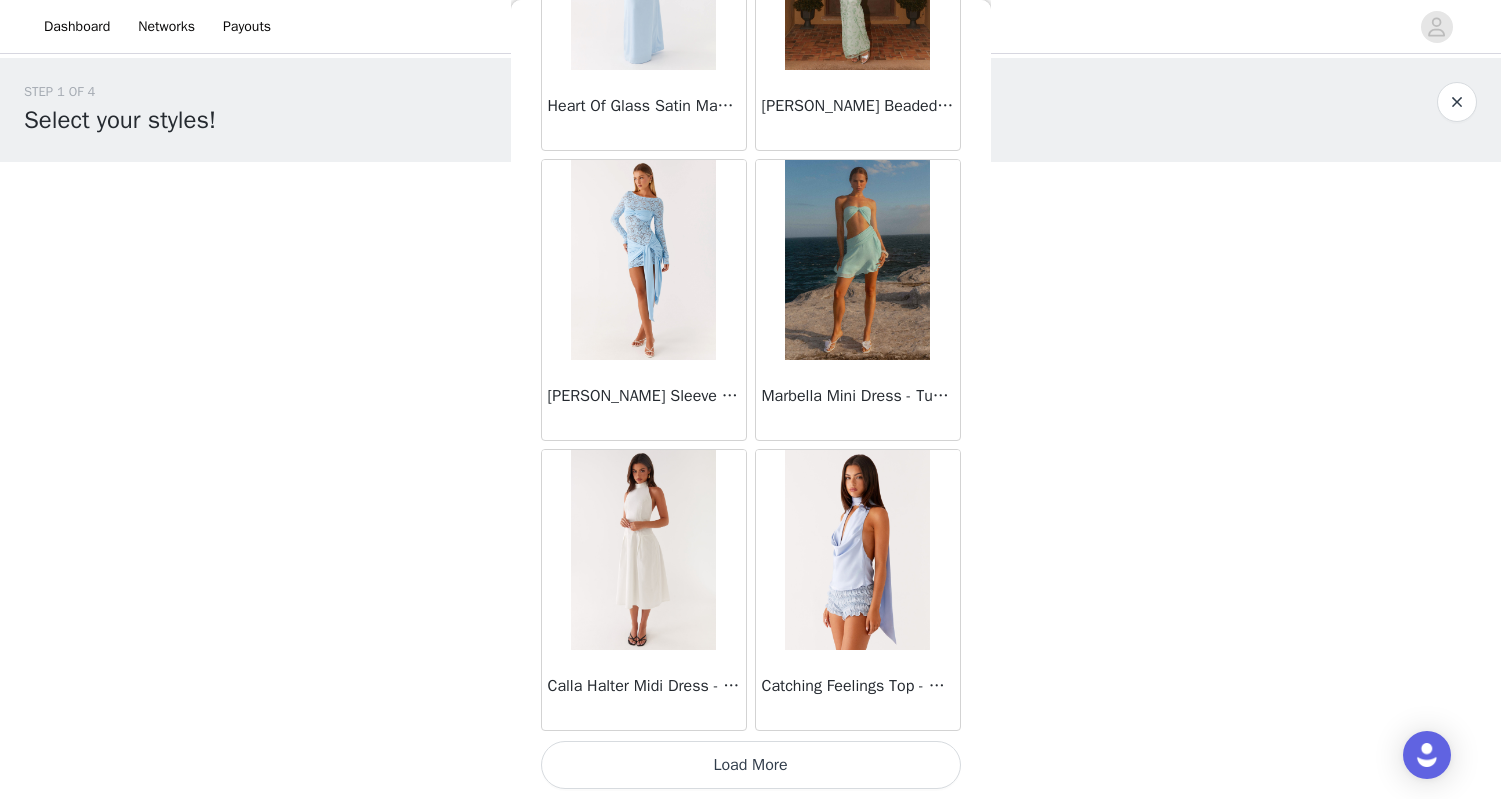 click on "Load More" at bounding box center [751, 765] 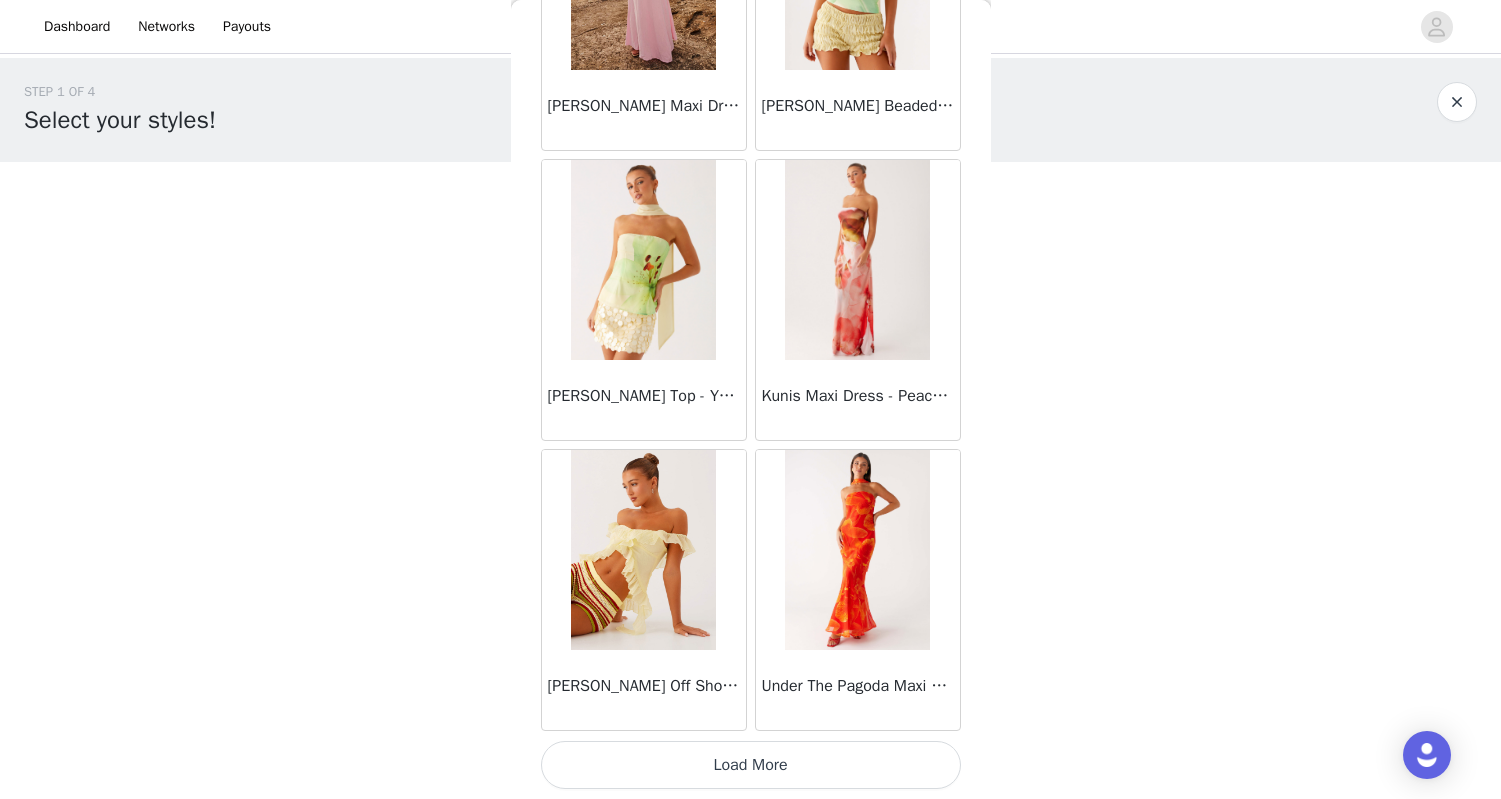 click on "Load More" at bounding box center [751, 765] 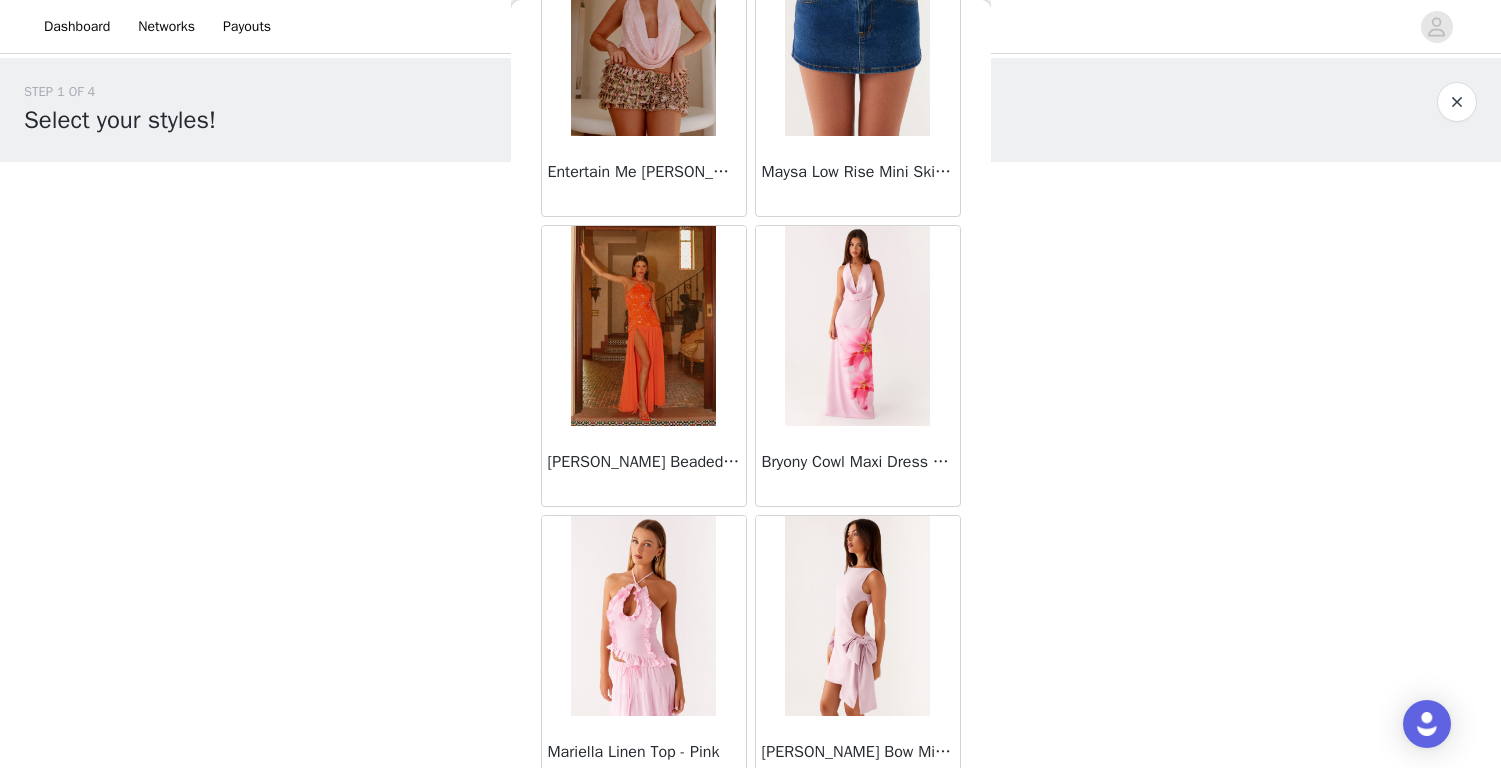 scroll, scrollTop: 56503, scrollLeft: 0, axis: vertical 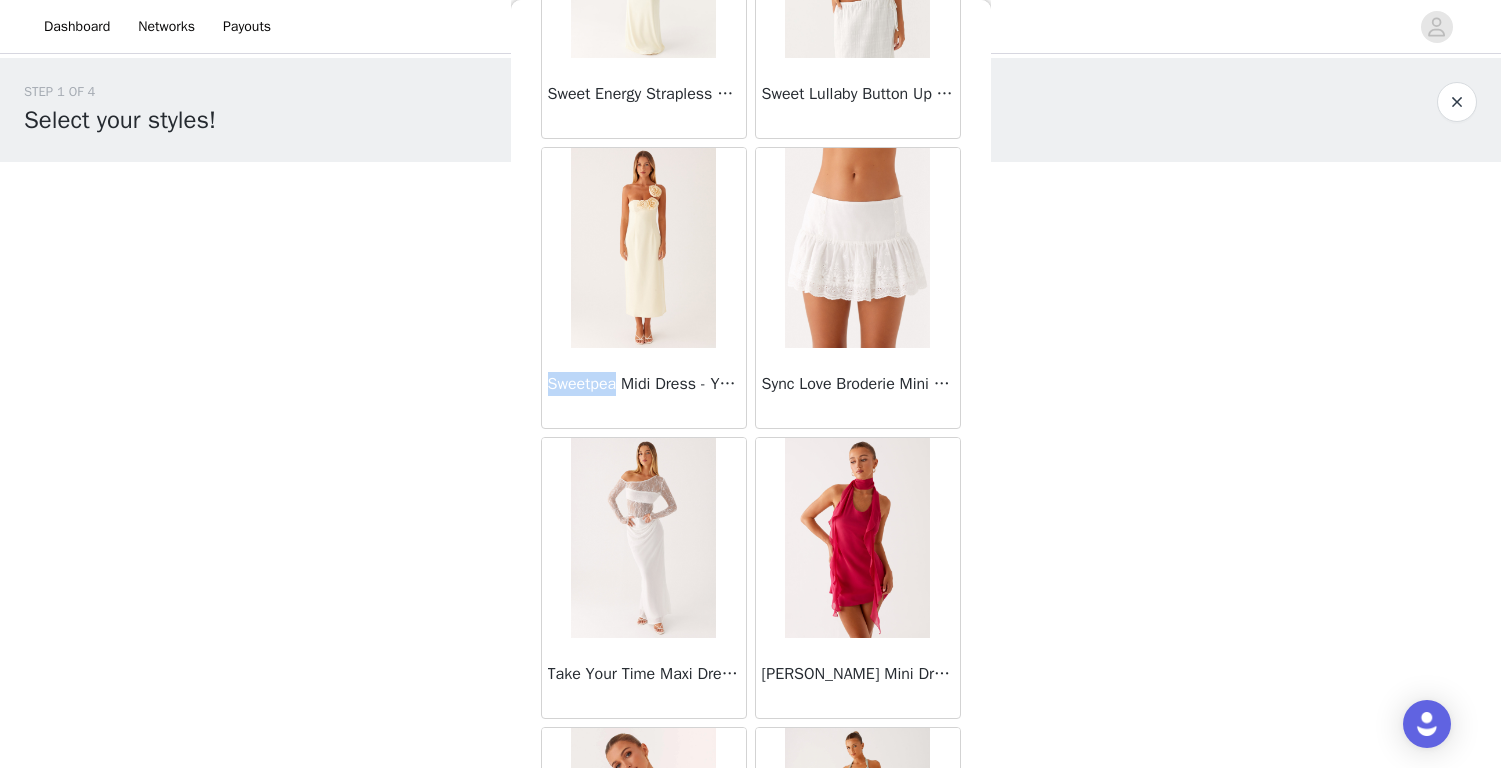click at bounding box center (643, 828) 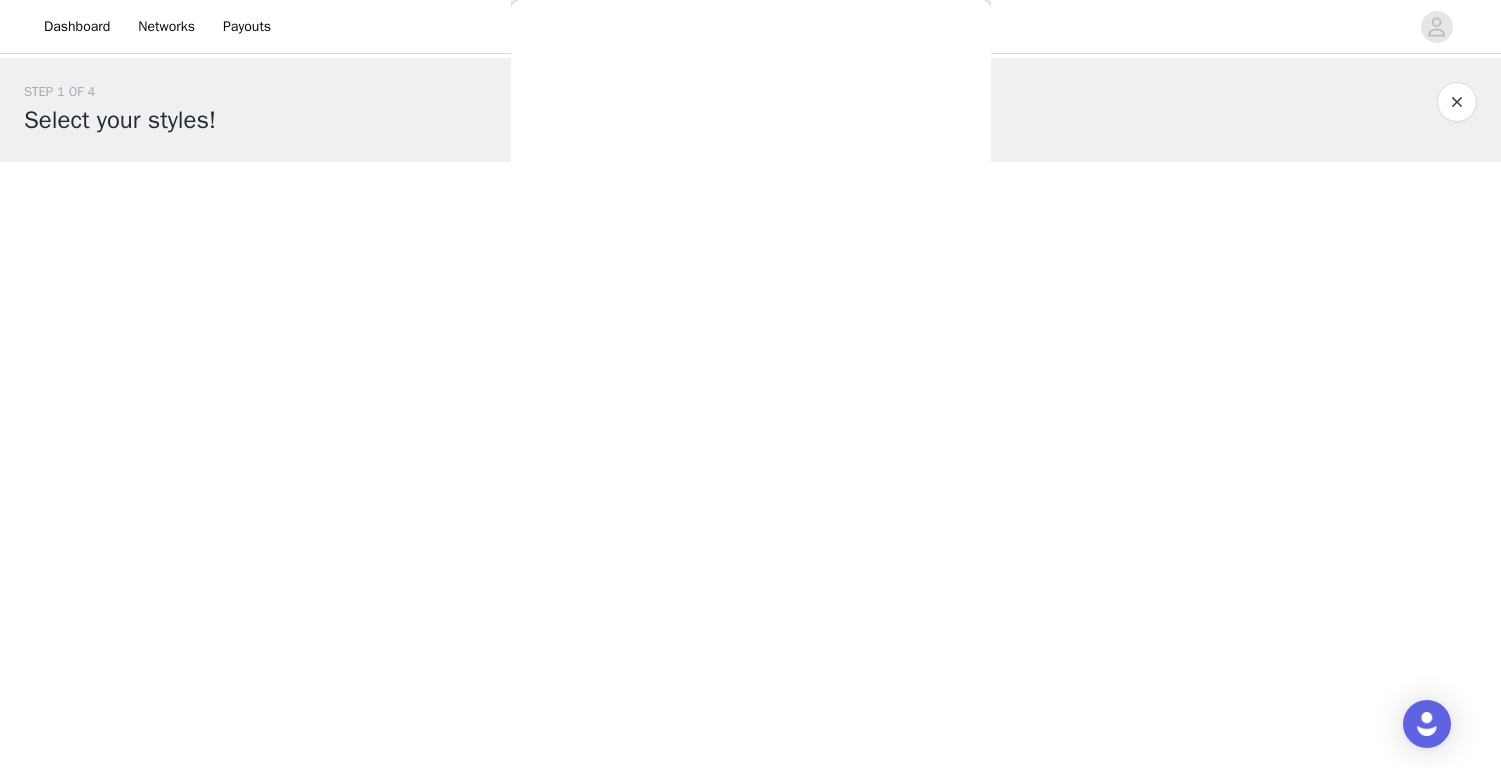 scroll, scrollTop: 0, scrollLeft: 0, axis: both 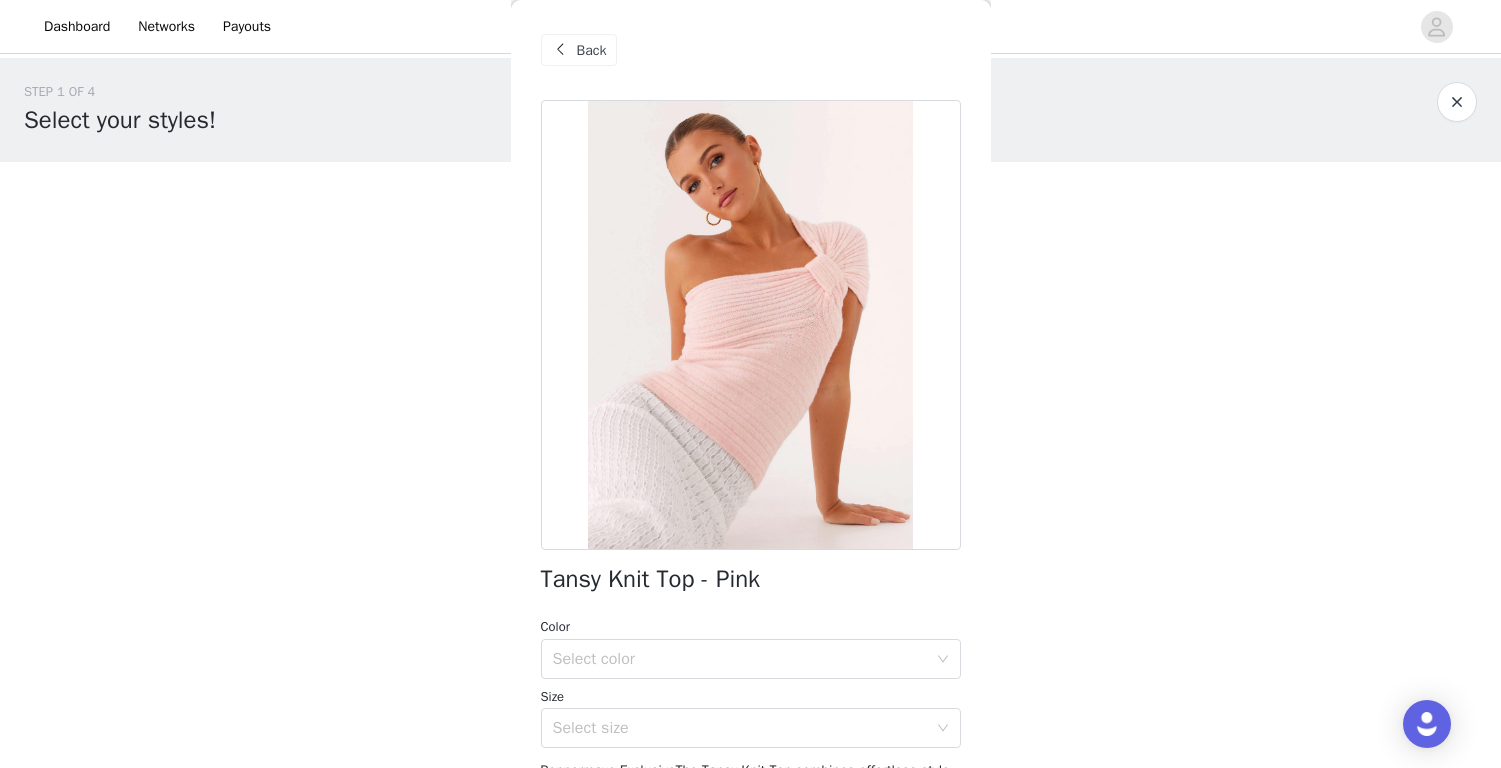 click on "Back" at bounding box center (592, 50) 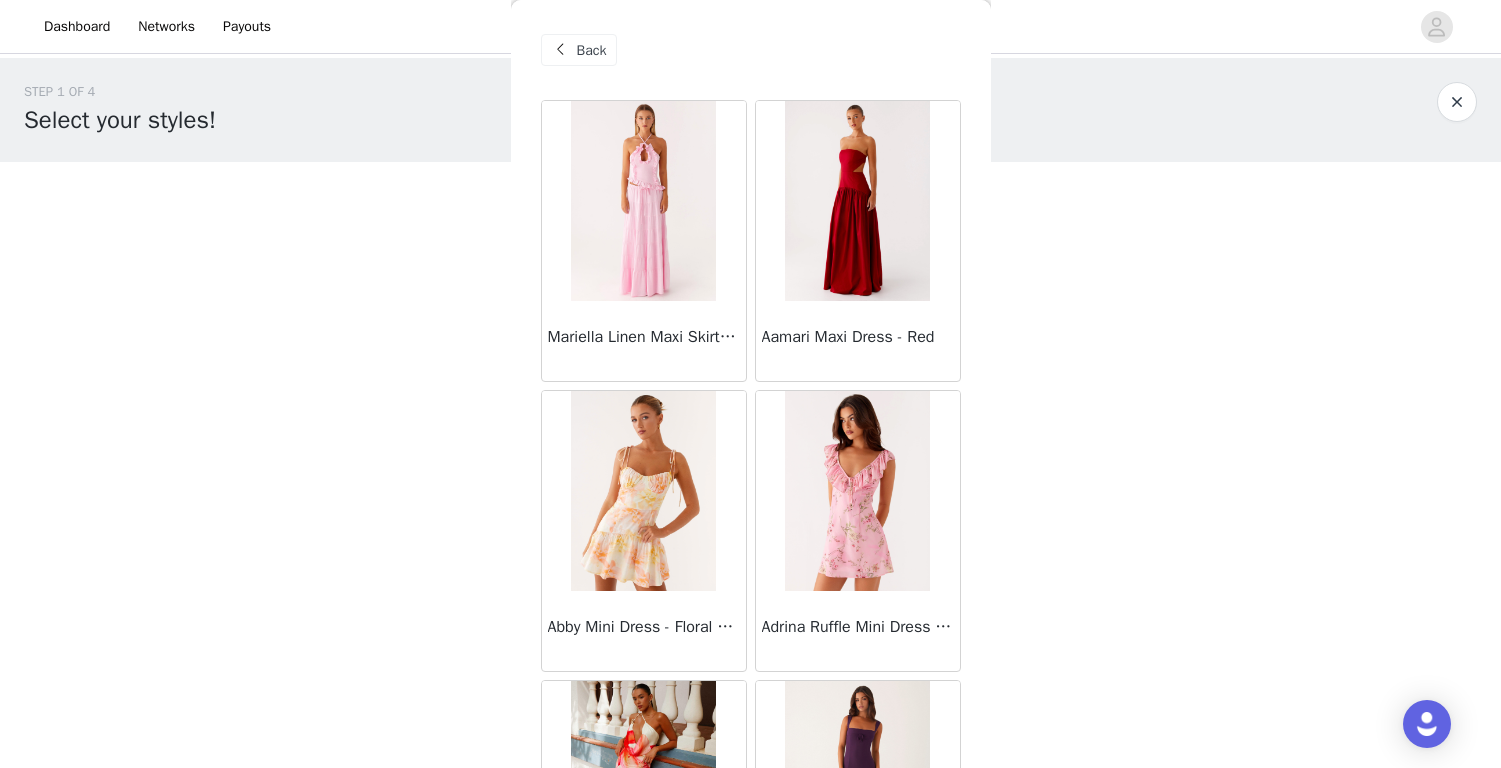 scroll, scrollTop: 56503, scrollLeft: 0, axis: vertical 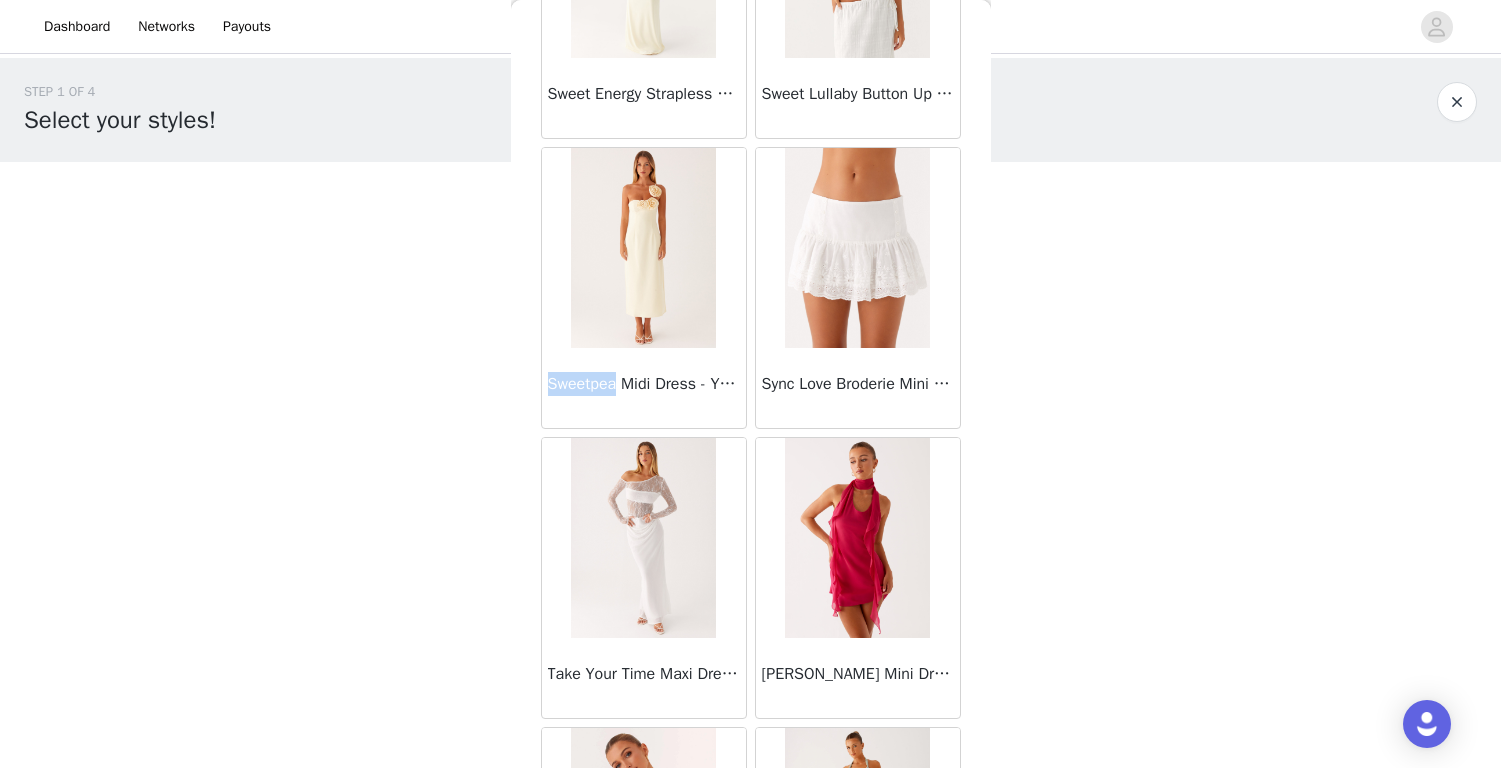 click at bounding box center (643, 248) 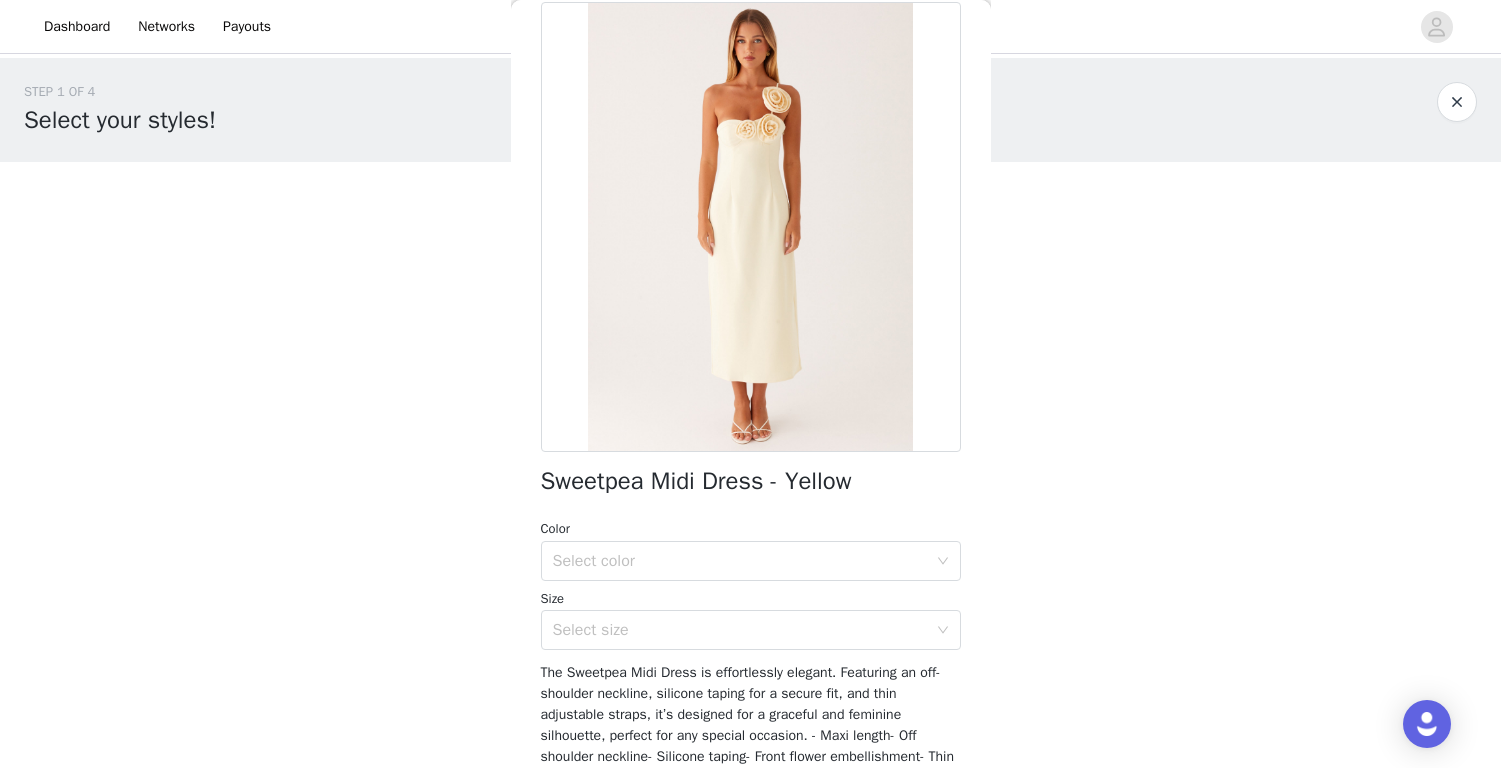 scroll, scrollTop: 158, scrollLeft: 0, axis: vertical 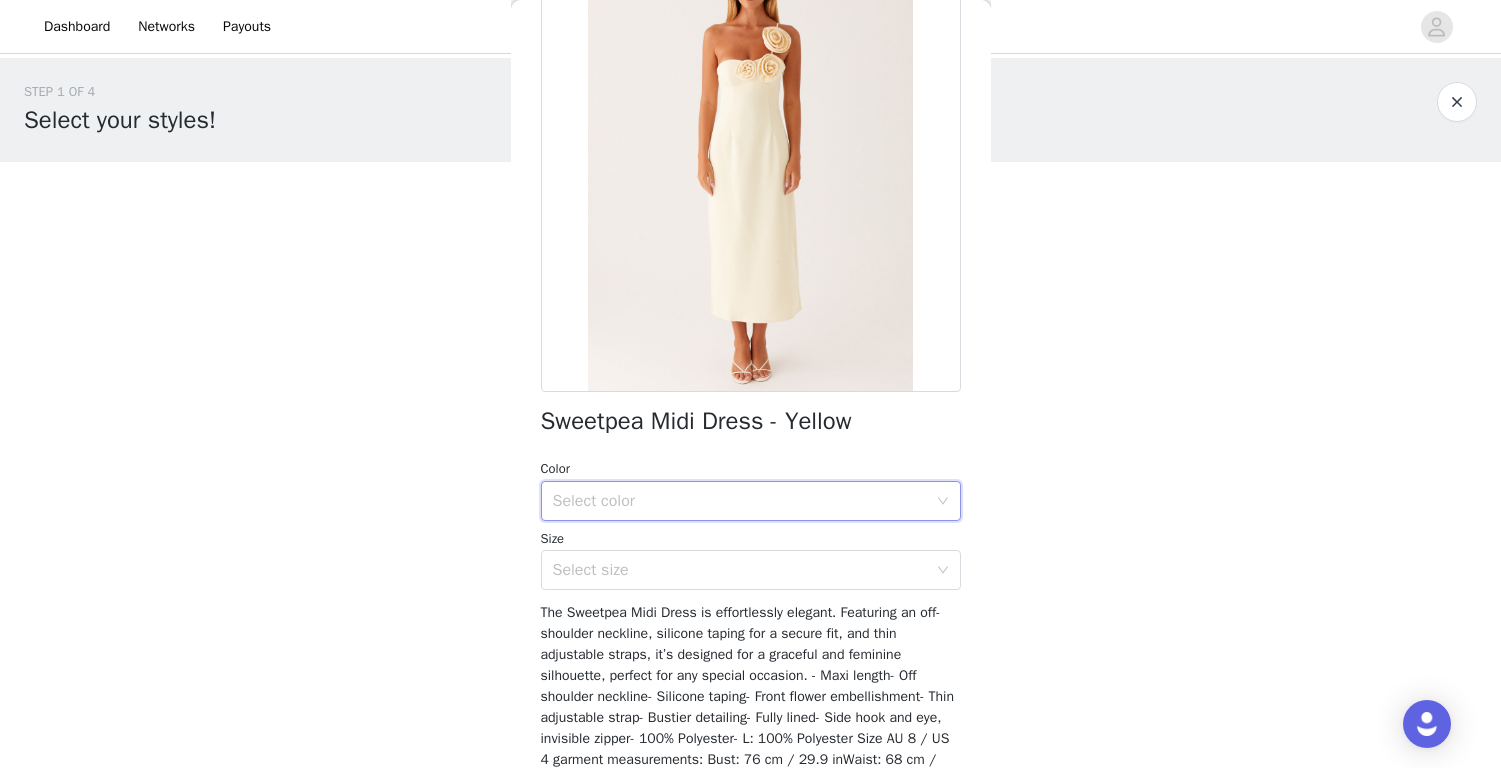 click on "Select color" at bounding box center (744, 501) 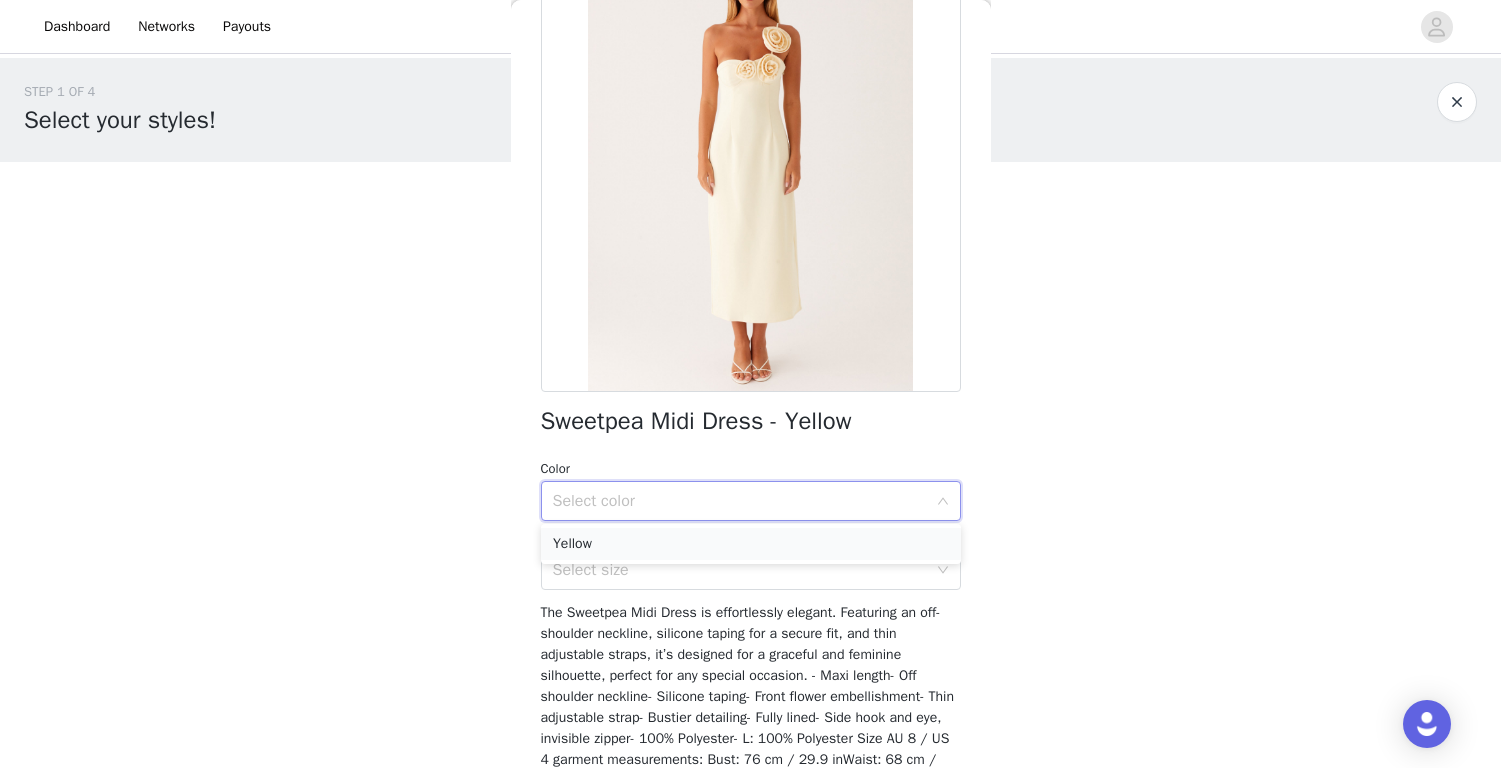 click on "Yellow" at bounding box center [751, 544] 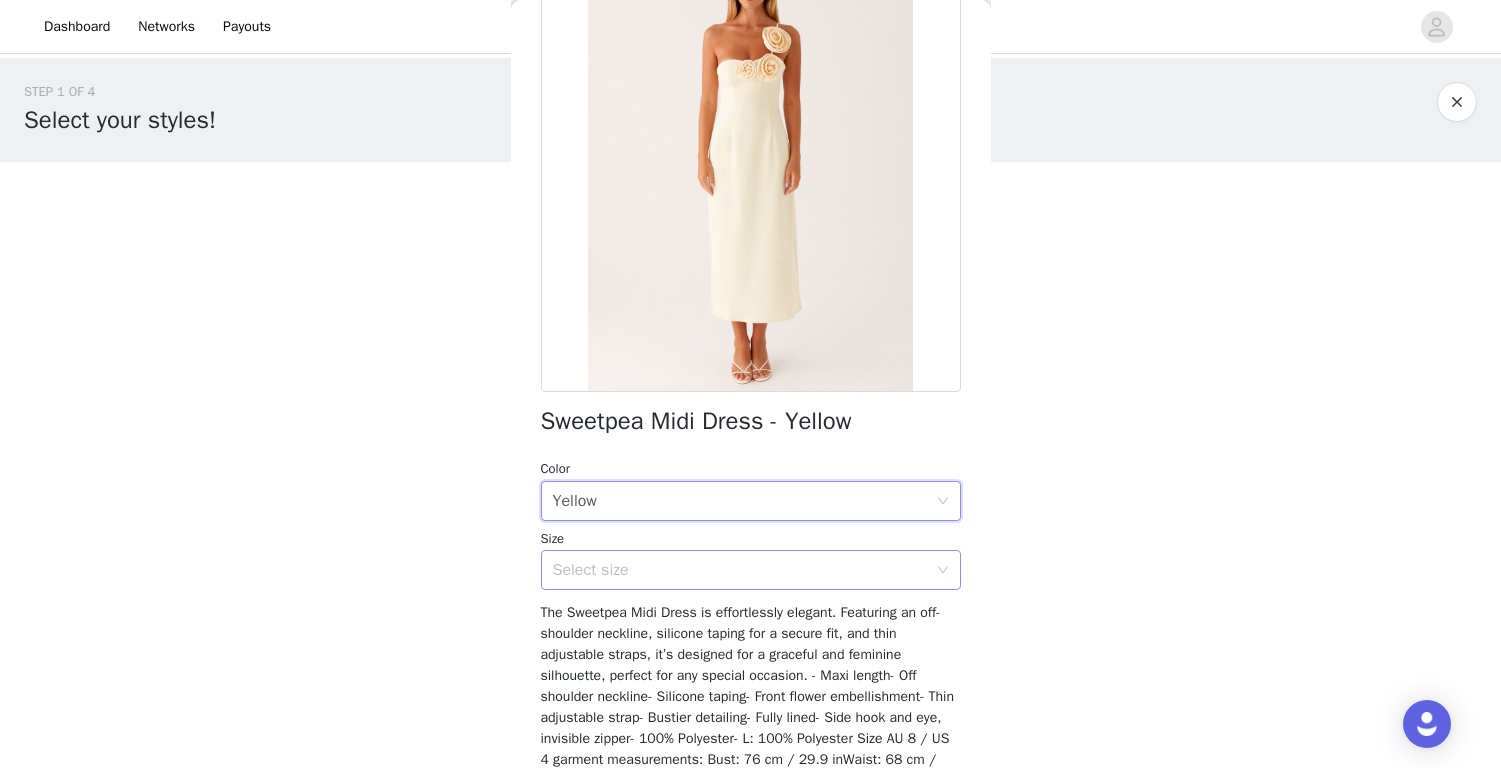 click on "Select size" at bounding box center [740, 570] 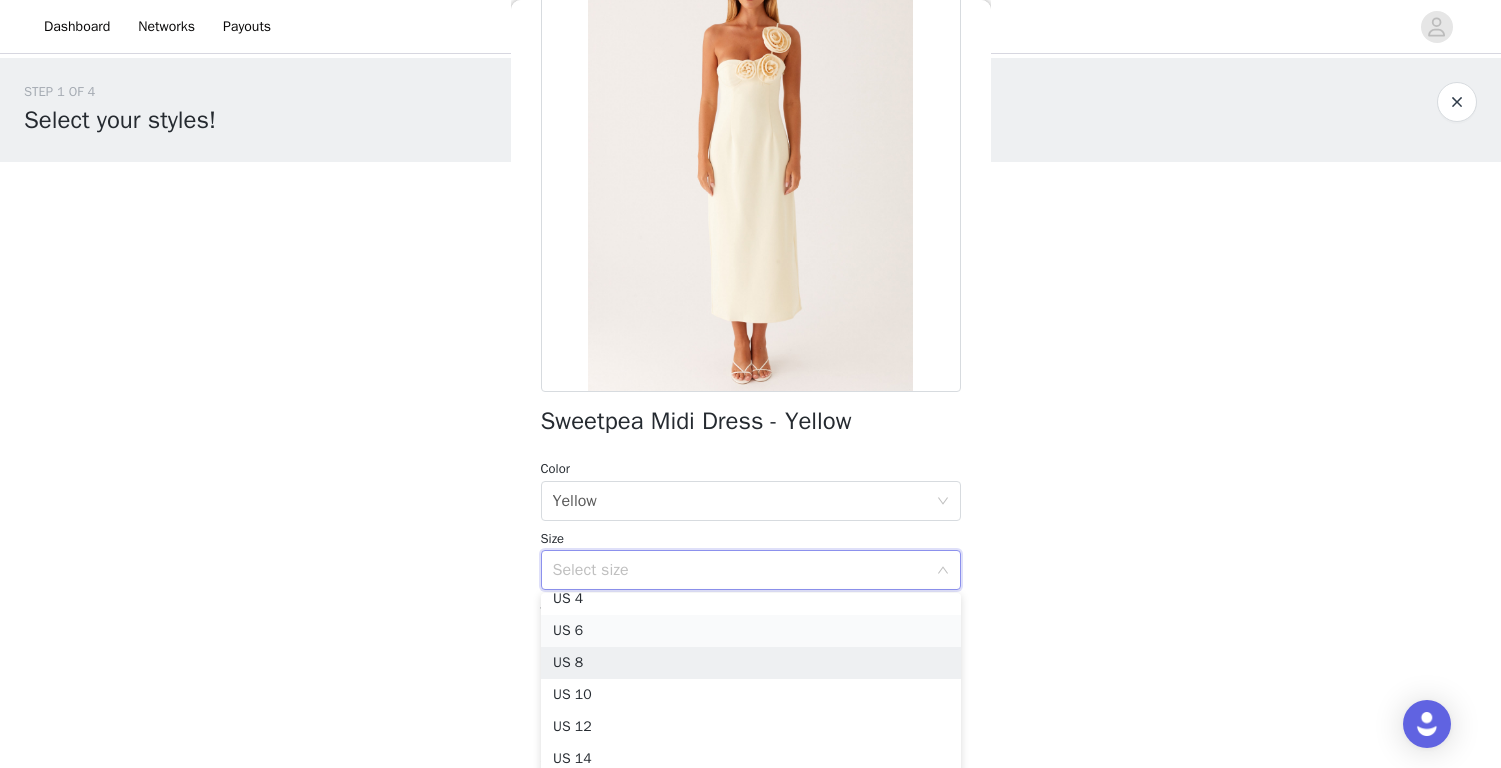 scroll, scrollTop: 78, scrollLeft: 0, axis: vertical 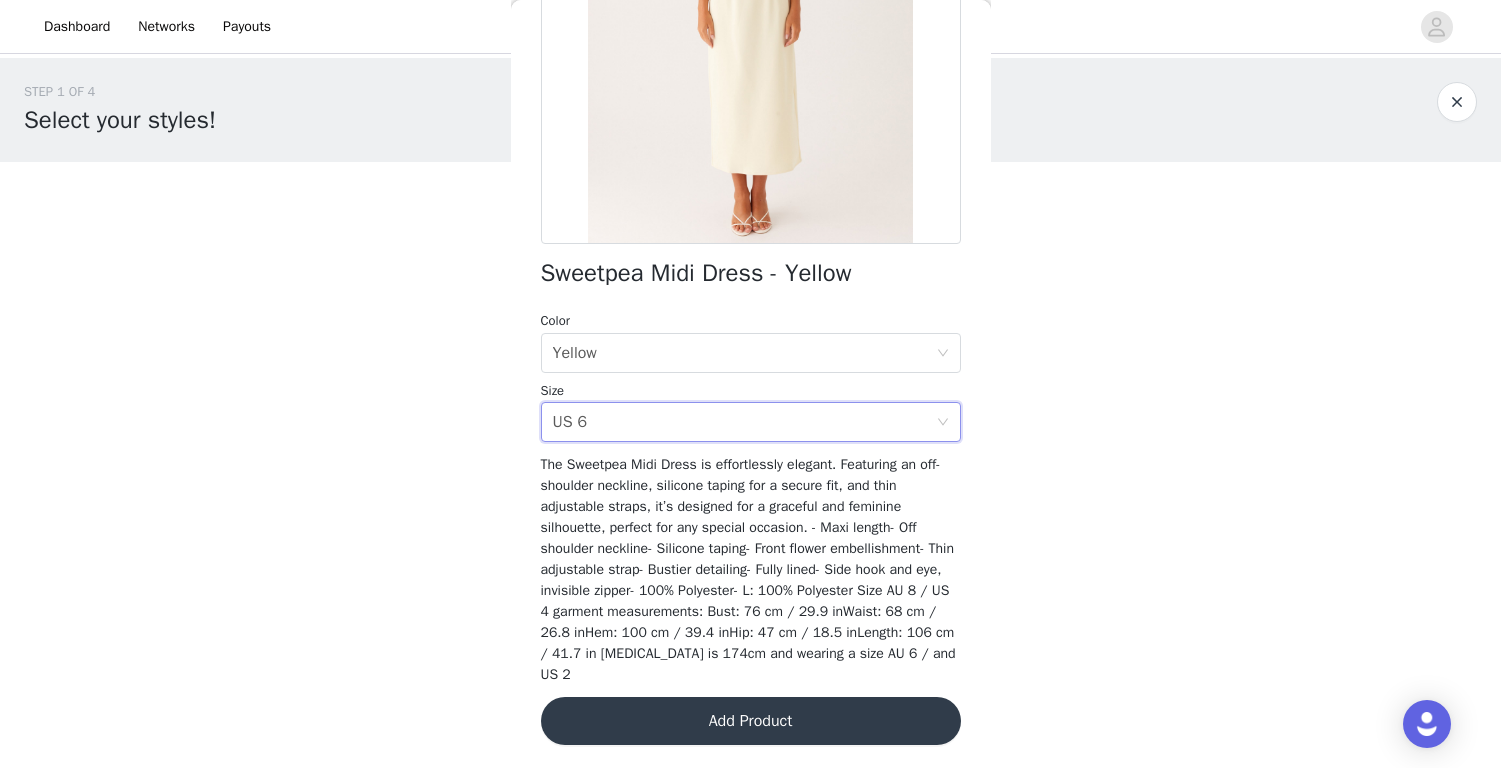 click on "Add Product" at bounding box center [751, 721] 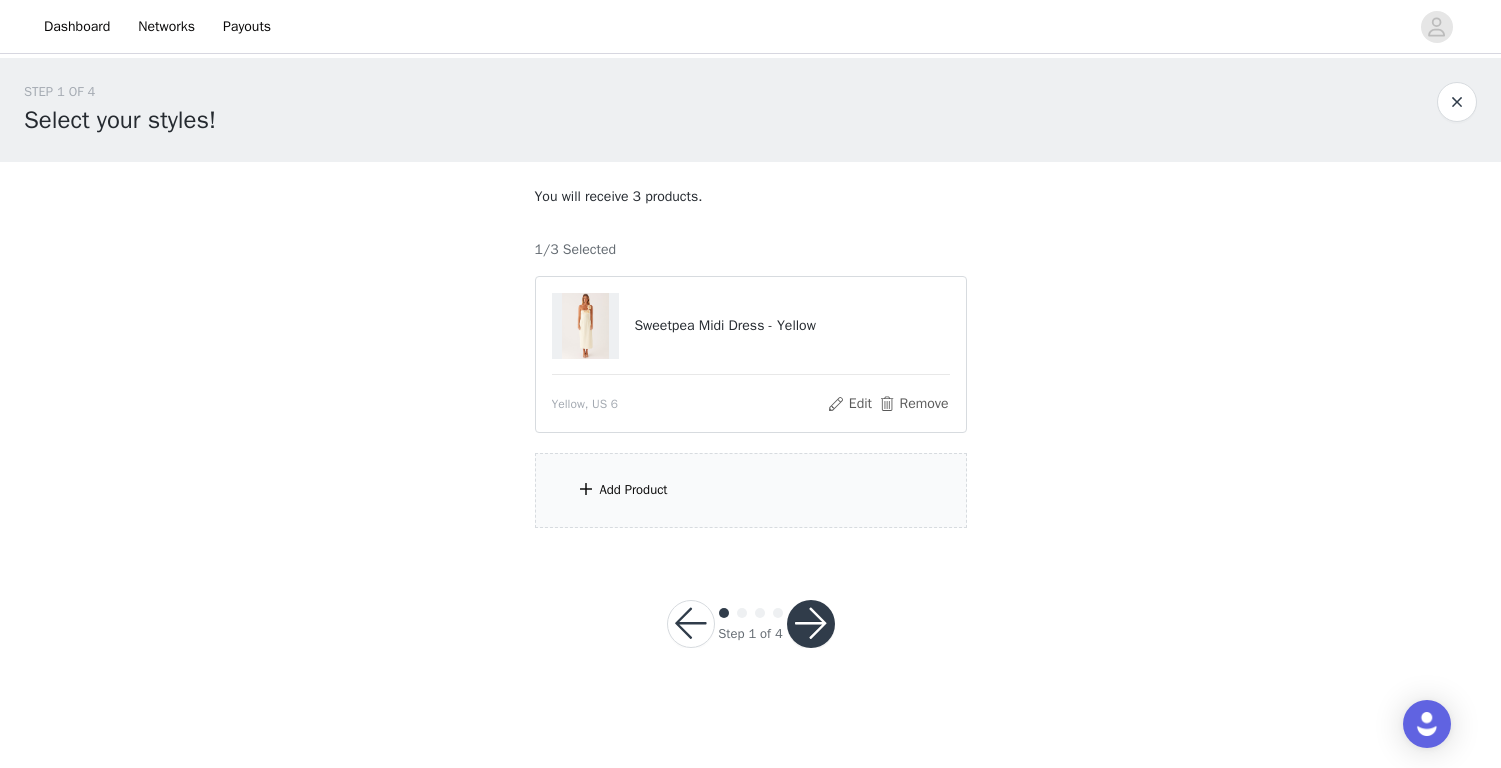 click on "Add Product" at bounding box center [751, 490] 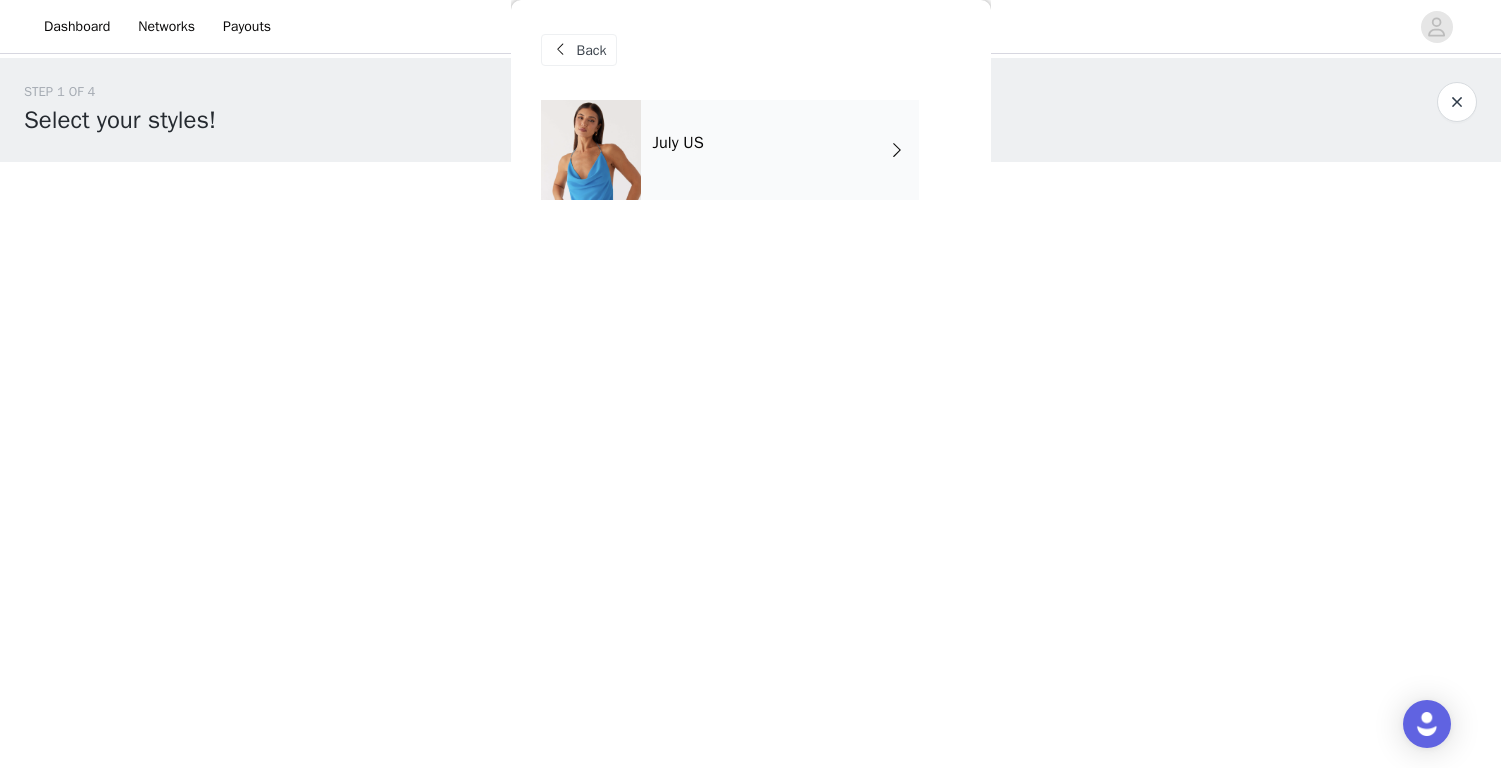 click on "July US" at bounding box center [780, 150] 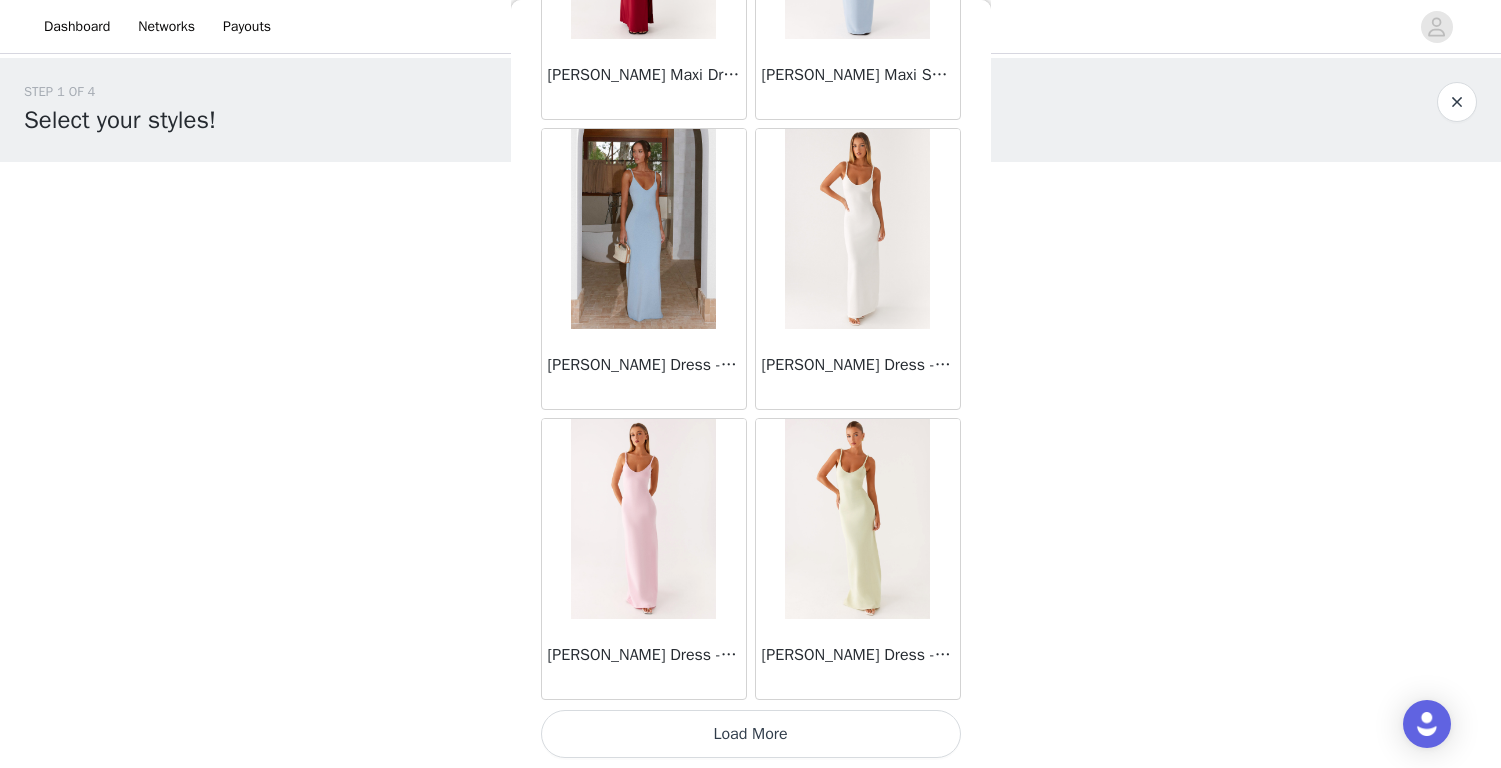 scroll, scrollTop: 2292, scrollLeft: 0, axis: vertical 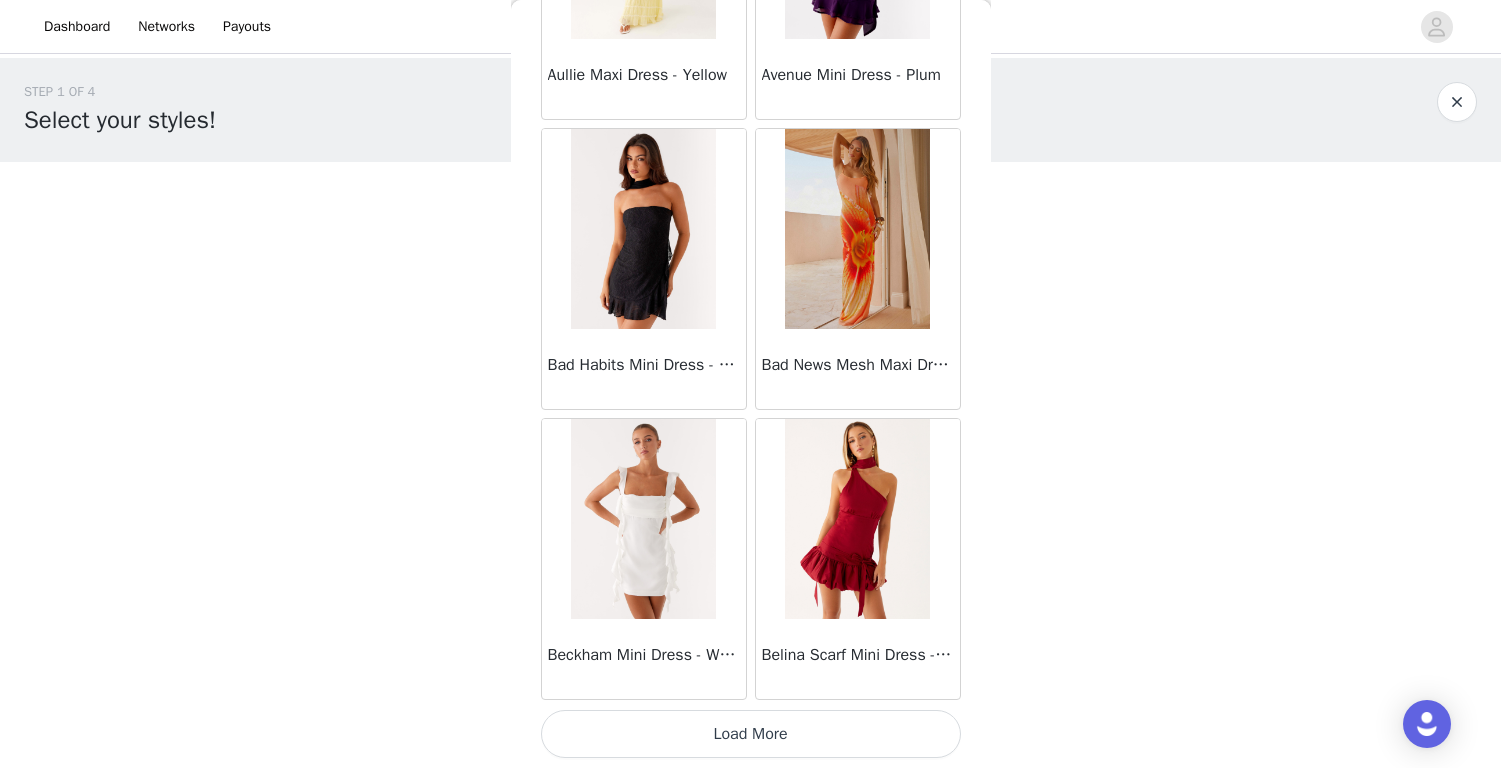 click on "Load More" at bounding box center [751, 734] 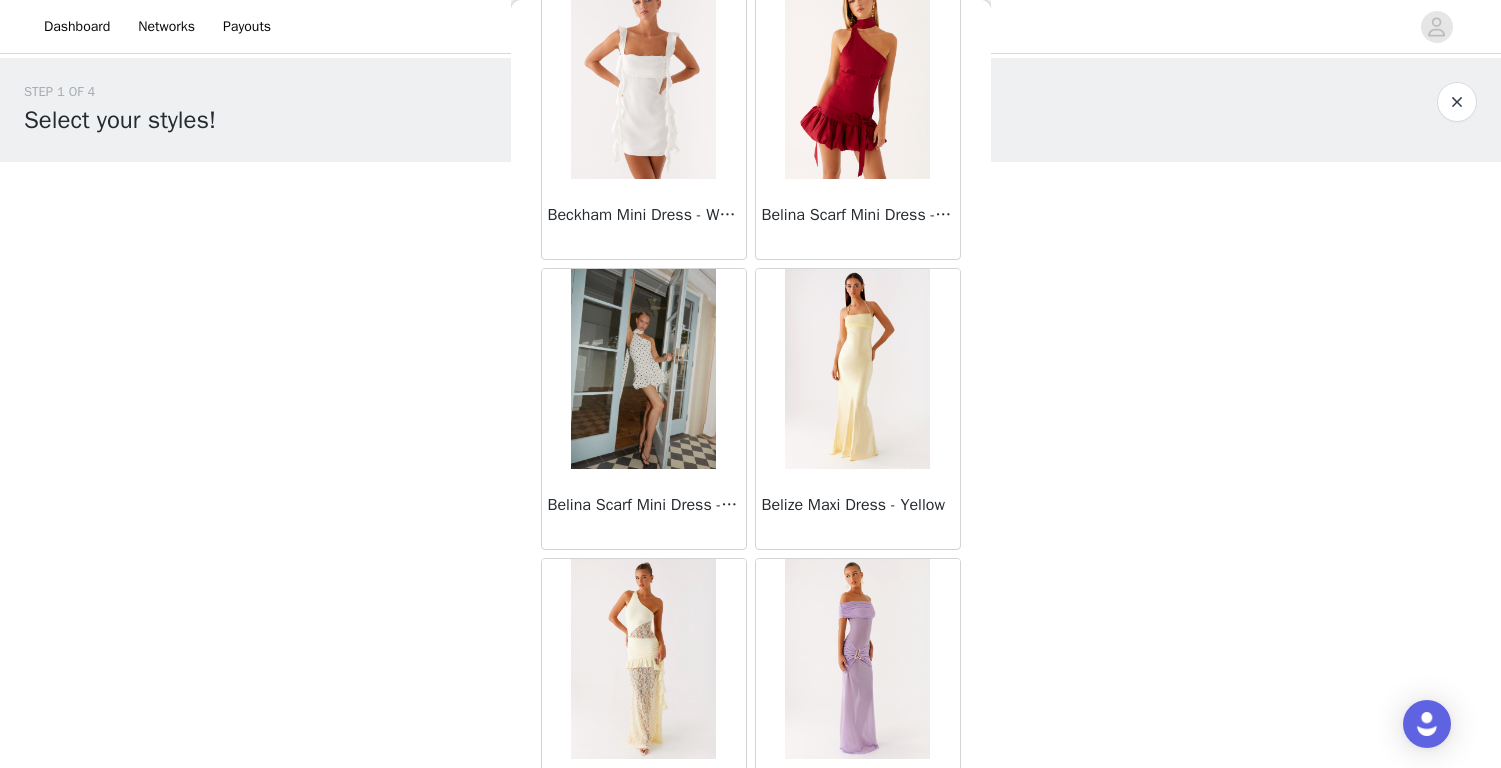 scroll, scrollTop: 5880, scrollLeft: 0, axis: vertical 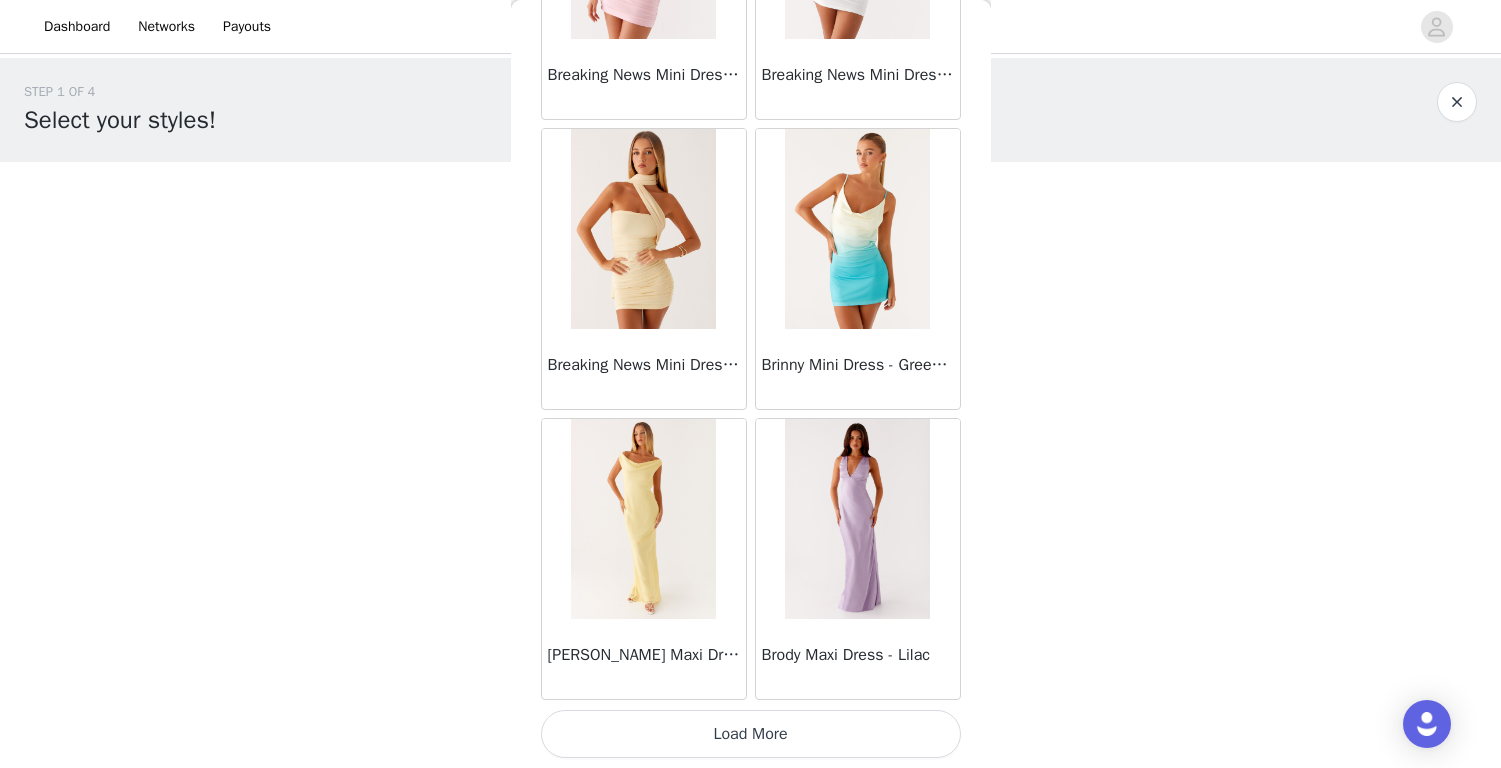 click on "Load More" at bounding box center (751, 734) 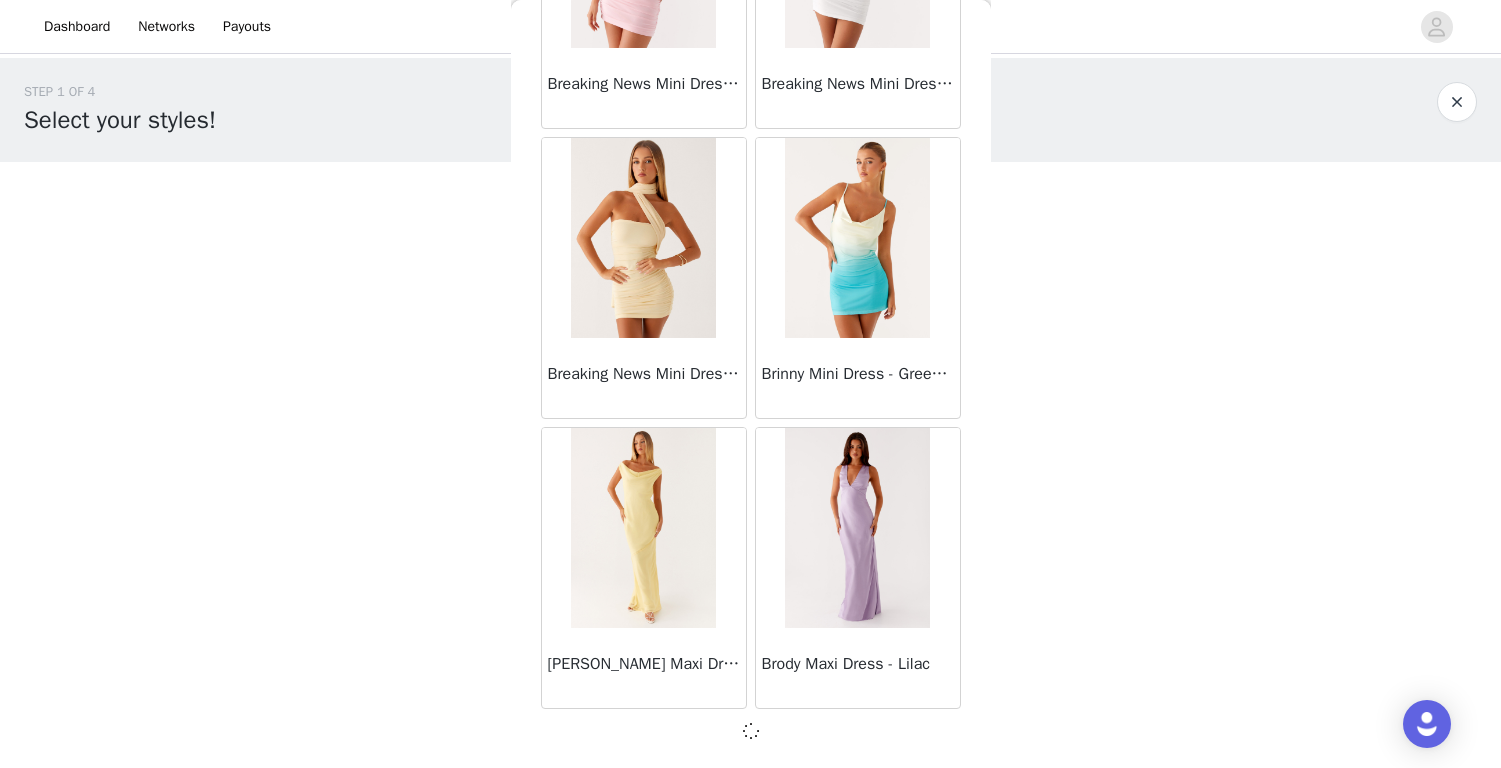 scroll, scrollTop: 8083, scrollLeft: 0, axis: vertical 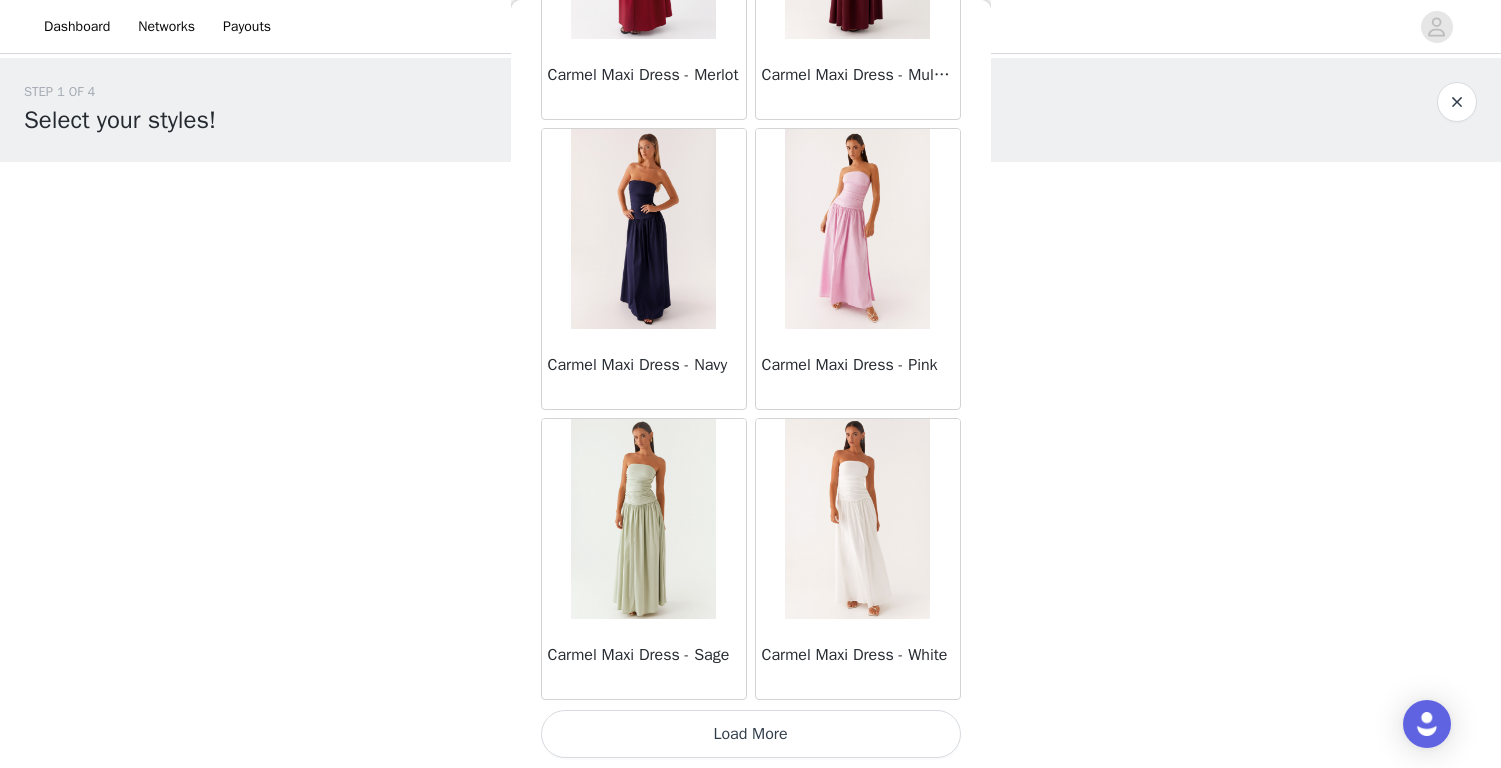 click on "Load More" at bounding box center (751, 734) 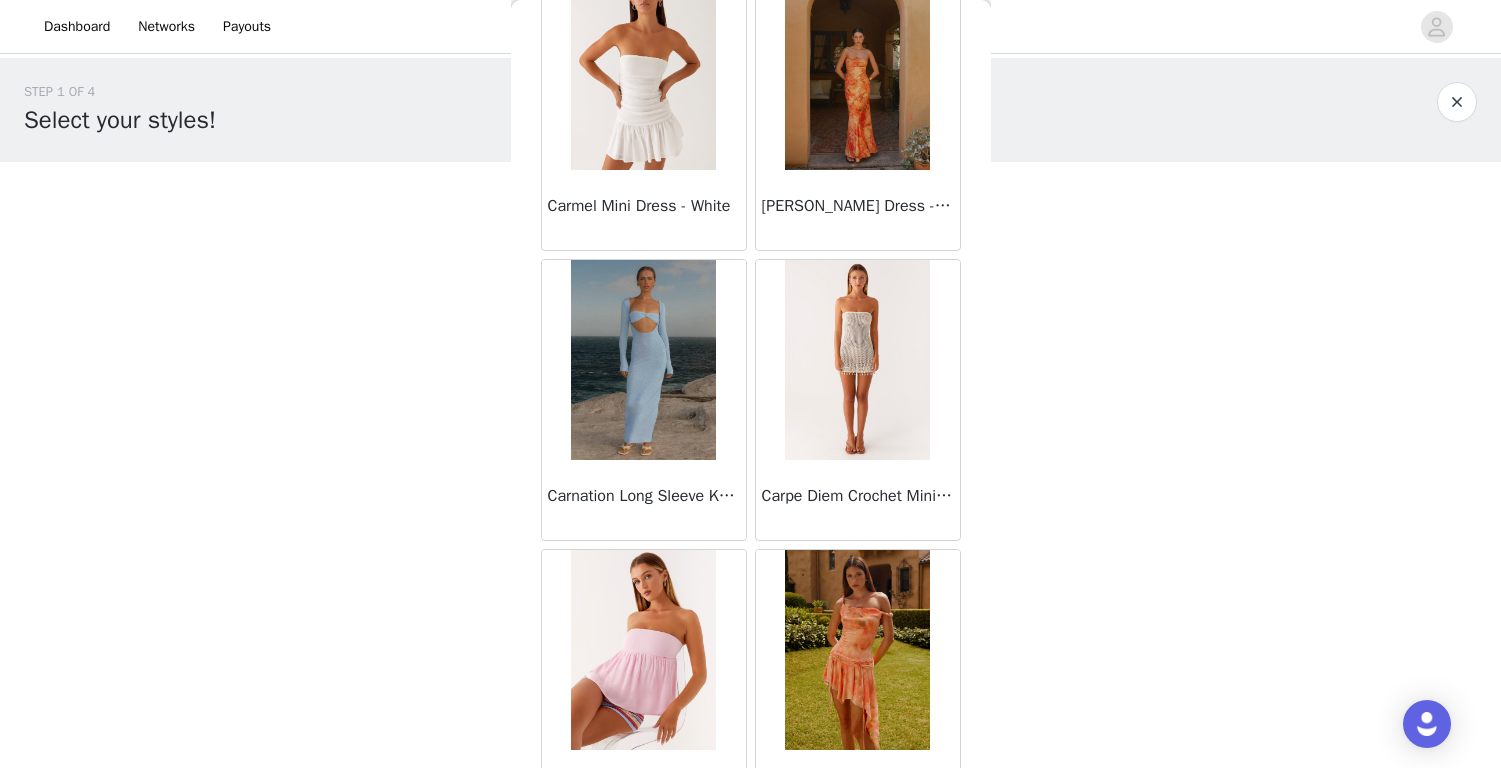 scroll, scrollTop: 12604, scrollLeft: 0, axis: vertical 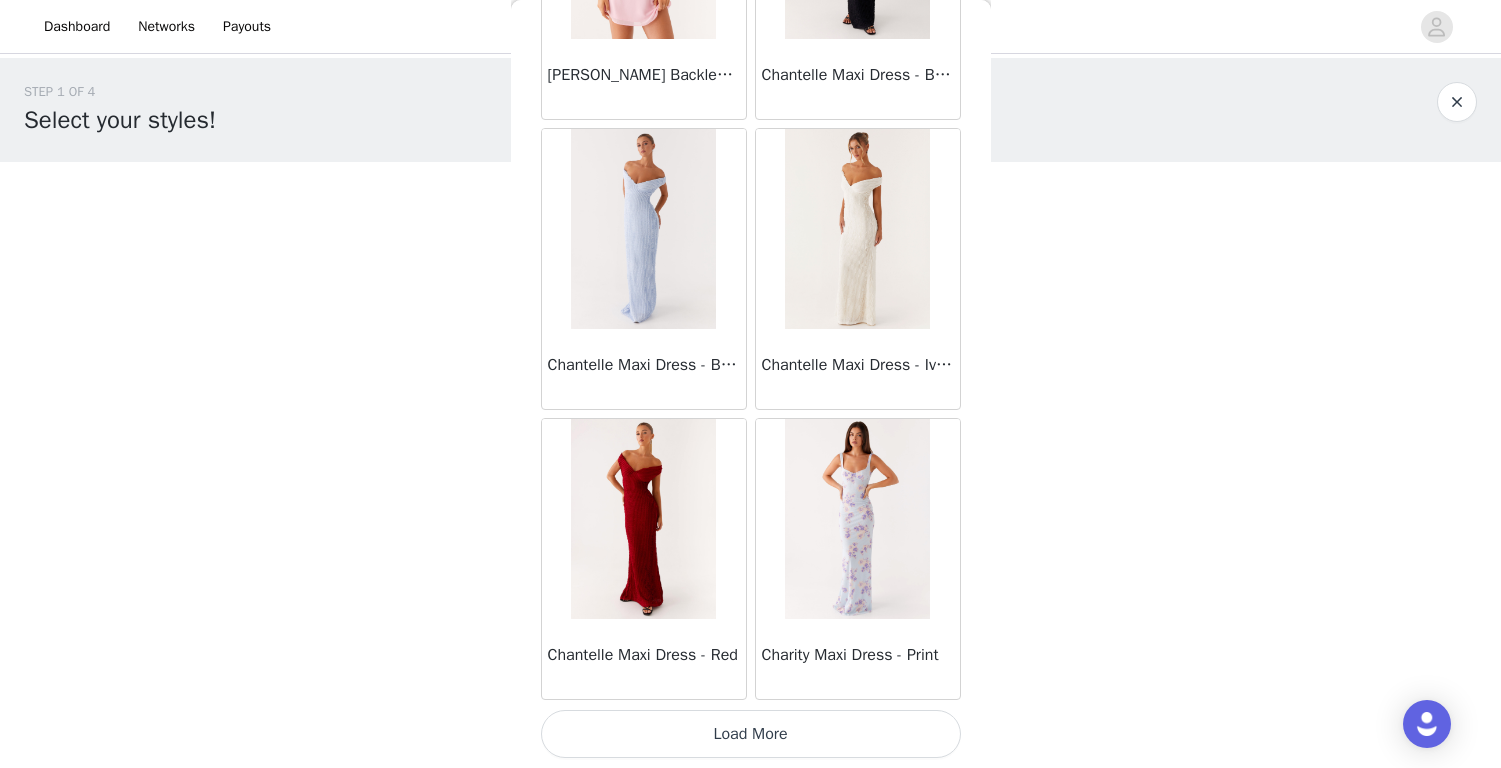 click on "Load More" at bounding box center (751, 734) 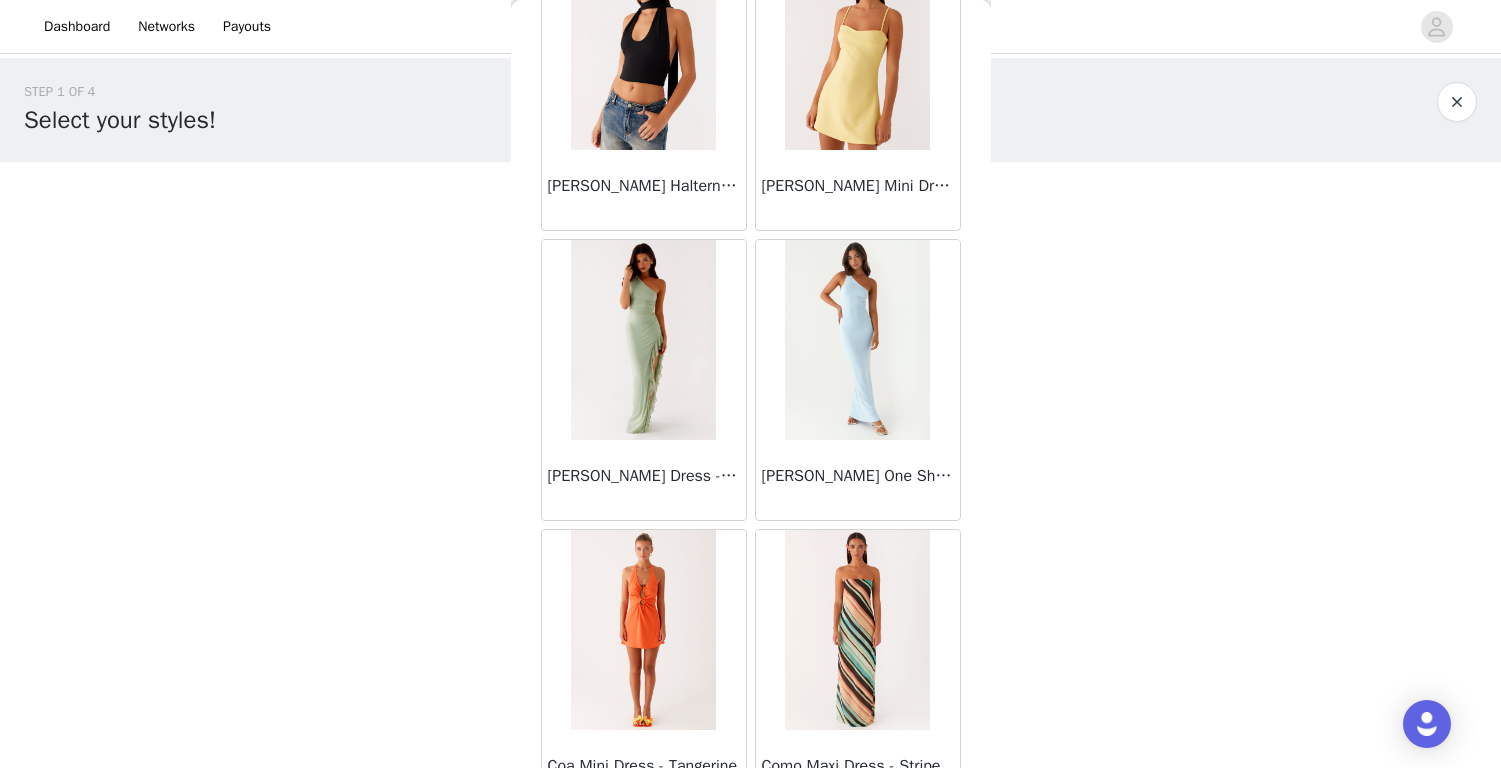 scroll, scrollTop: 16158, scrollLeft: 0, axis: vertical 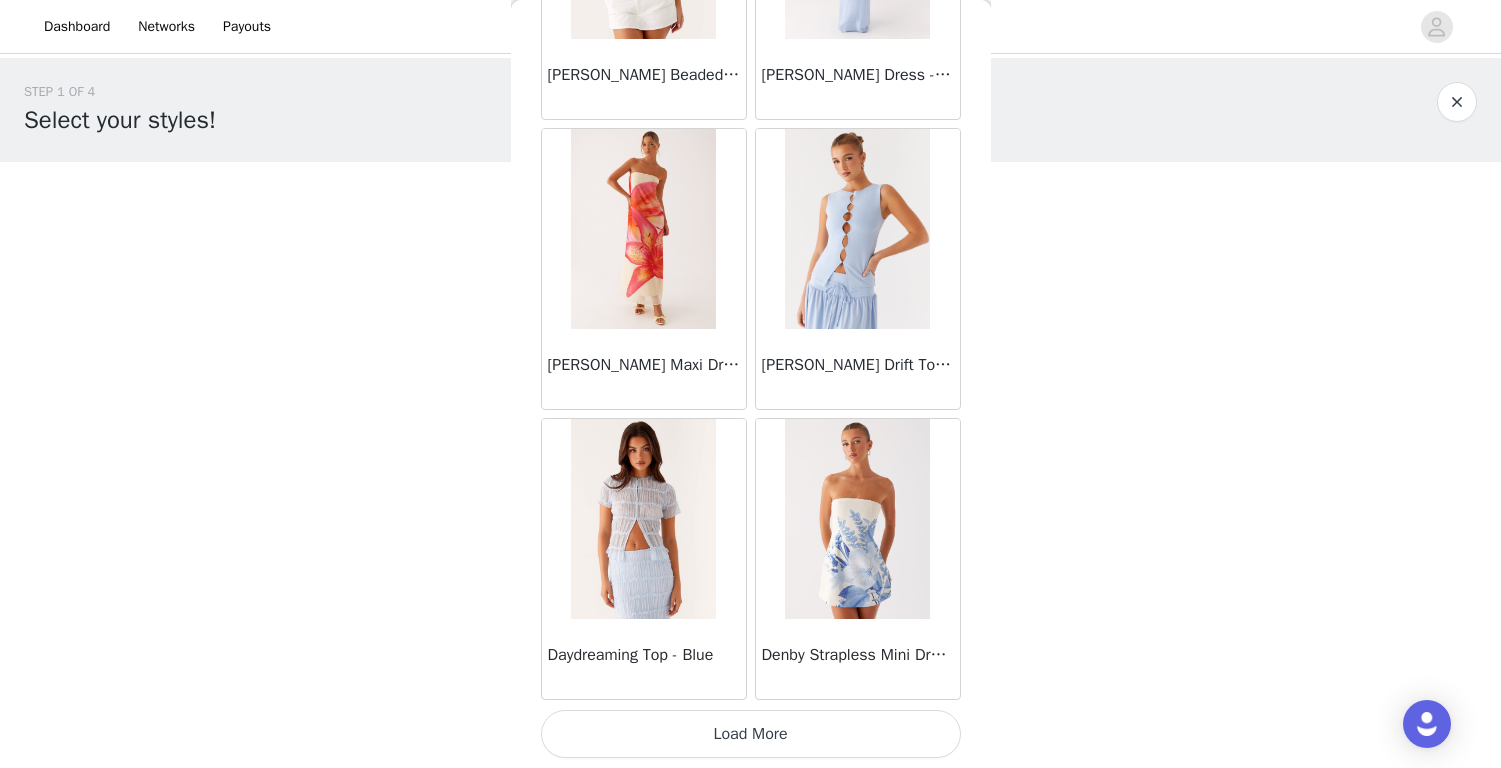 click on "Load More" at bounding box center [751, 734] 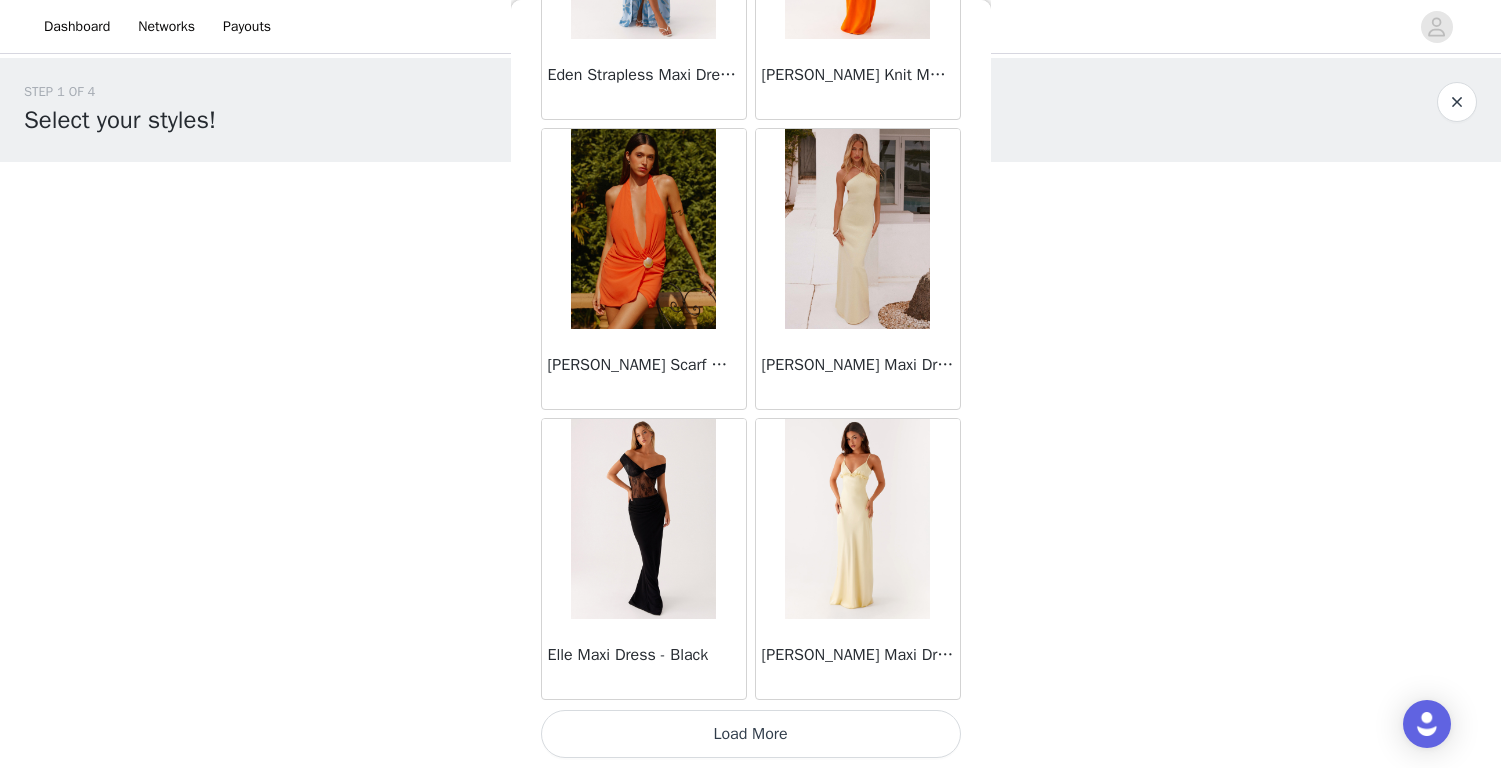 scroll, scrollTop: 19692, scrollLeft: 0, axis: vertical 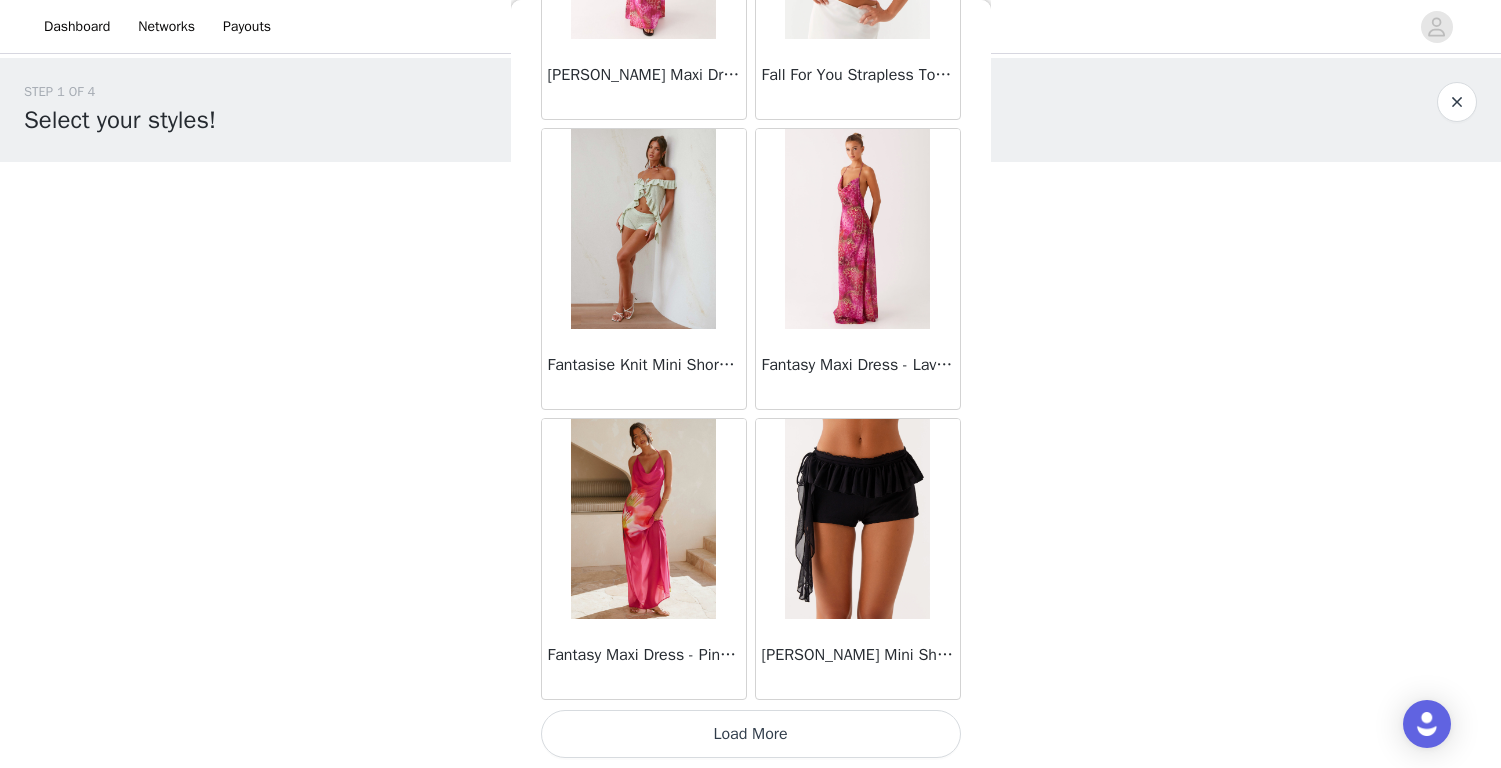 click on "Load More" at bounding box center (751, 734) 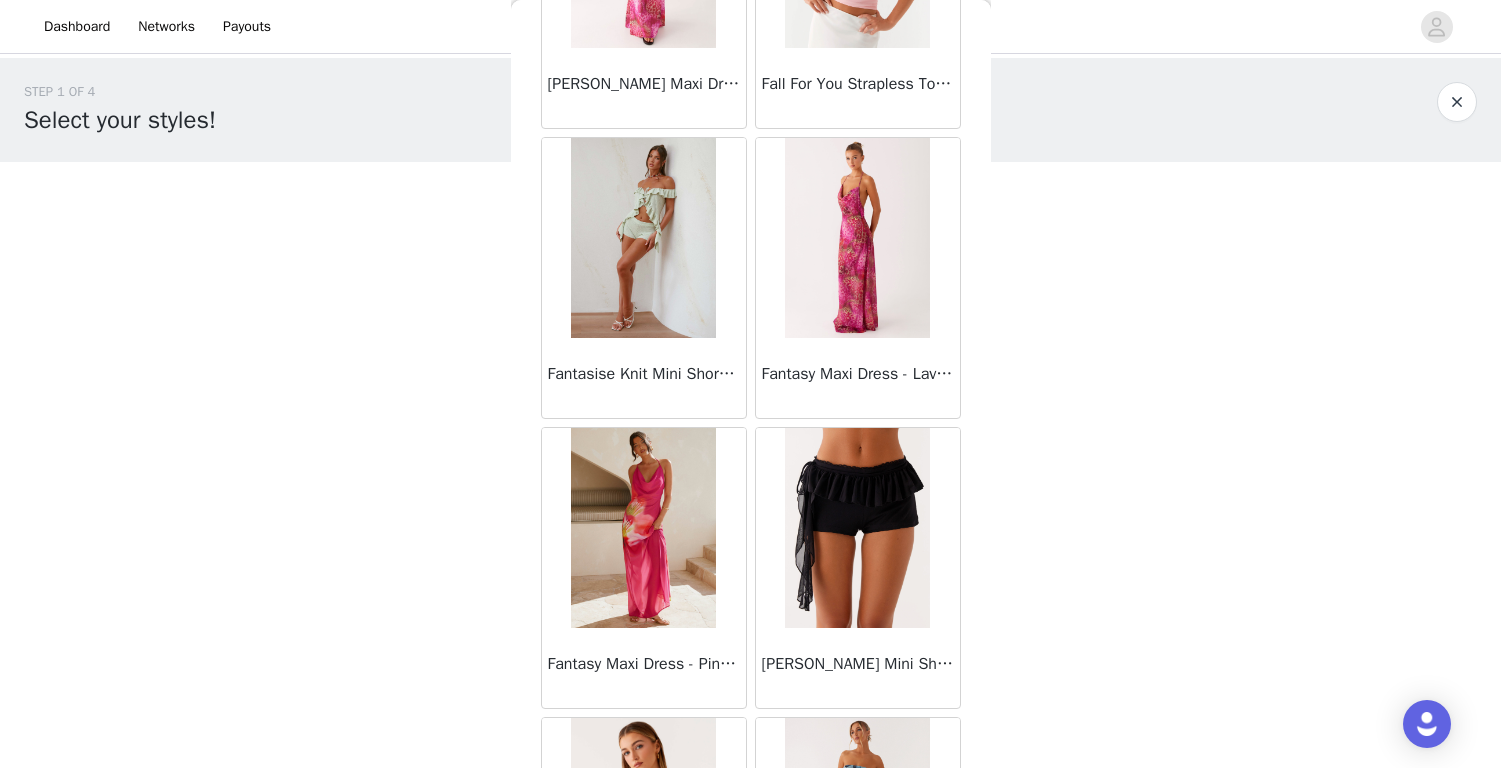 scroll, scrollTop: 0, scrollLeft: 0, axis: both 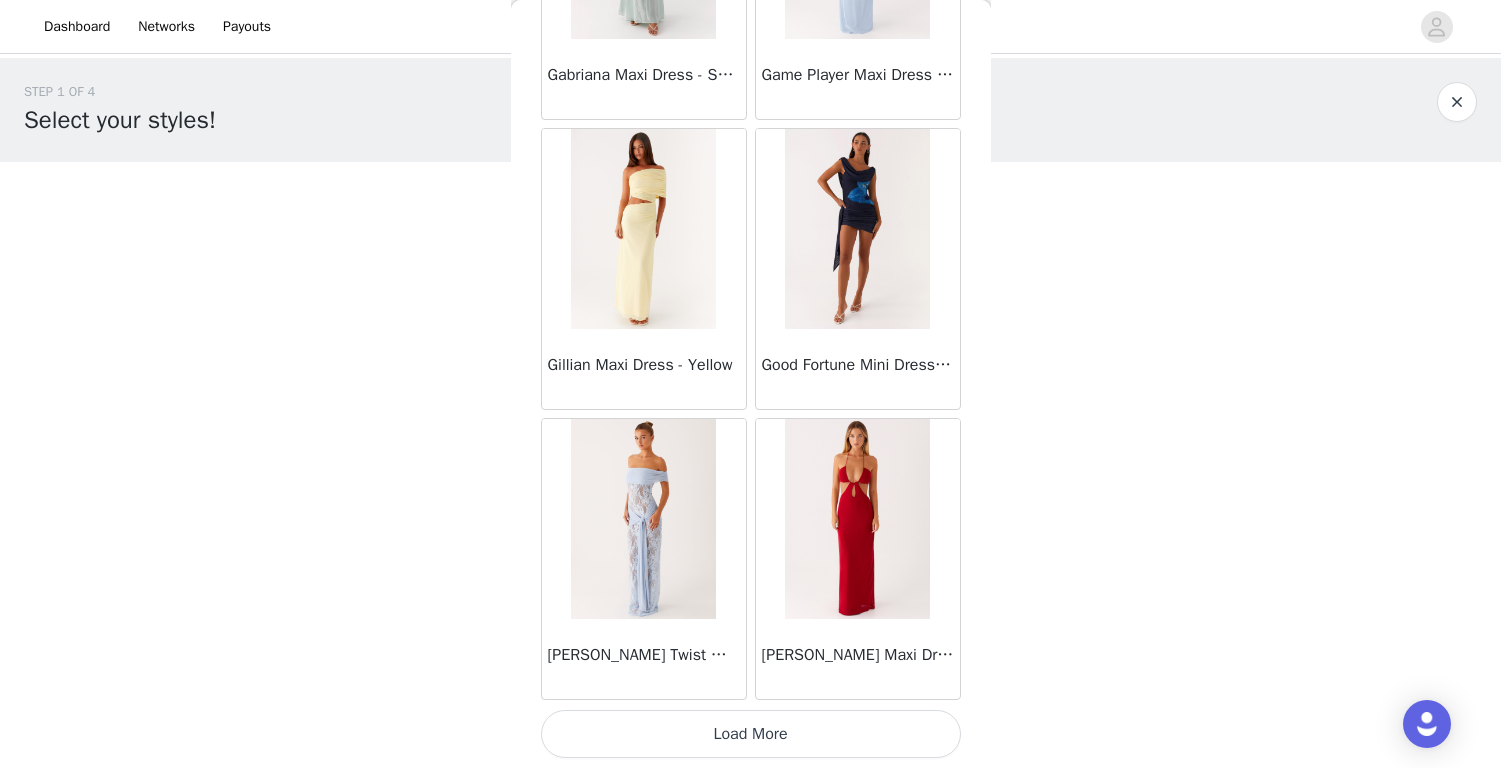 click on "Load More" at bounding box center [751, 734] 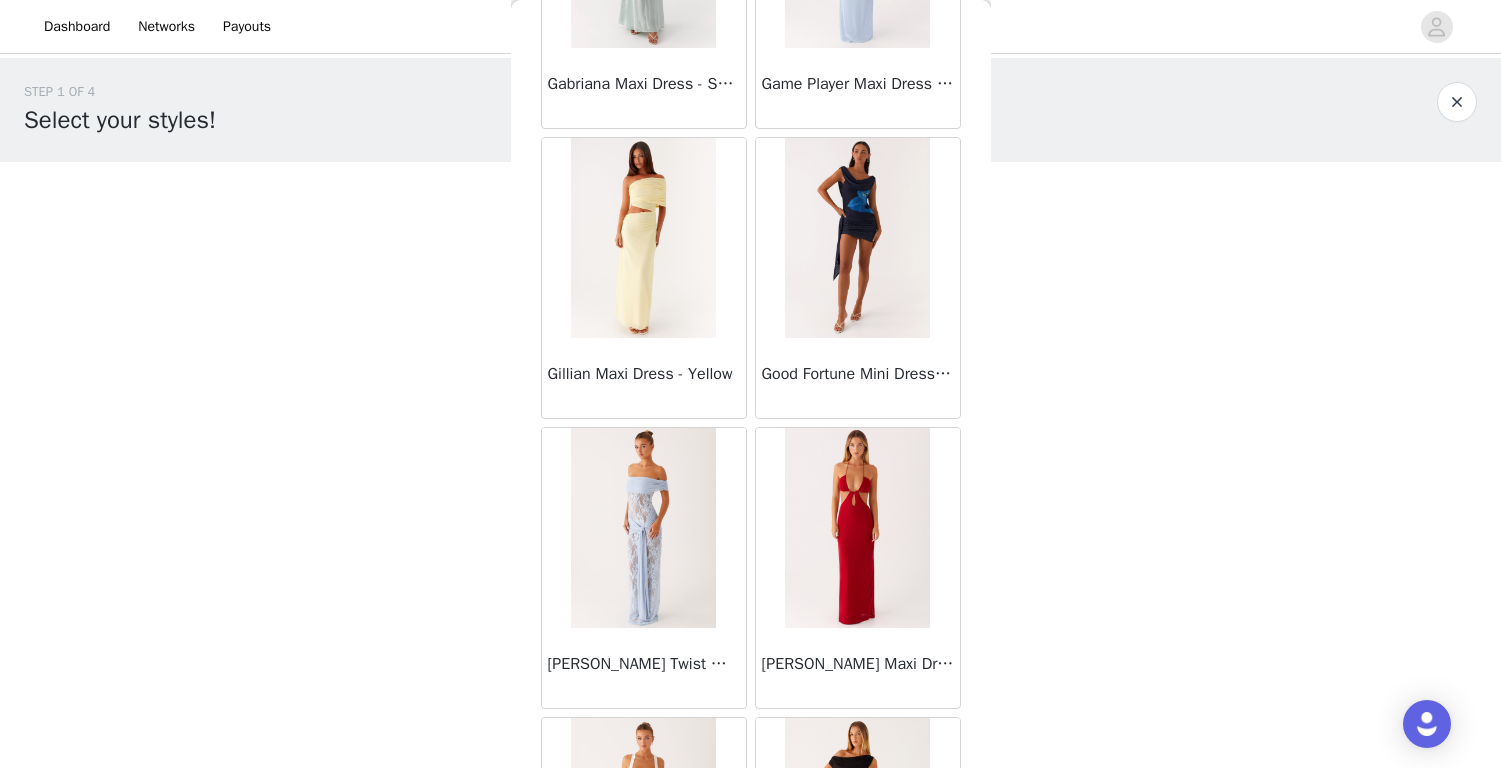 scroll, scrollTop: 0, scrollLeft: 0, axis: both 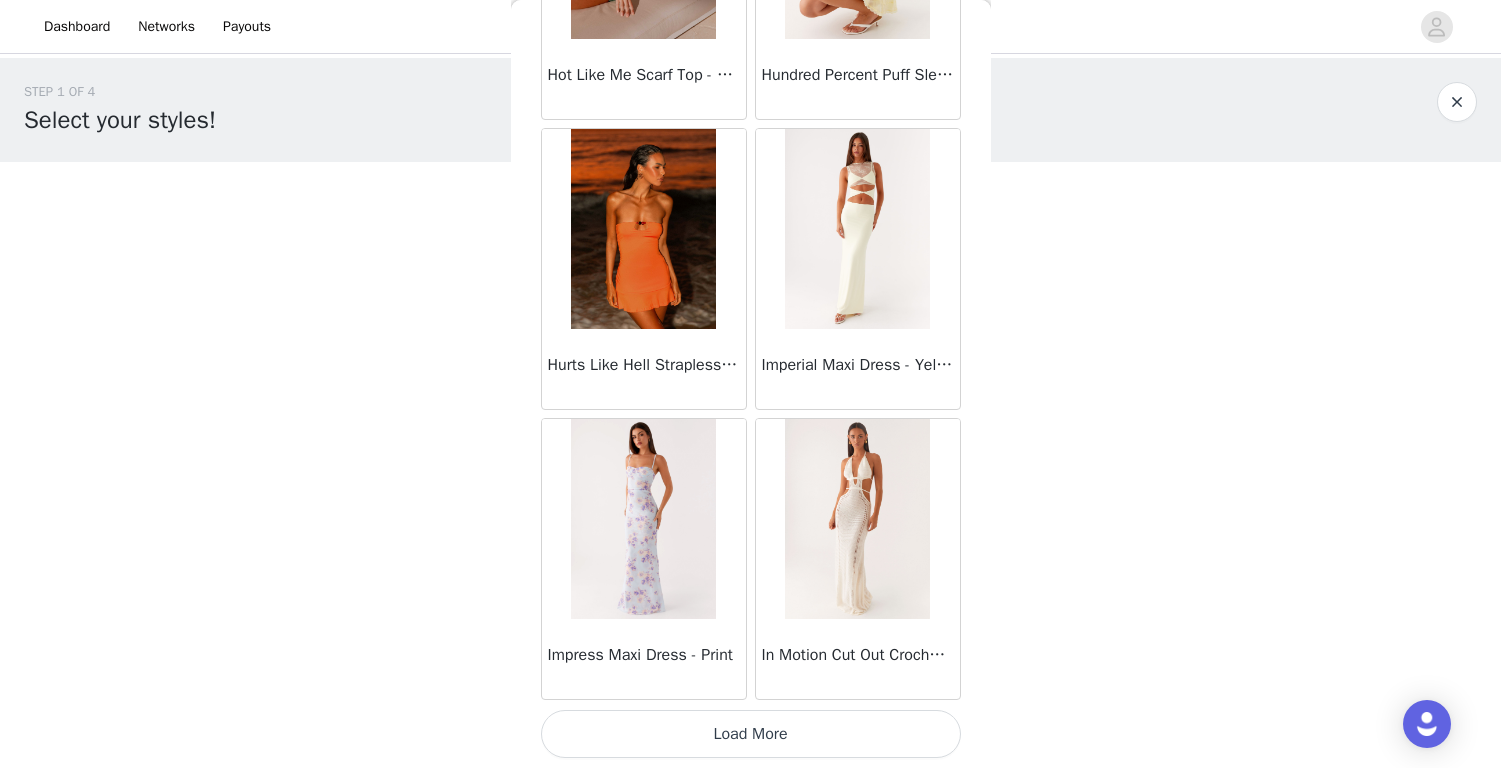 click on "Load More" at bounding box center [751, 734] 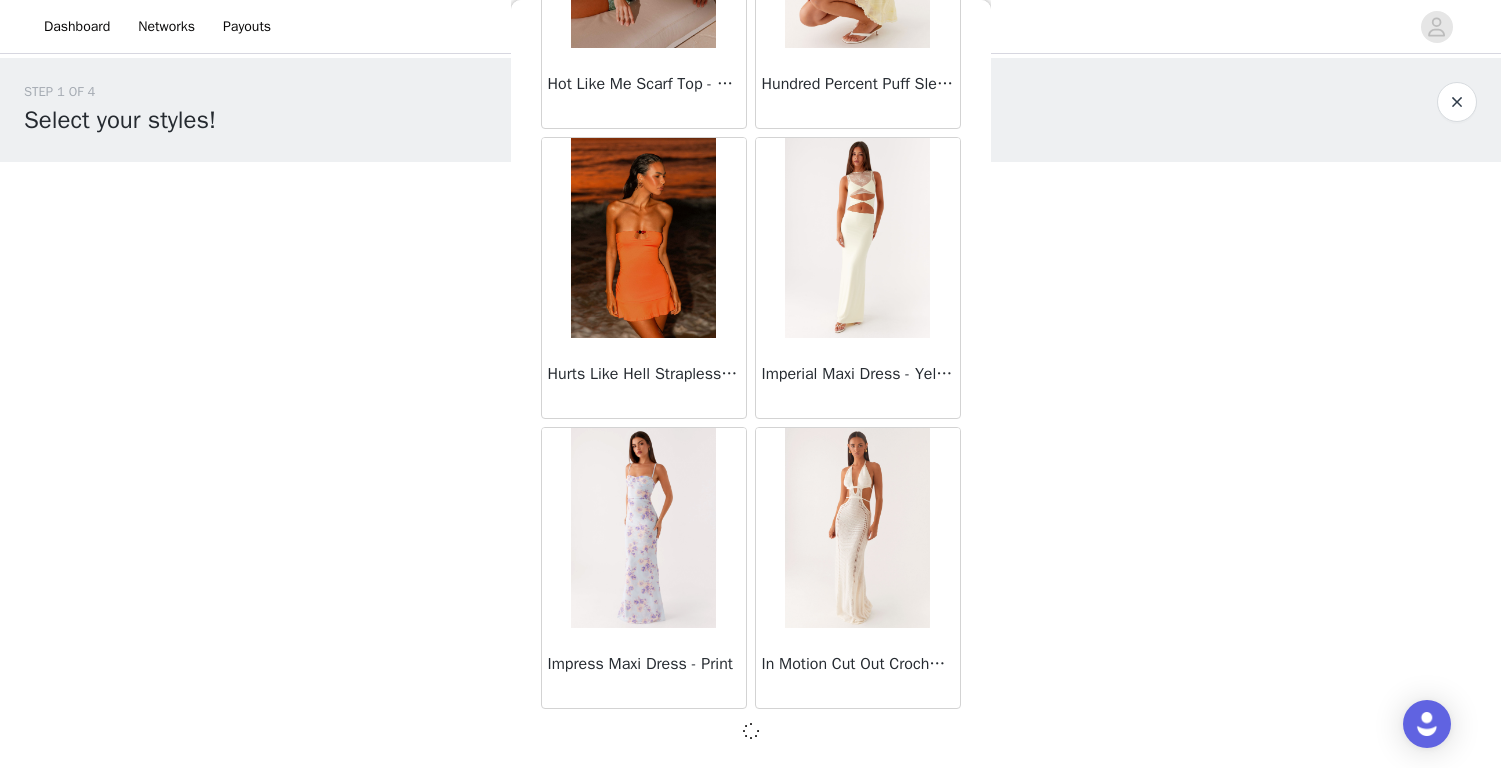 scroll, scrollTop: 28383, scrollLeft: 0, axis: vertical 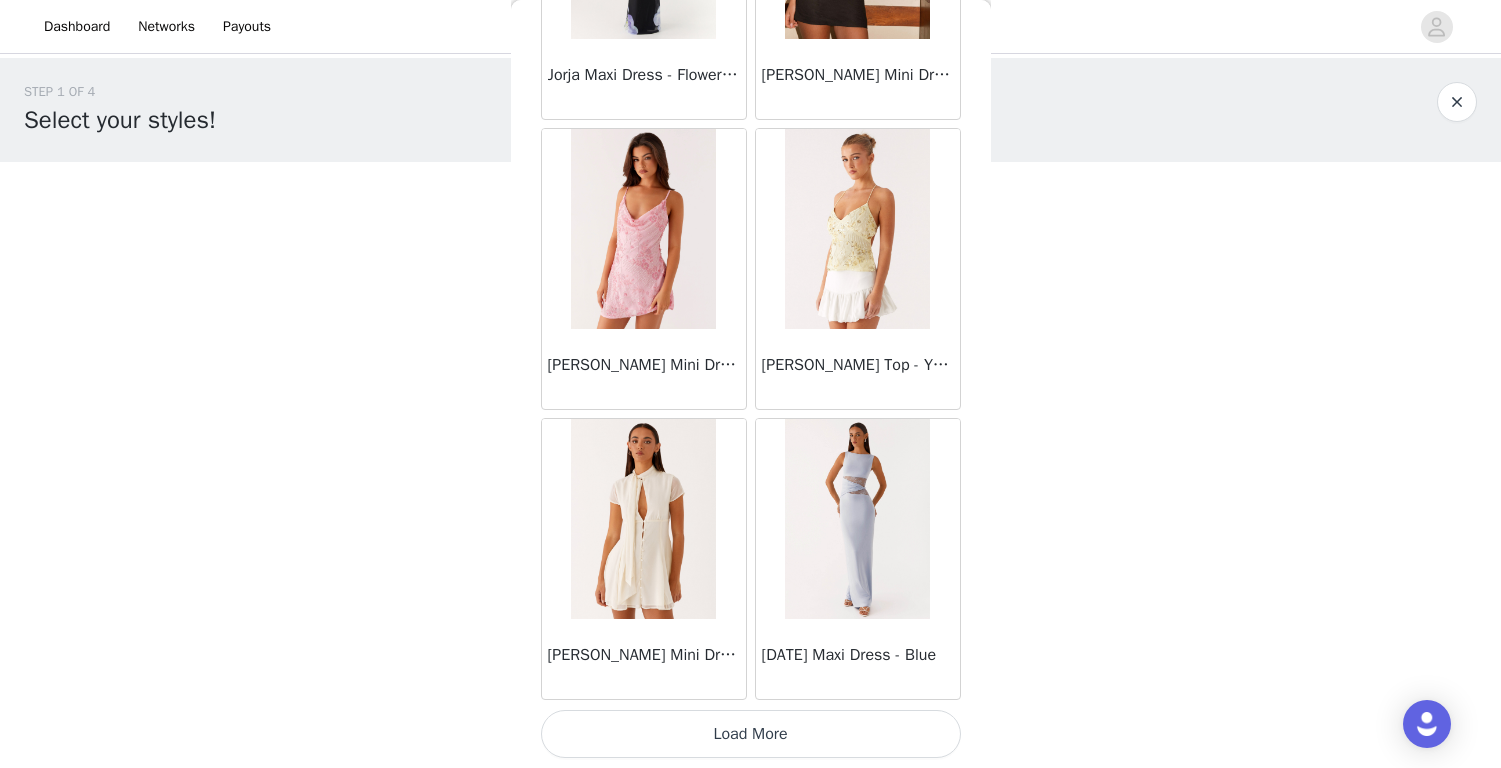 click on "Load More" at bounding box center [751, 734] 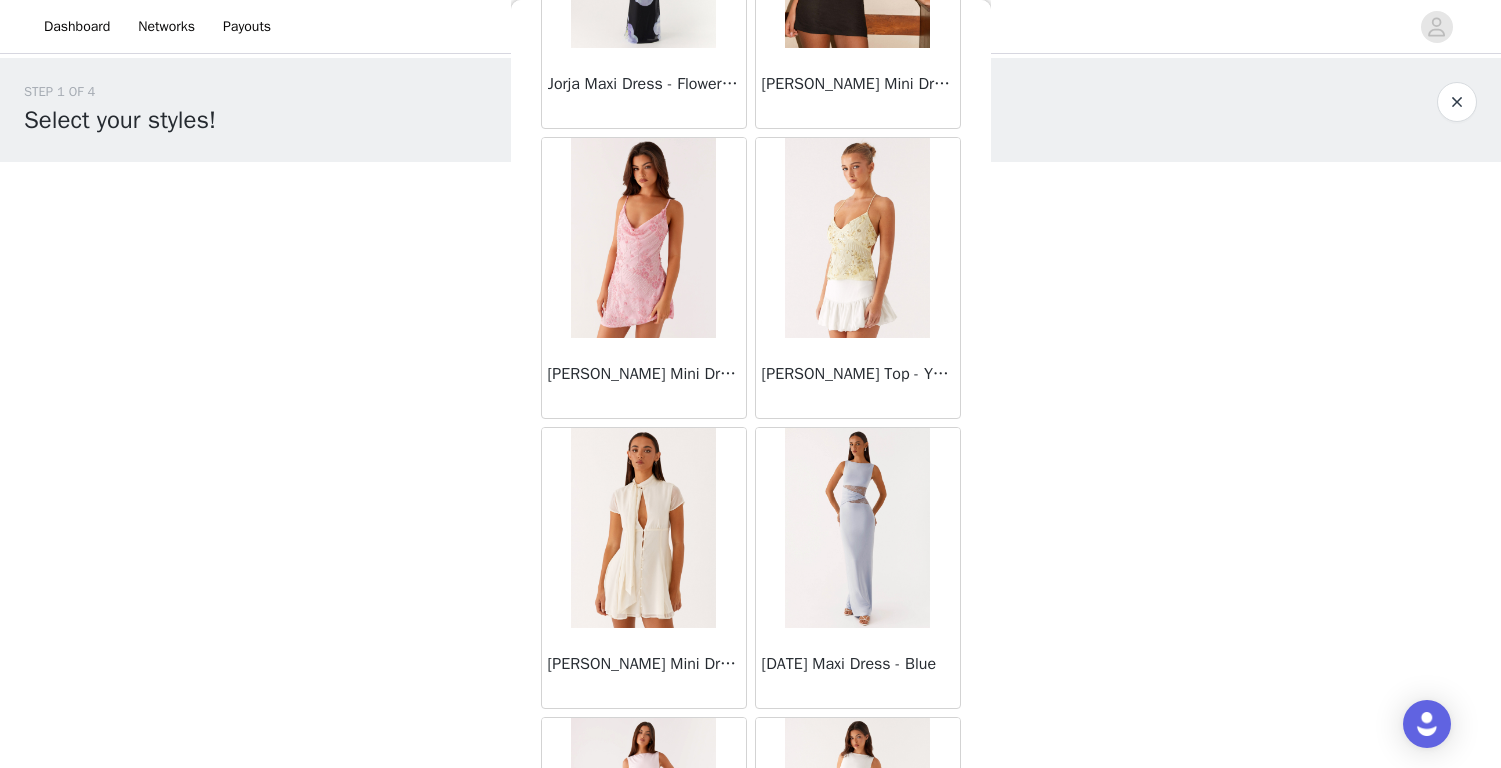 scroll 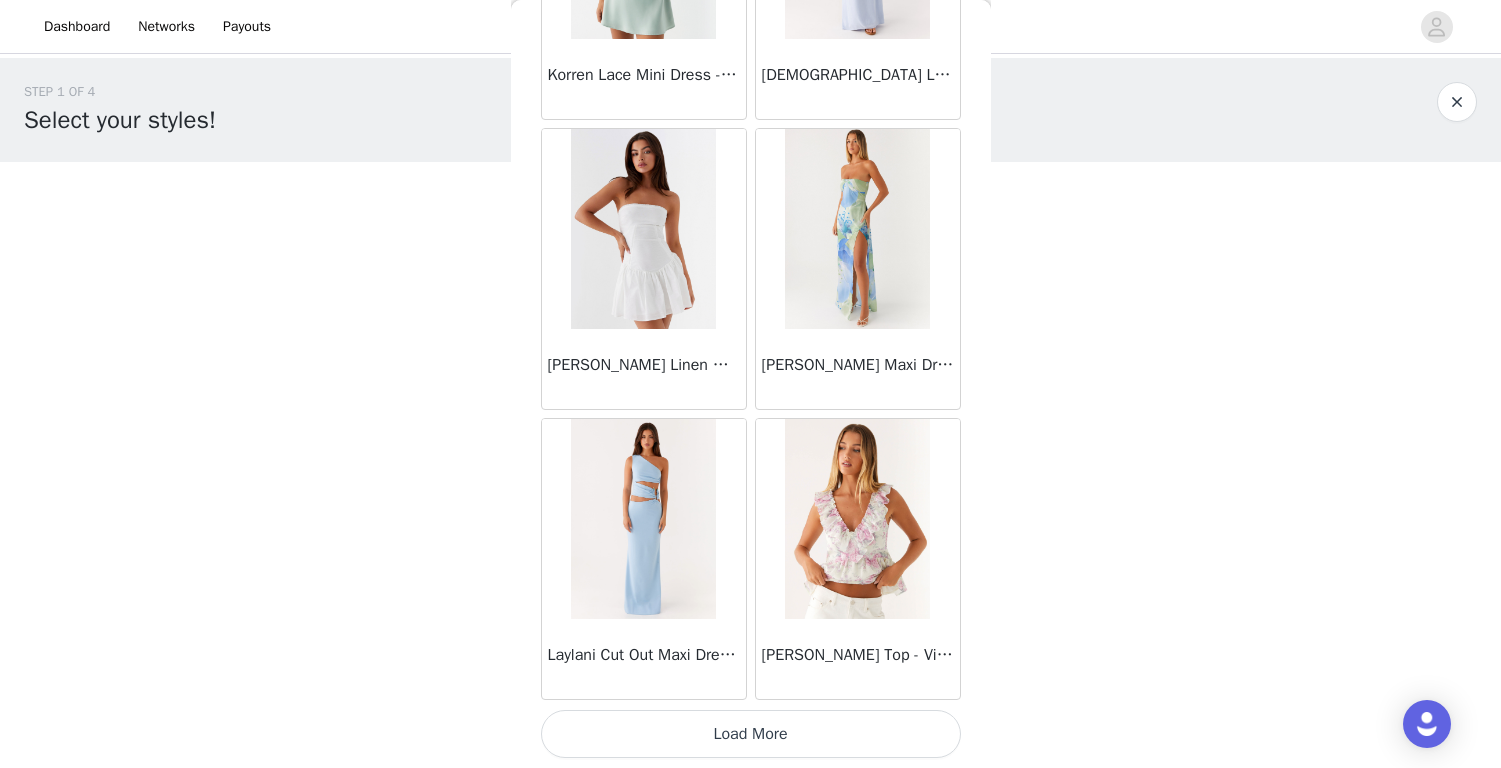 click on "Load More" at bounding box center (751, 734) 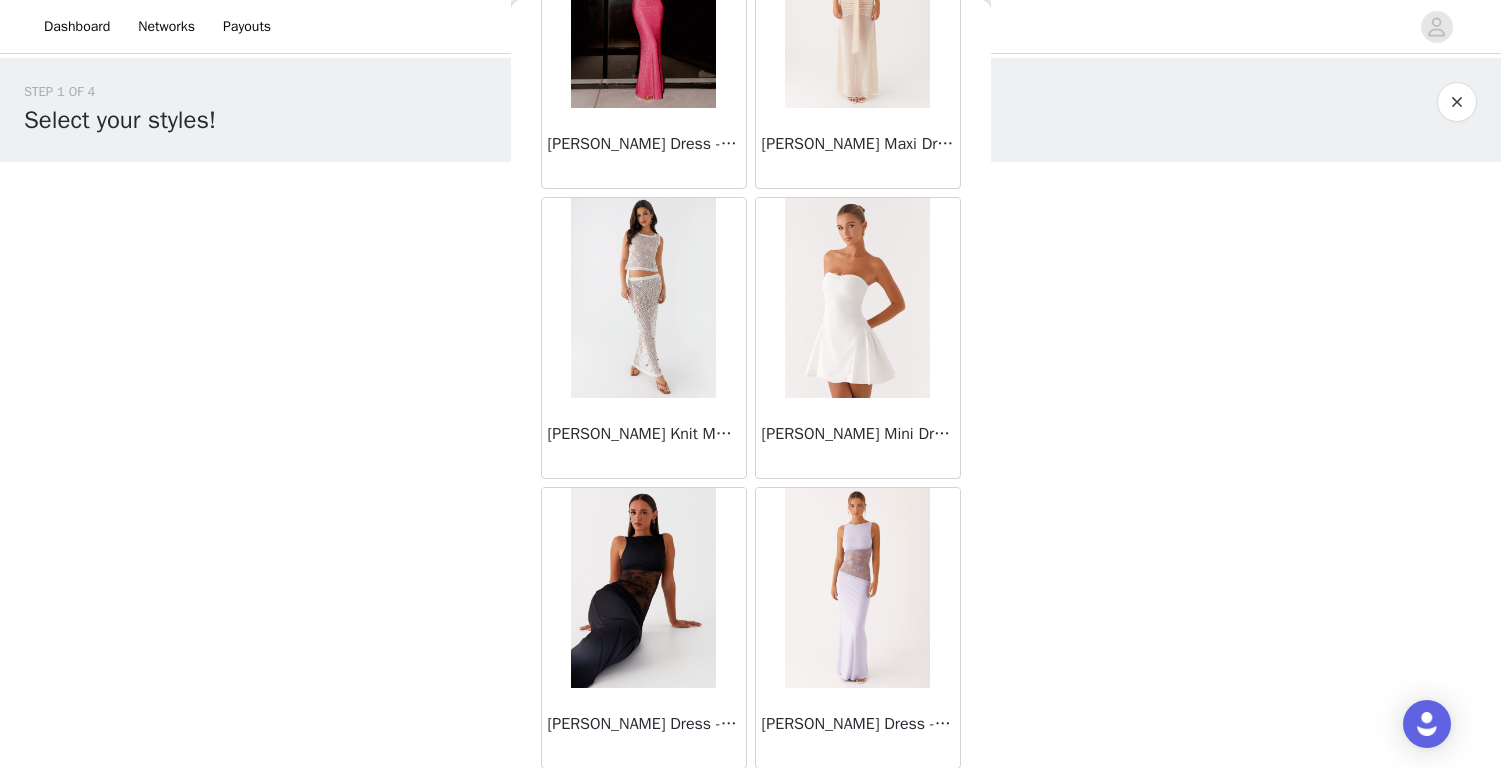 scroll, scrollTop: 36747, scrollLeft: 0, axis: vertical 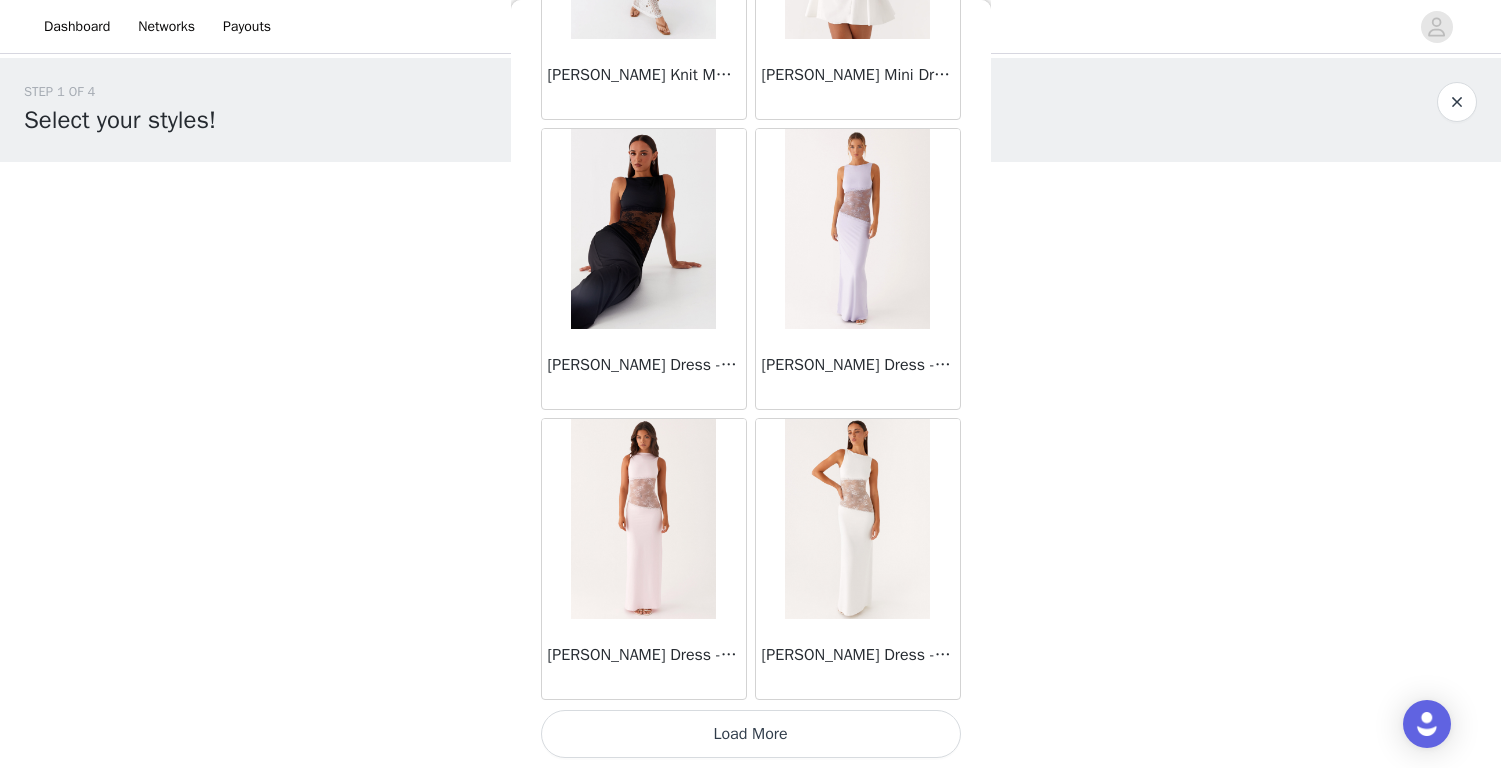 click on "Load More" at bounding box center [751, 734] 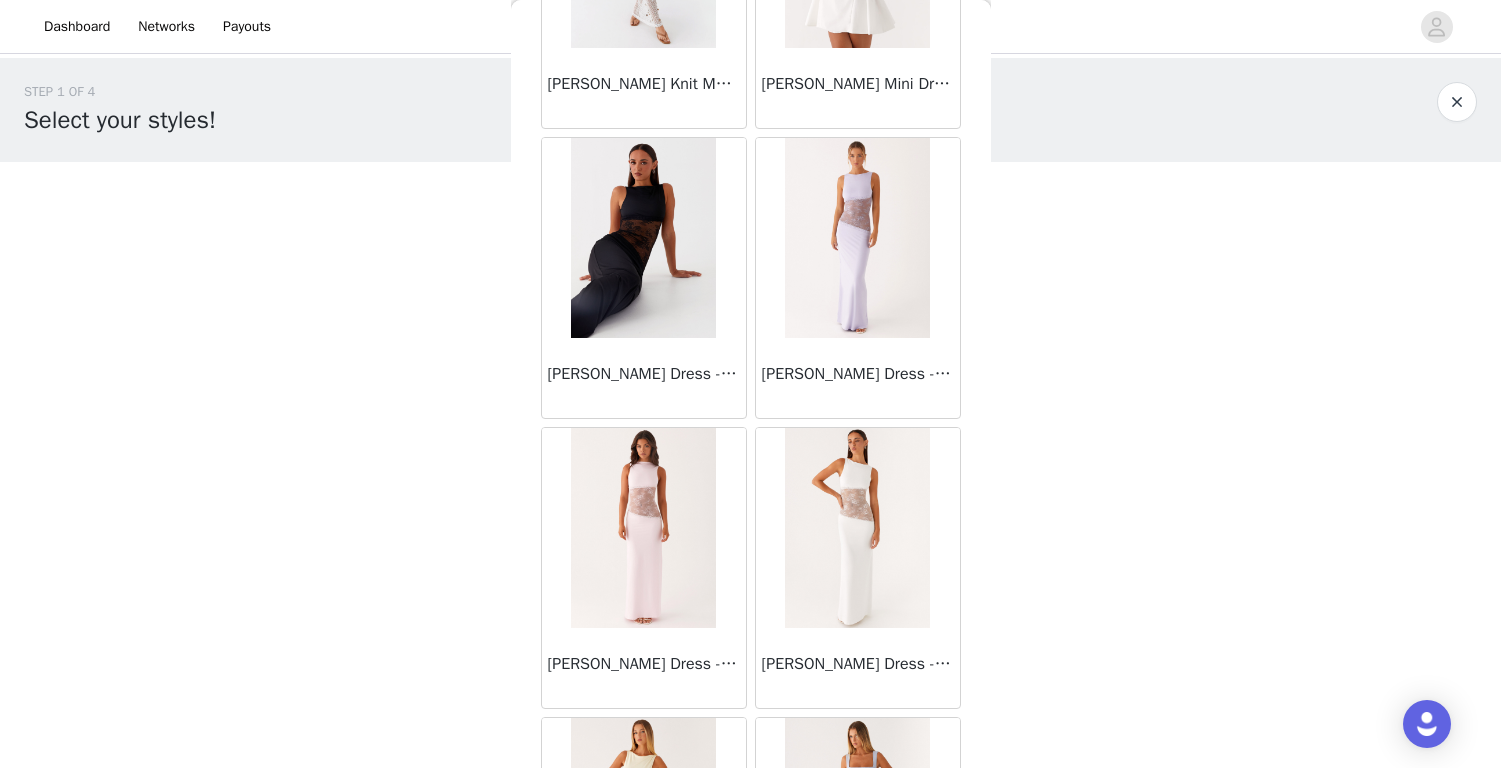 scroll, scrollTop: 1, scrollLeft: 0, axis: vertical 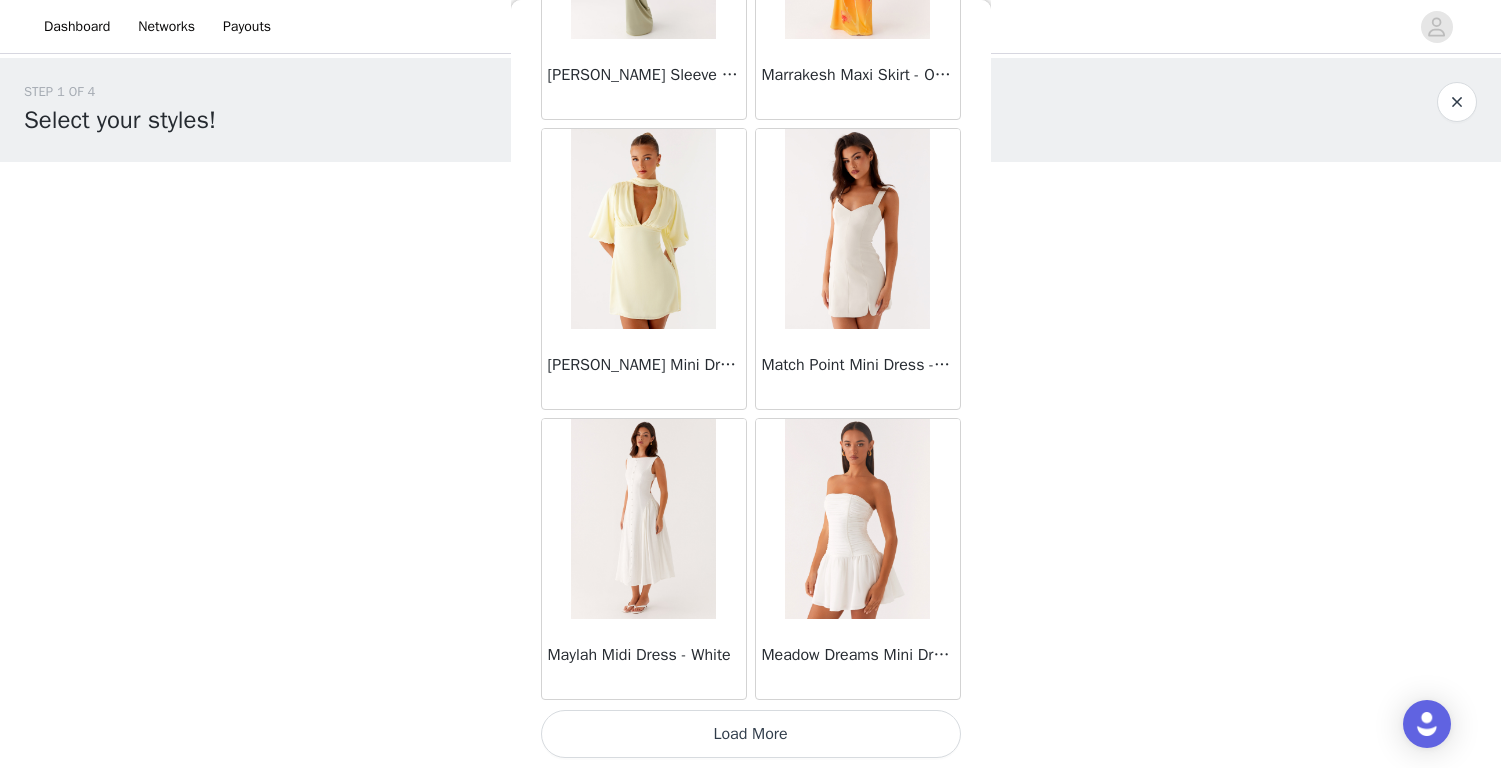 click on "Load More" at bounding box center [751, 734] 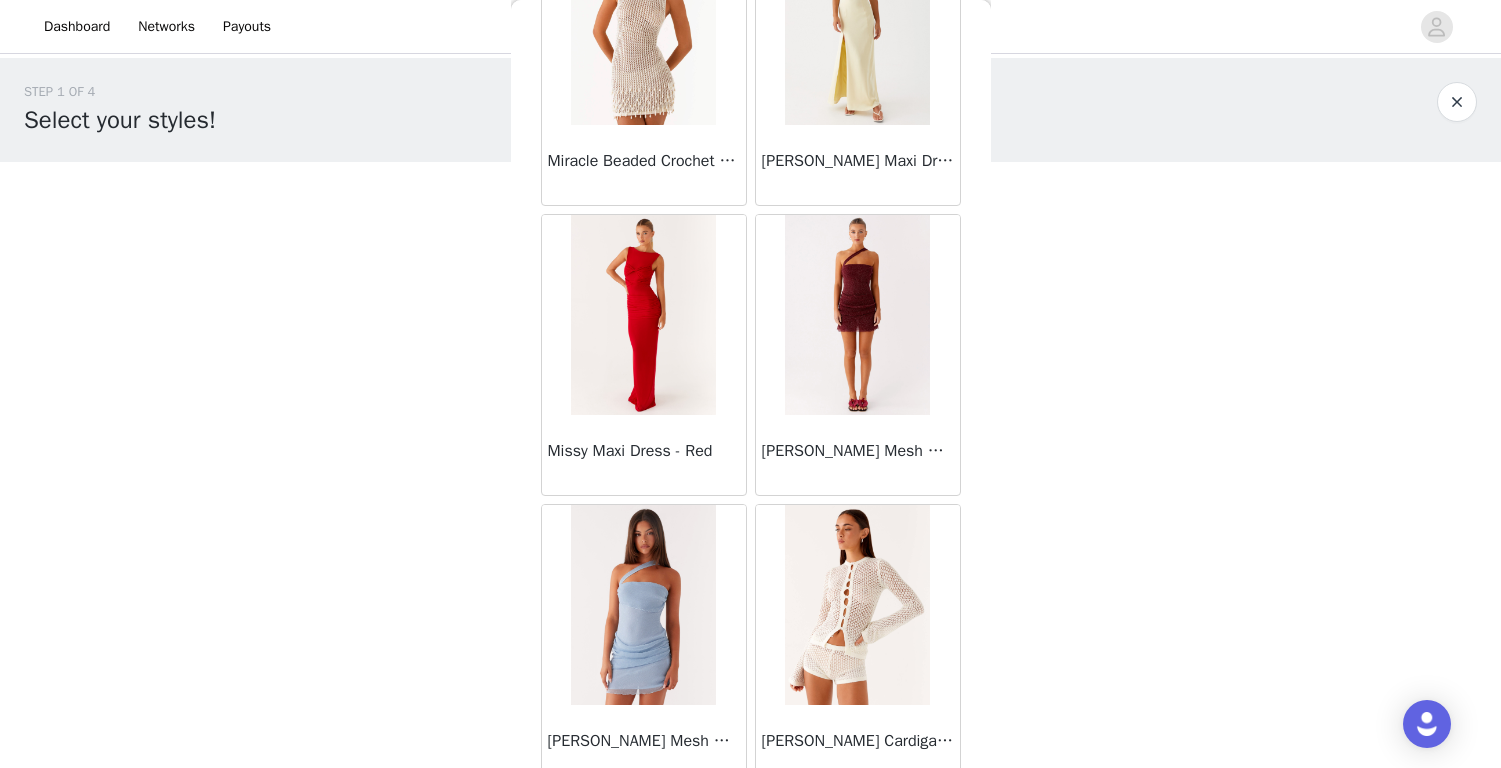 scroll, scrollTop: 42807, scrollLeft: 0, axis: vertical 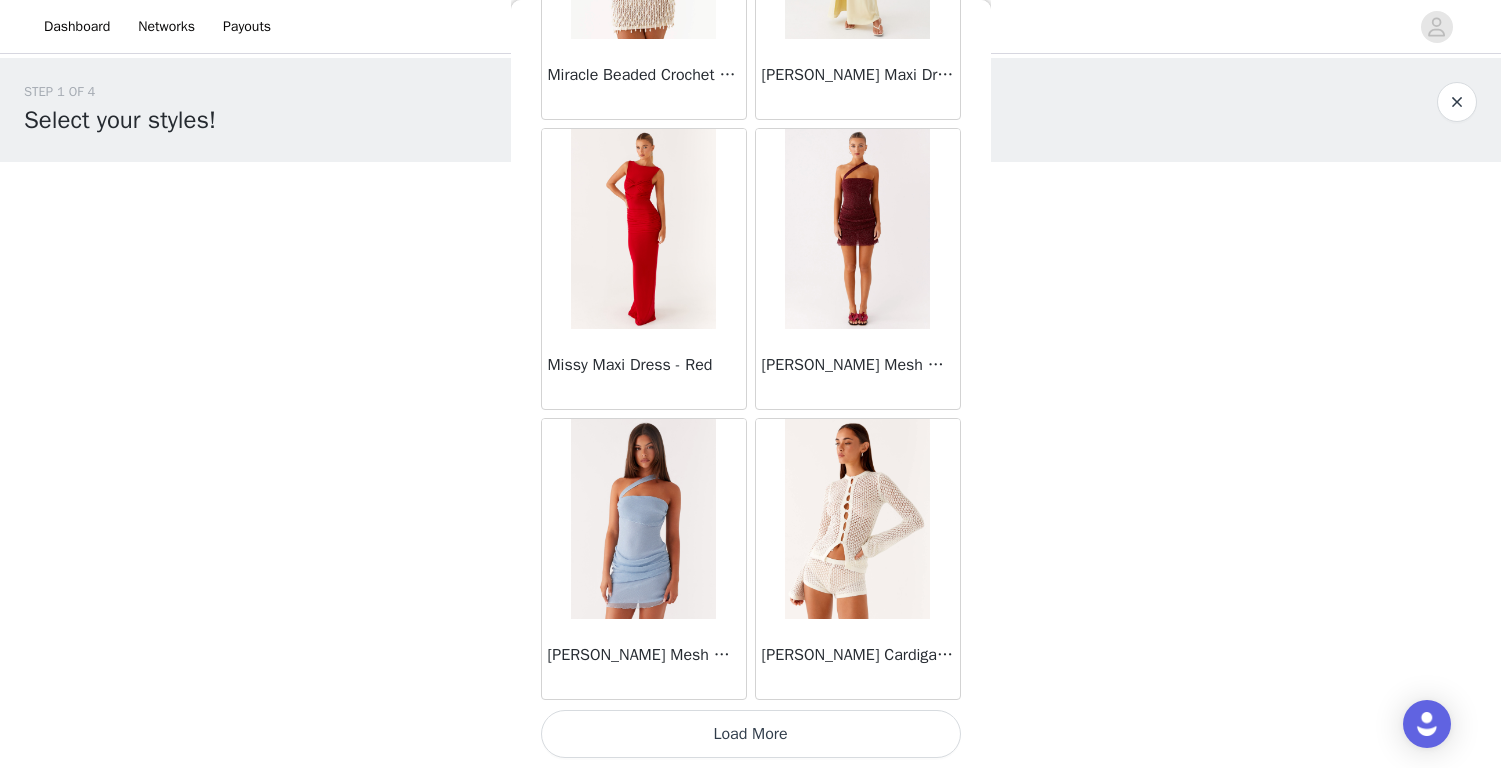 click on "Load More" at bounding box center [751, 734] 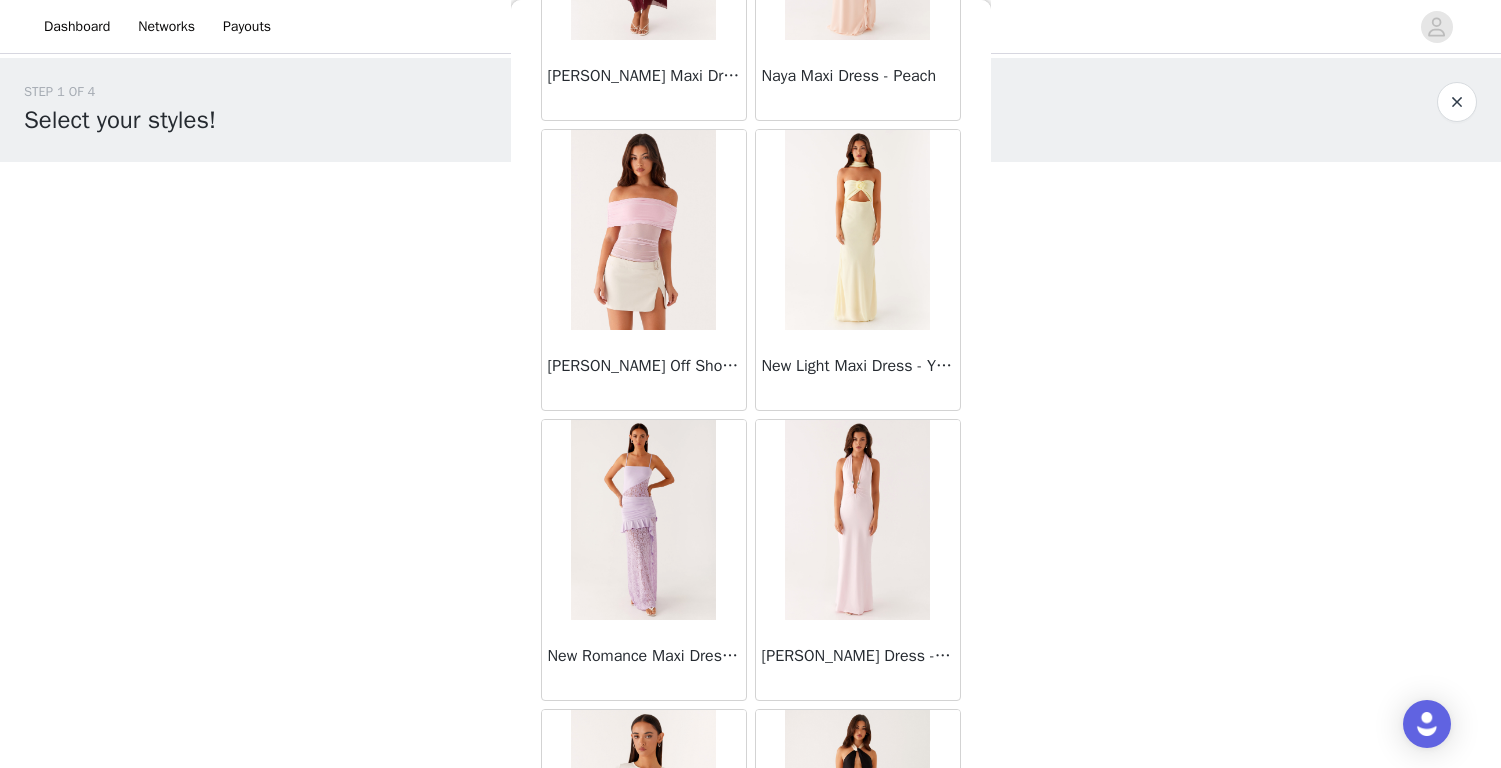 scroll, scrollTop: 44638, scrollLeft: 0, axis: vertical 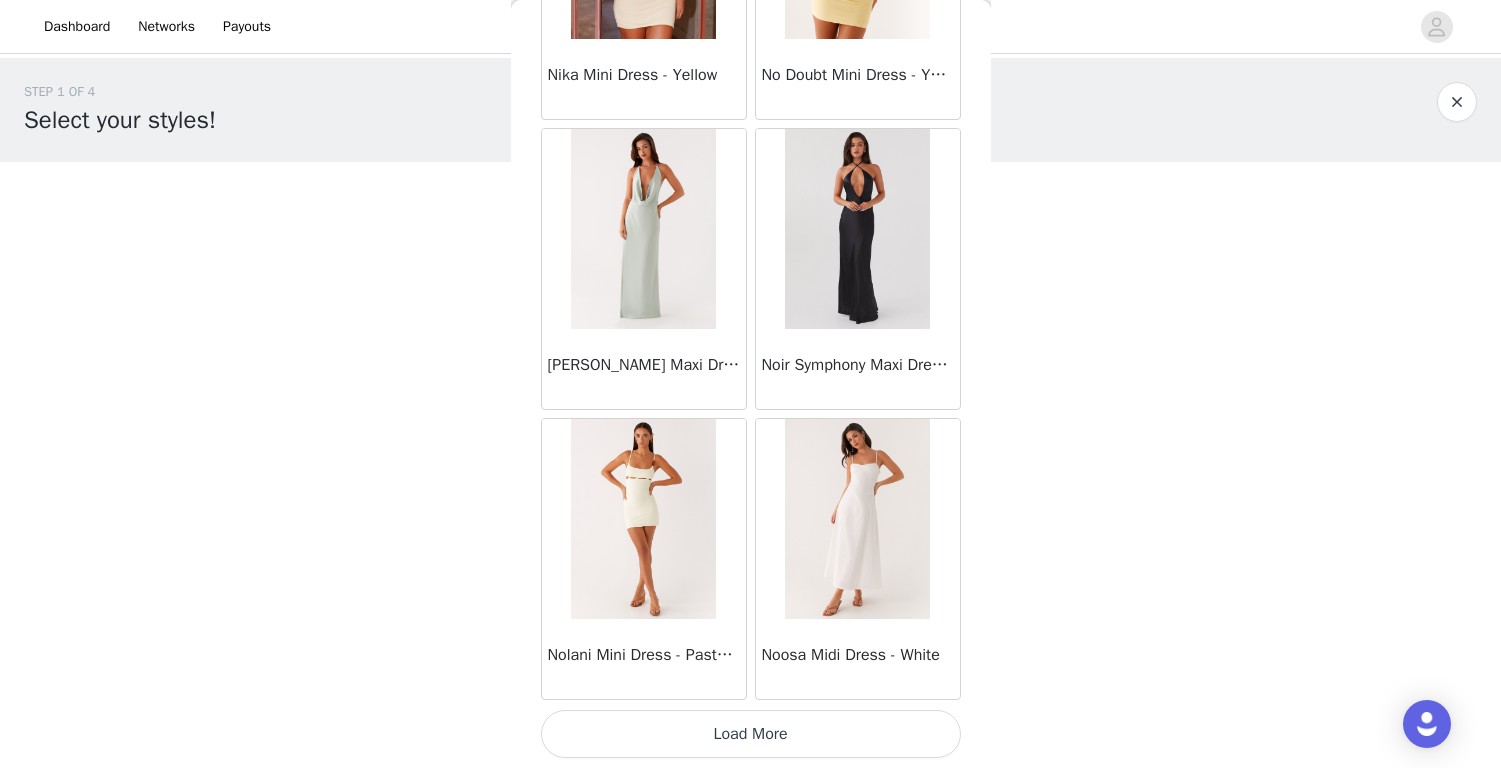 click on "Load More" at bounding box center (751, 734) 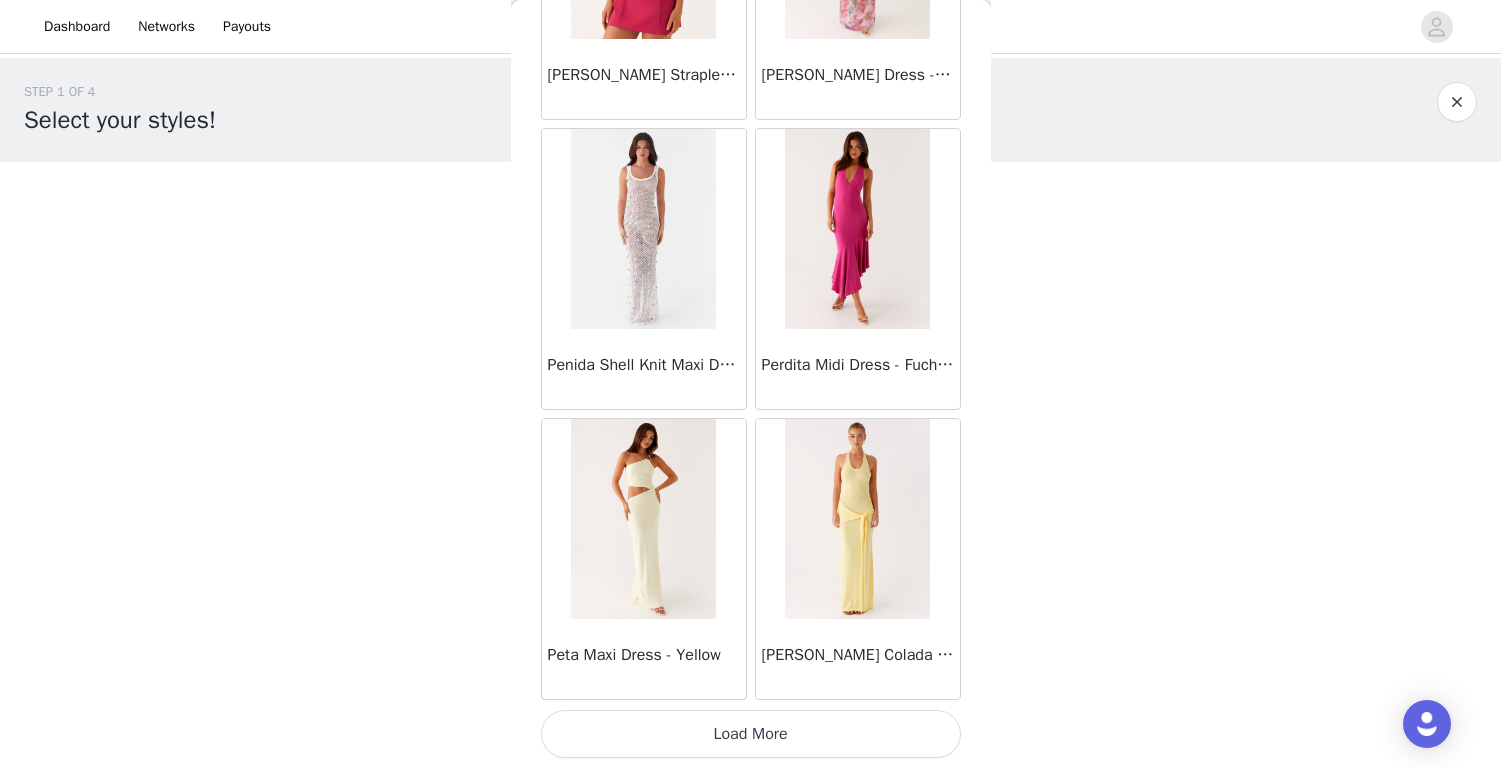 click on "Load More" at bounding box center (751, 734) 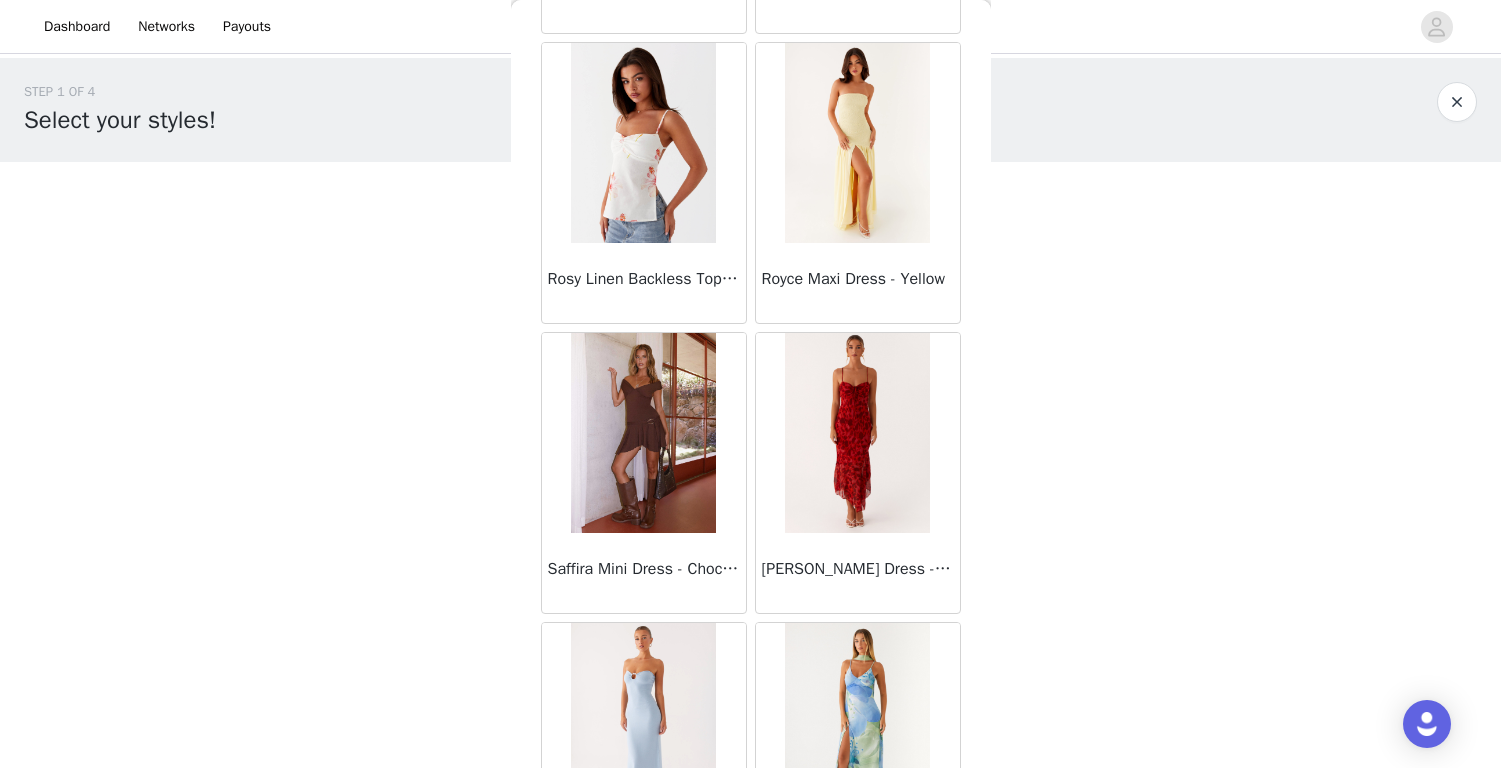 scroll, scrollTop: 51389, scrollLeft: 0, axis: vertical 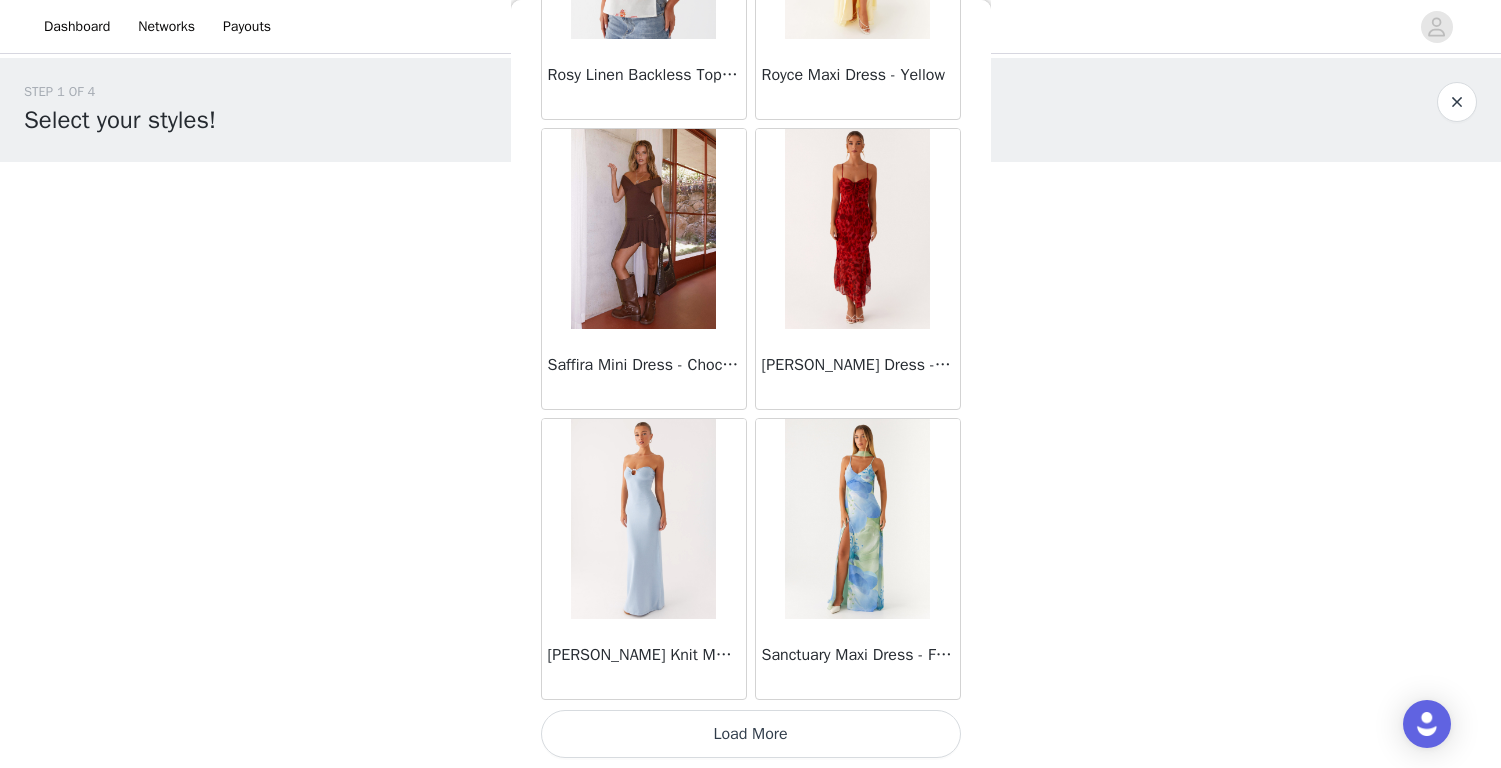 click on "Load More" at bounding box center (751, 734) 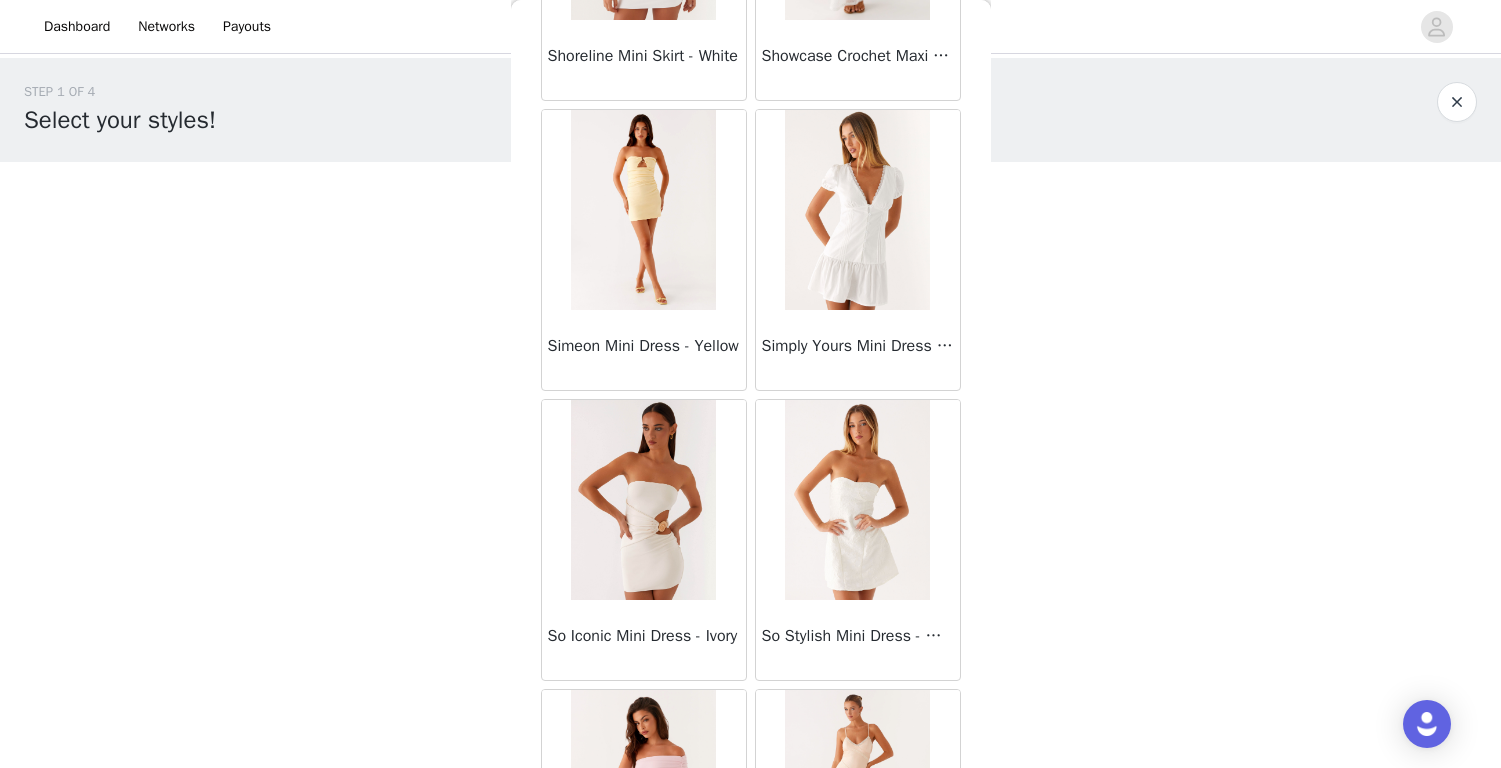 scroll, scrollTop: 53942, scrollLeft: 0, axis: vertical 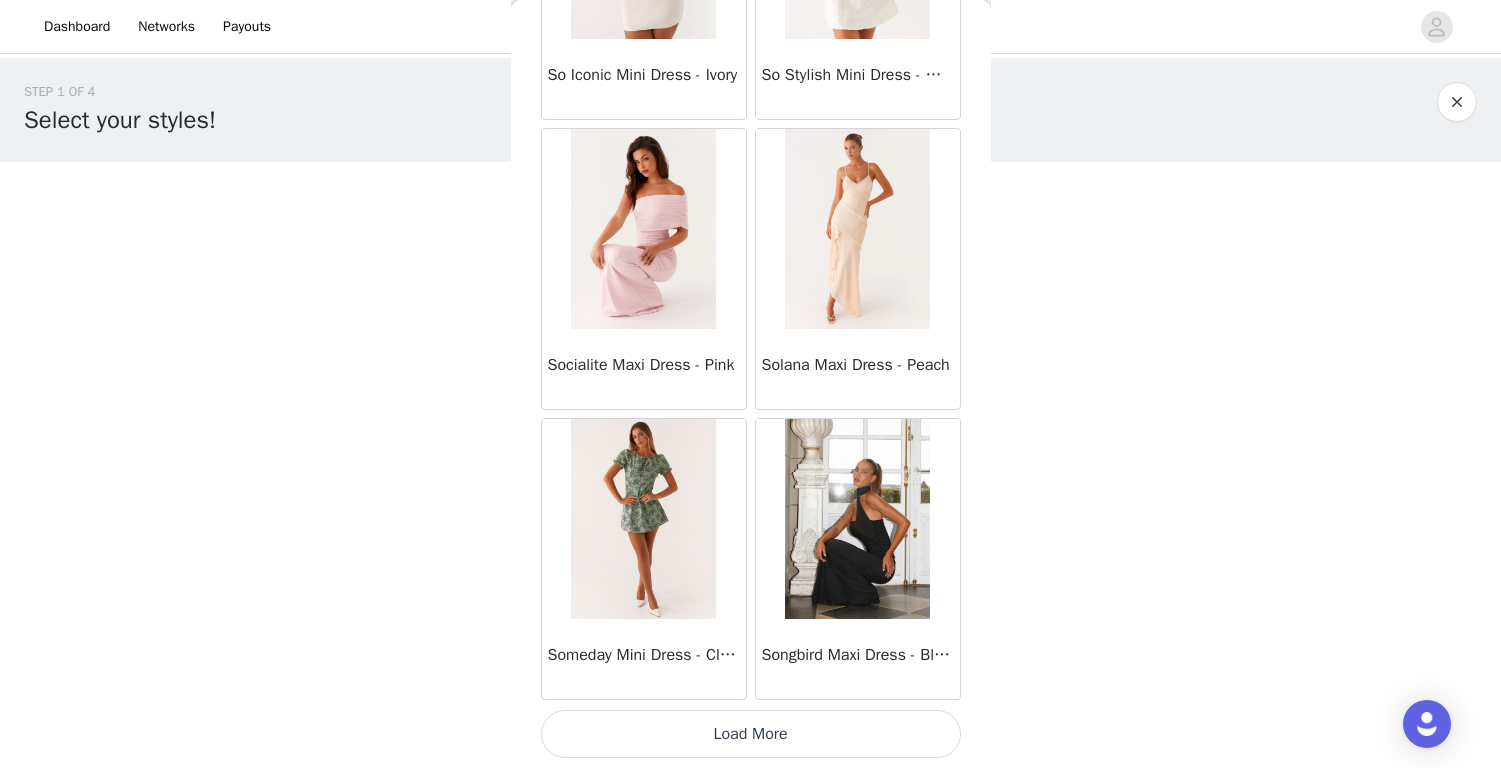 click on "Load More" at bounding box center [751, 734] 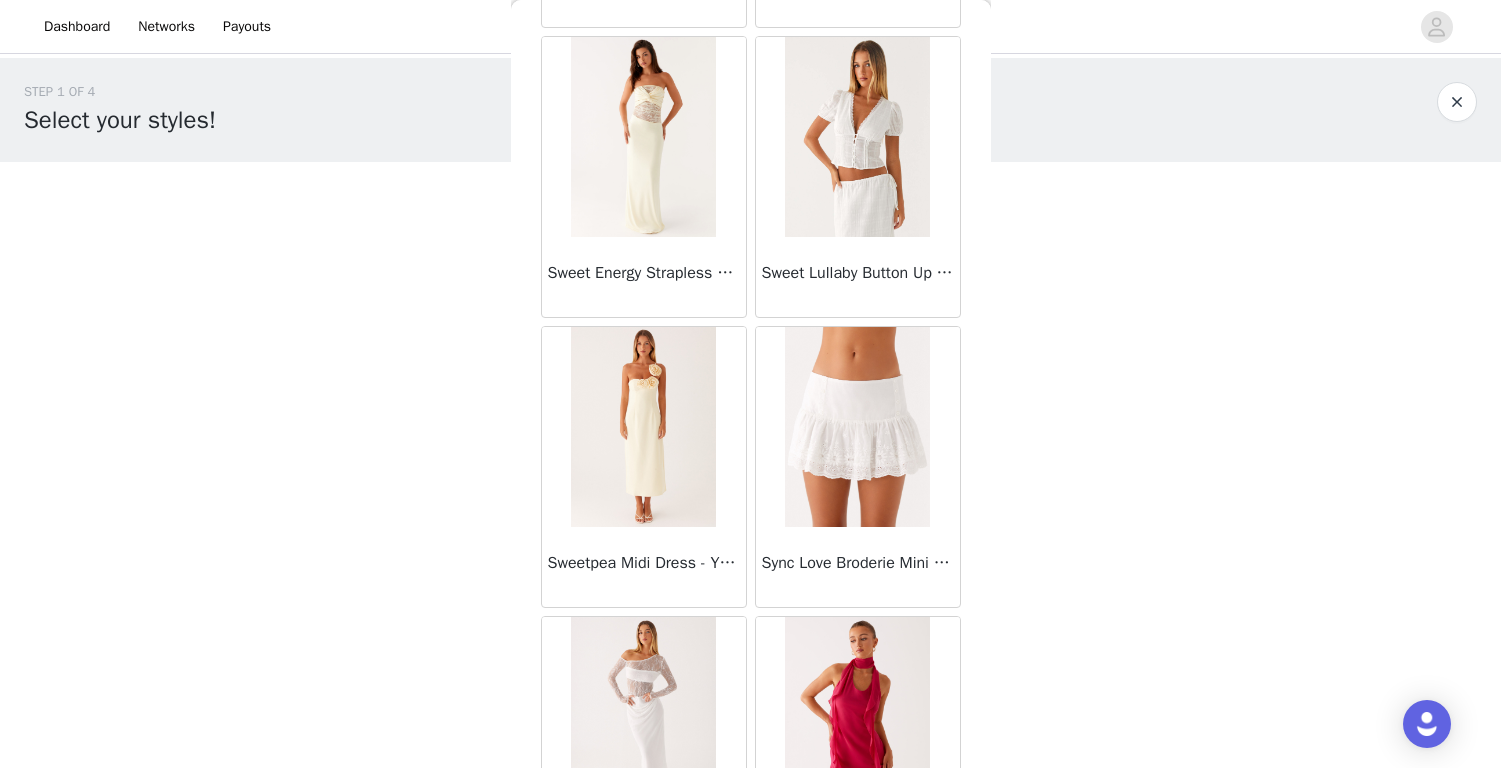 scroll, scrollTop: 56326, scrollLeft: 0, axis: vertical 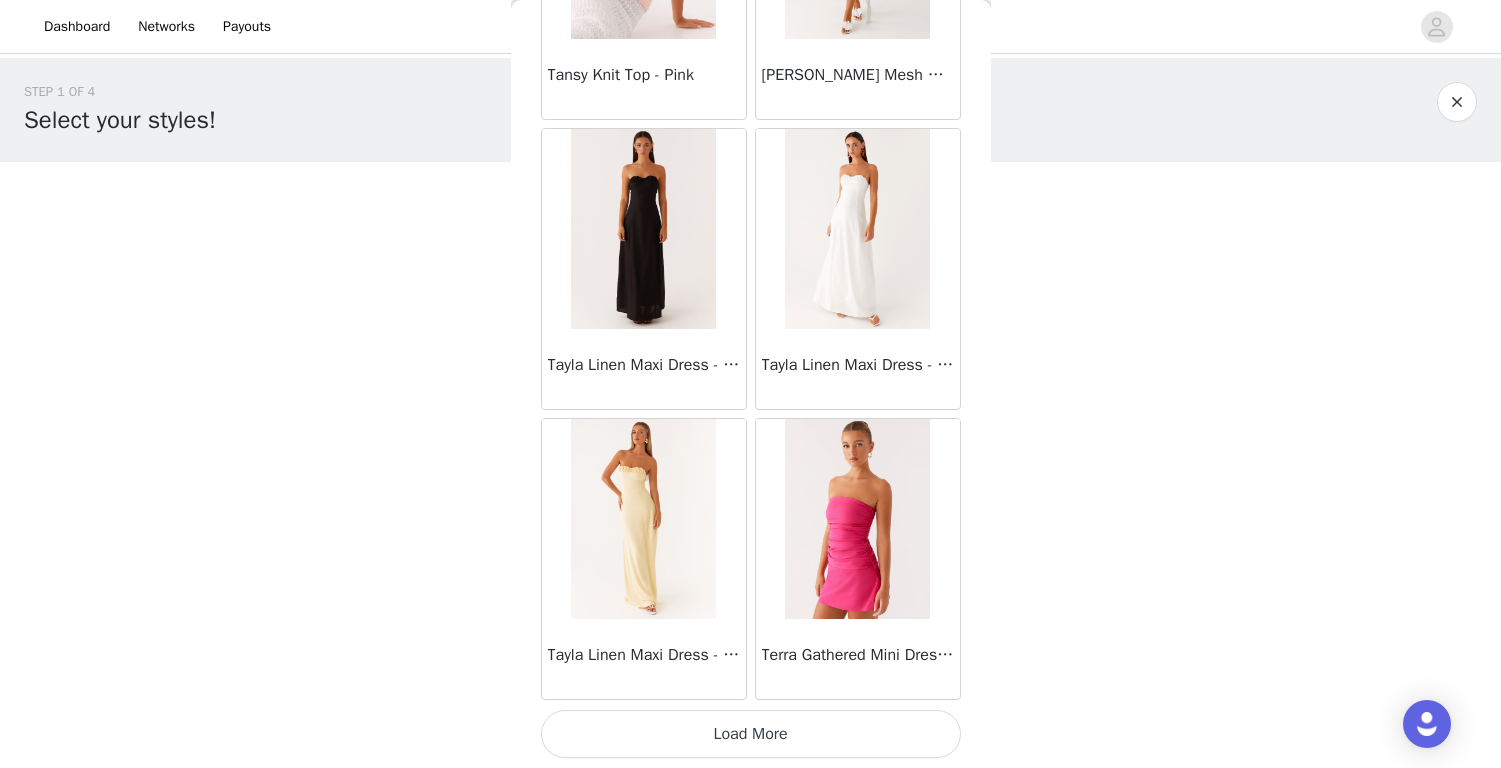 click on "Load More" at bounding box center (751, 734) 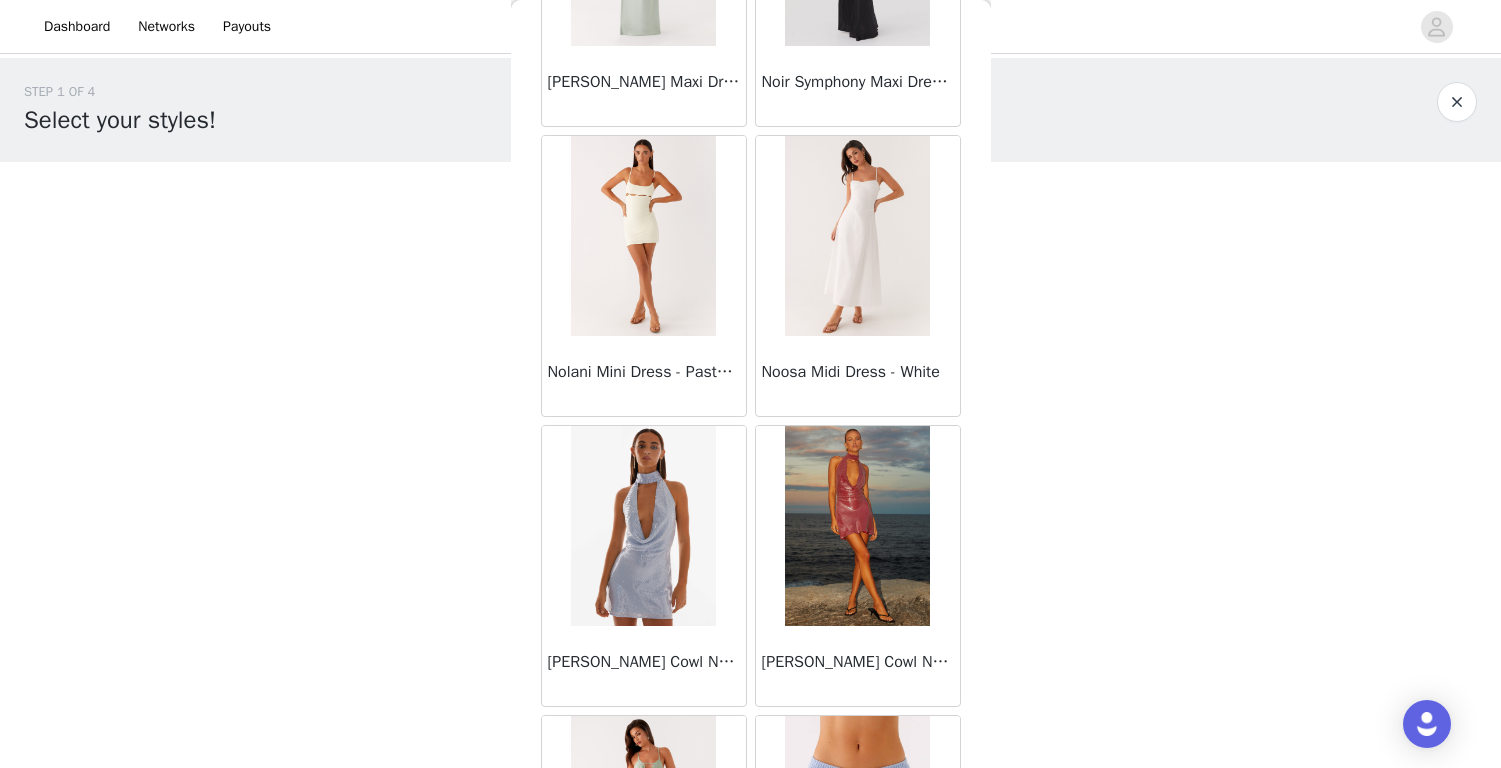 scroll, scrollTop: 45661, scrollLeft: 0, axis: vertical 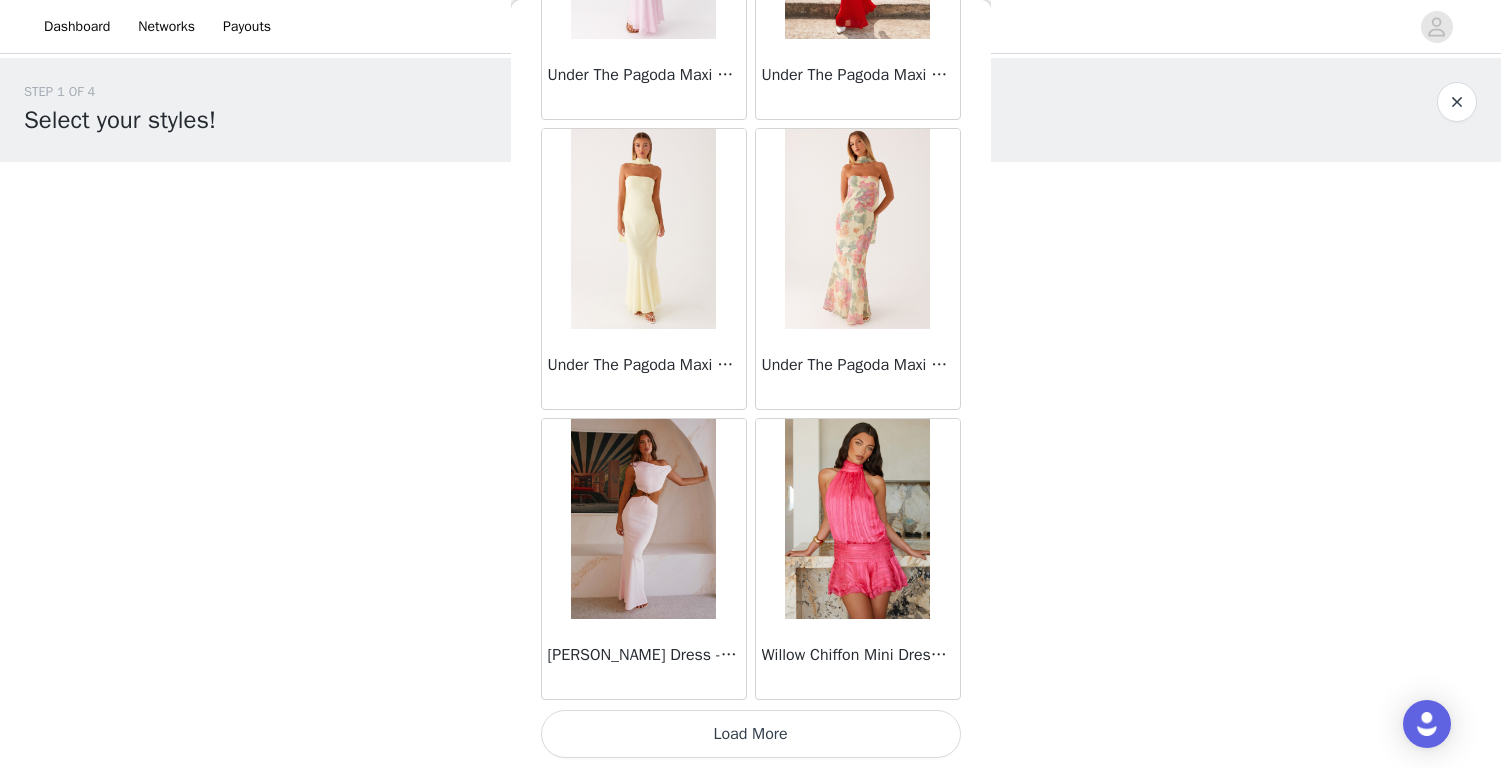 click on "Load More" at bounding box center (751, 734) 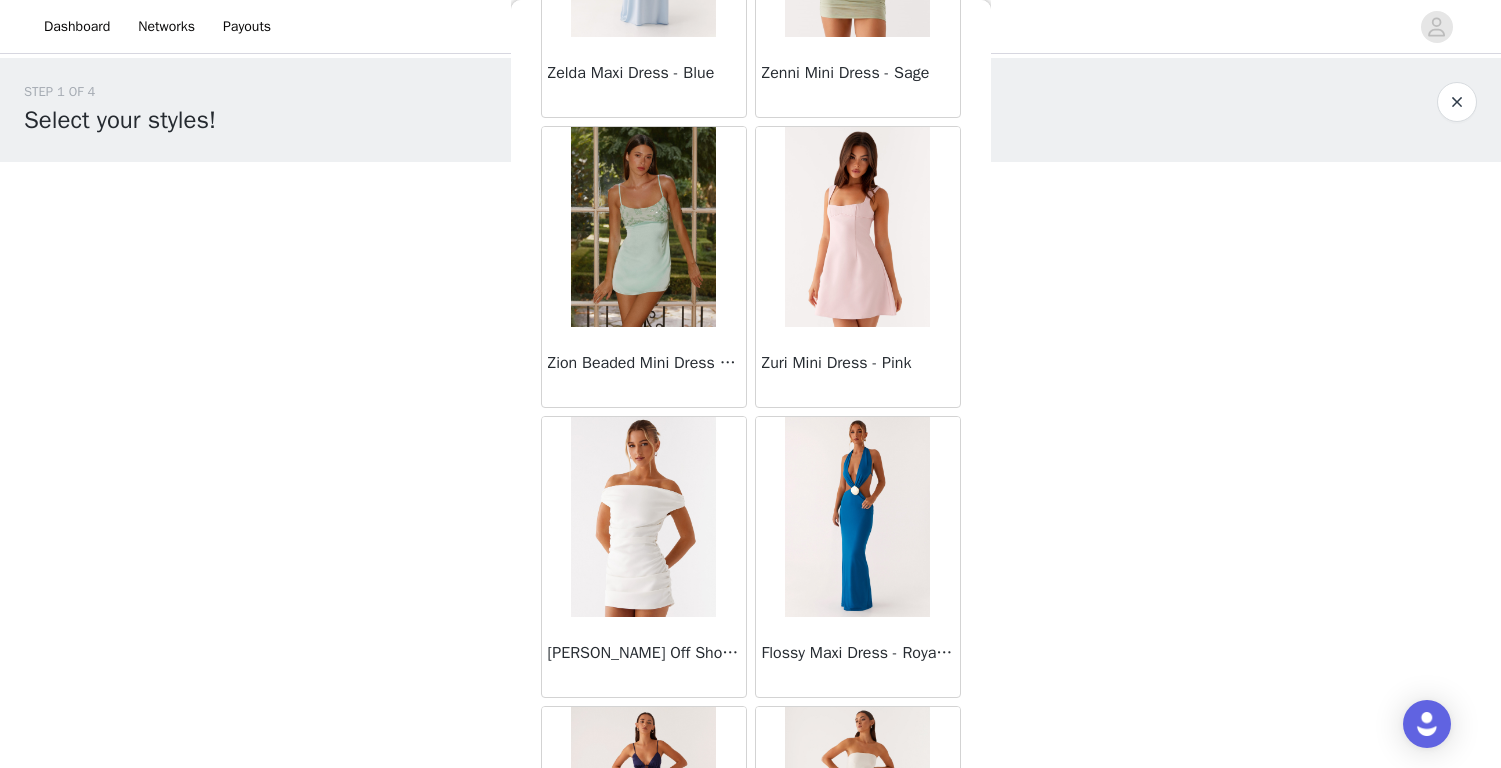 scroll, scrollTop: 62325, scrollLeft: 0, axis: vertical 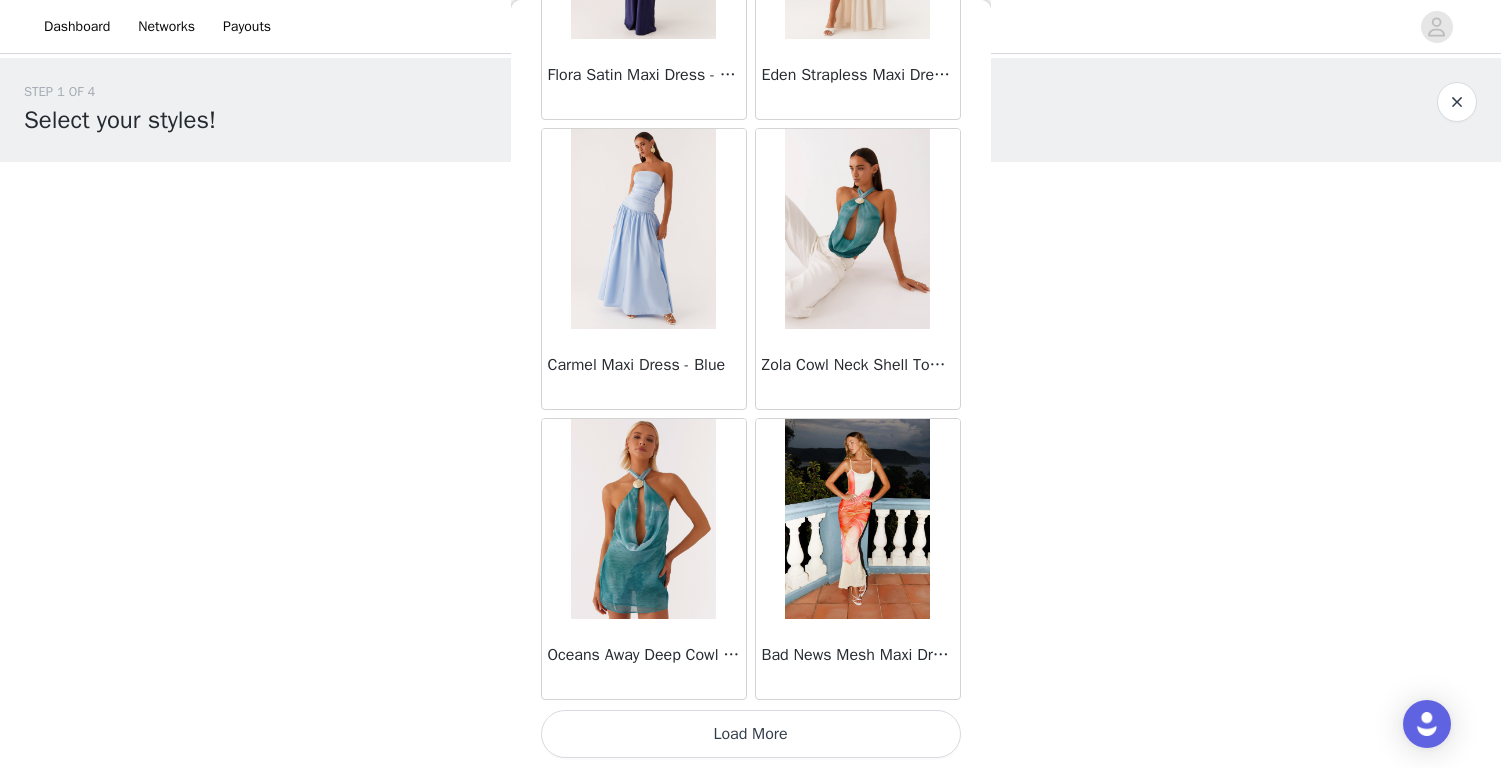 click on "Load More" at bounding box center [751, 734] 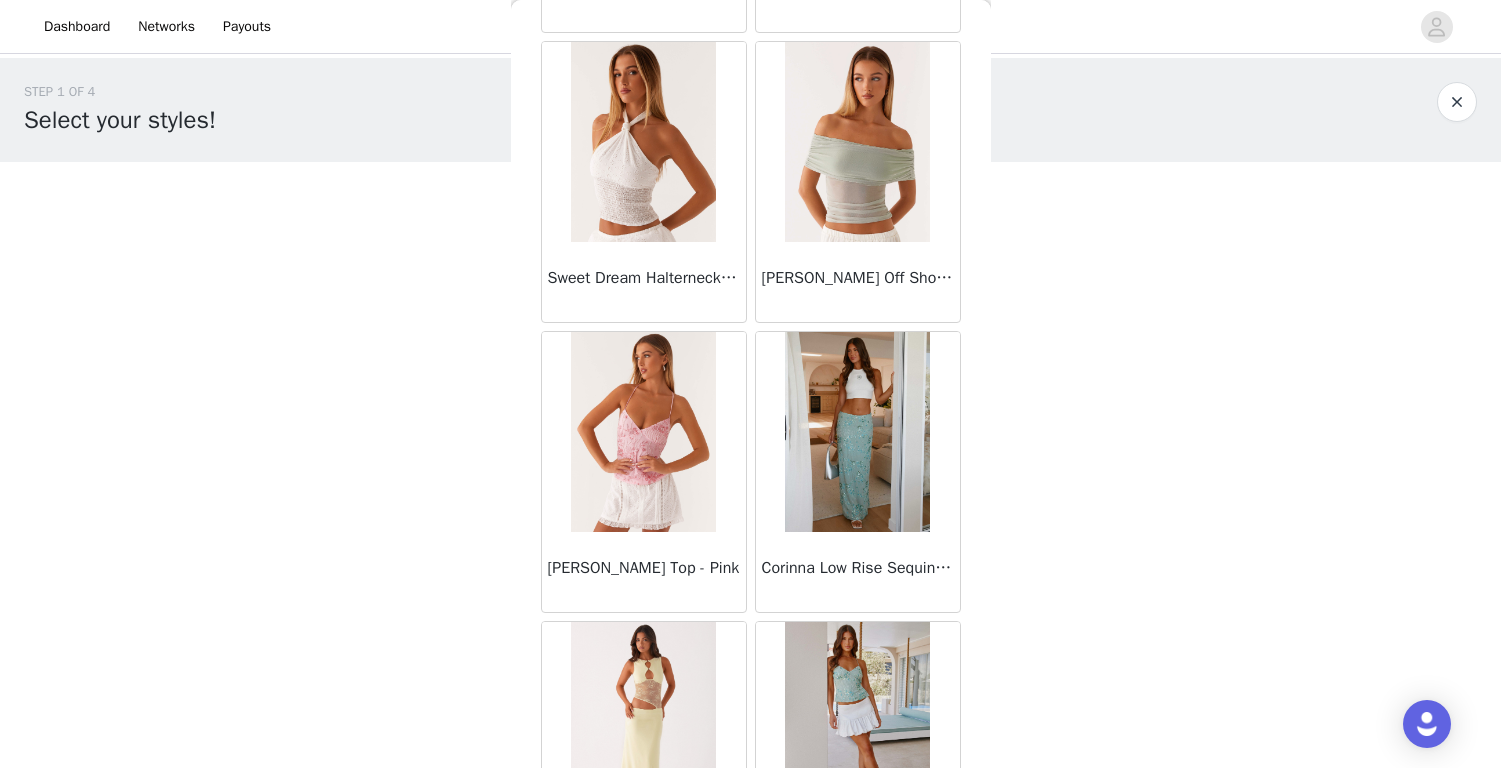 scroll, scrollTop: 65604, scrollLeft: 0, axis: vertical 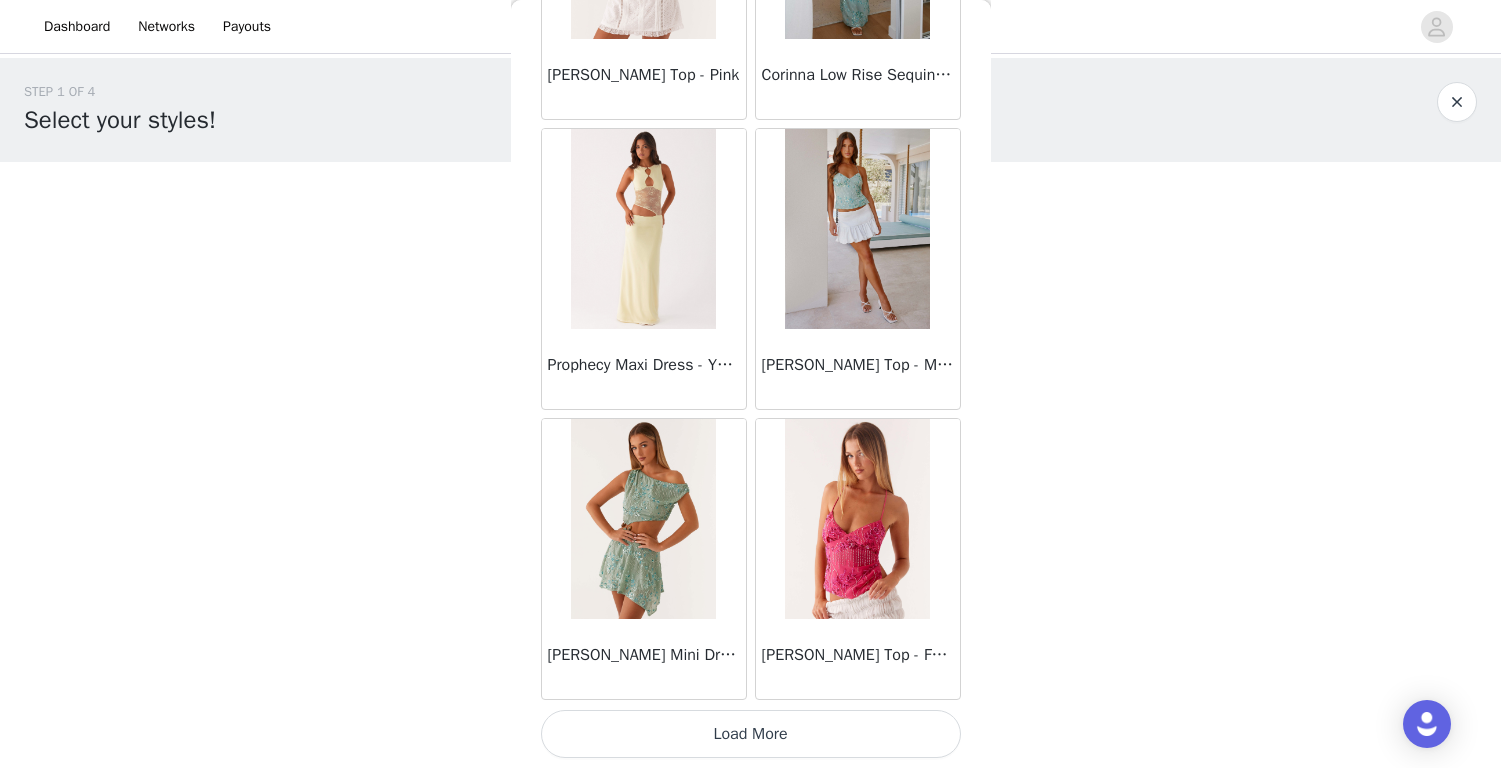 click on "Load More" at bounding box center [751, 734] 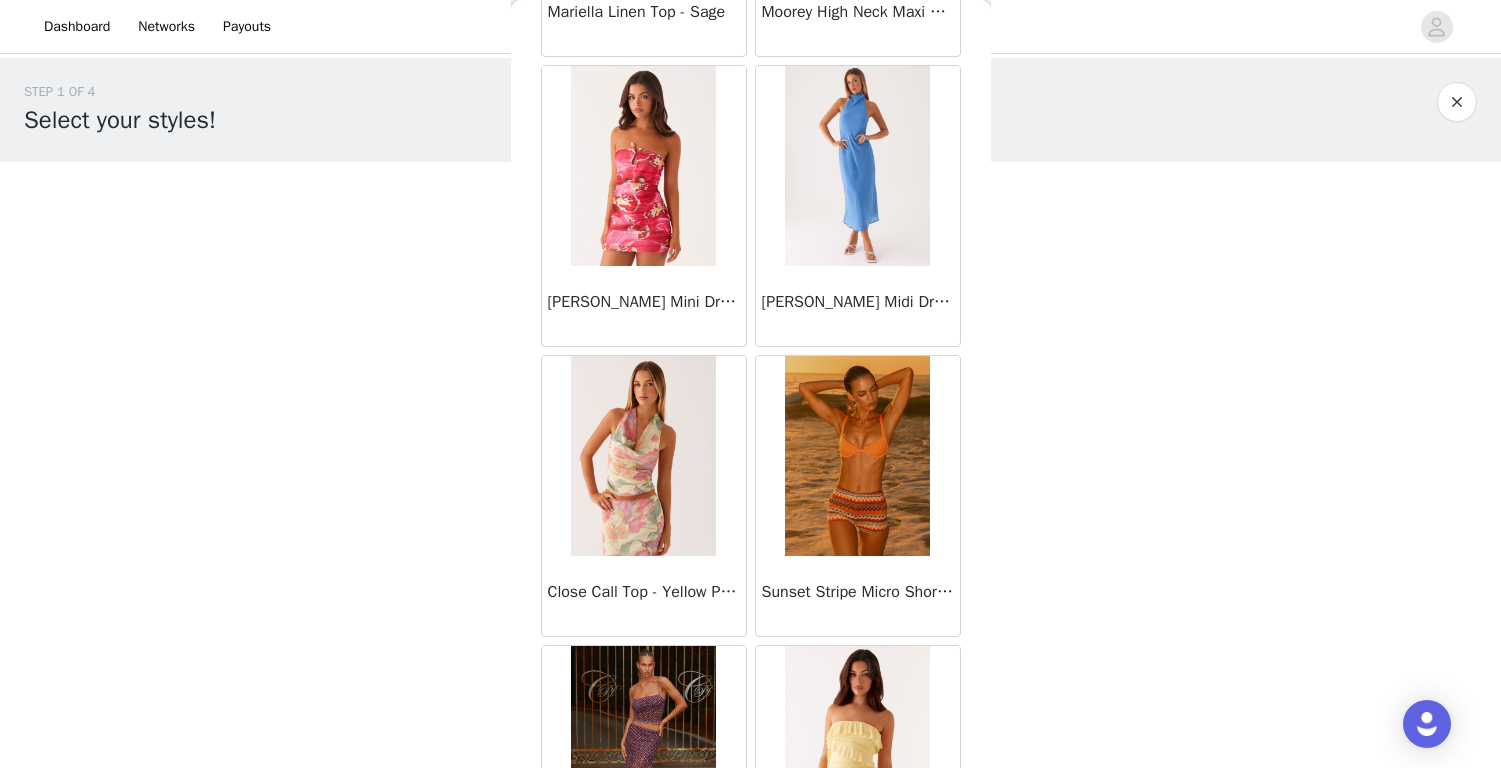 scroll, scrollTop: 67897, scrollLeft: 0, axis: vertical 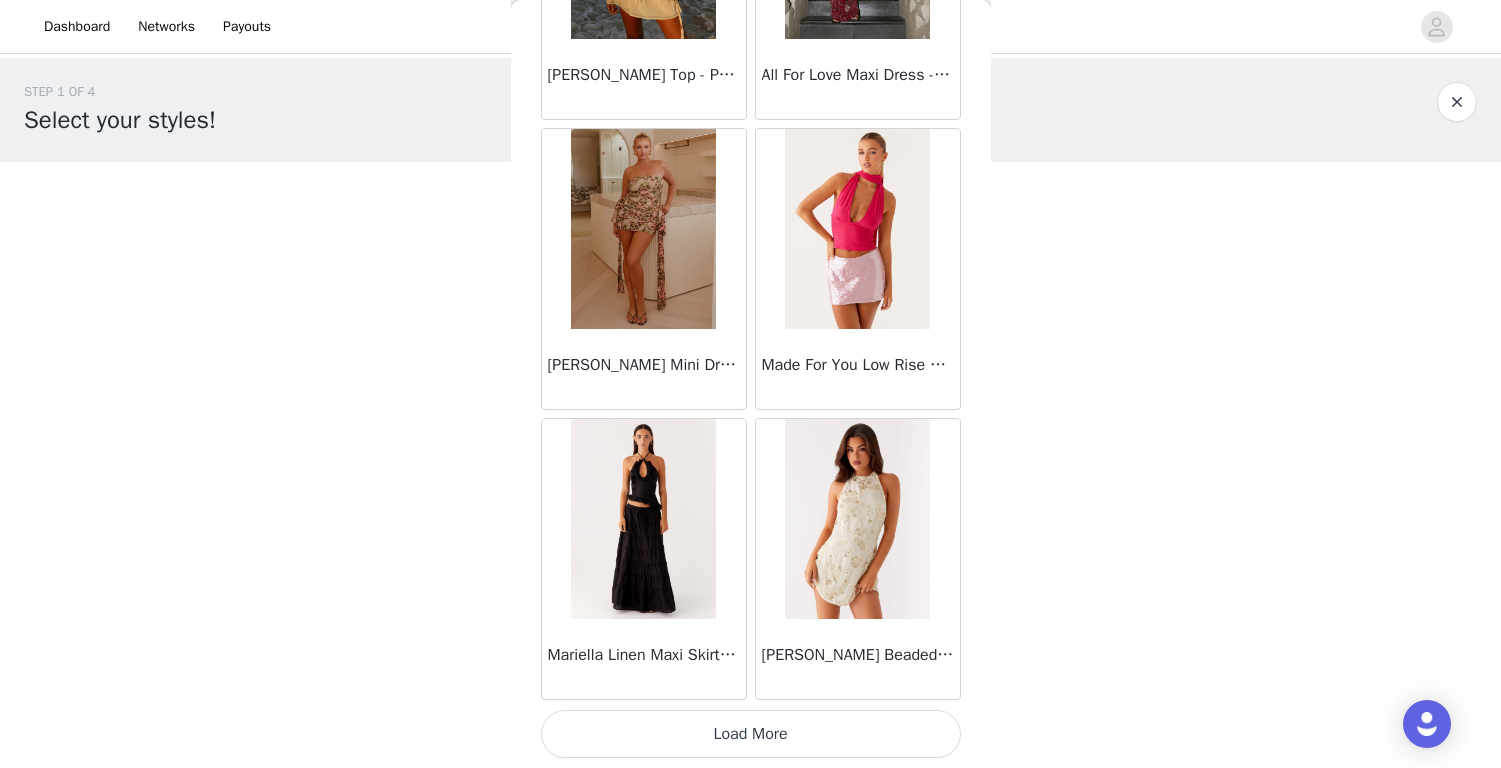 click on "Load More" at bounding box center [751, 734] 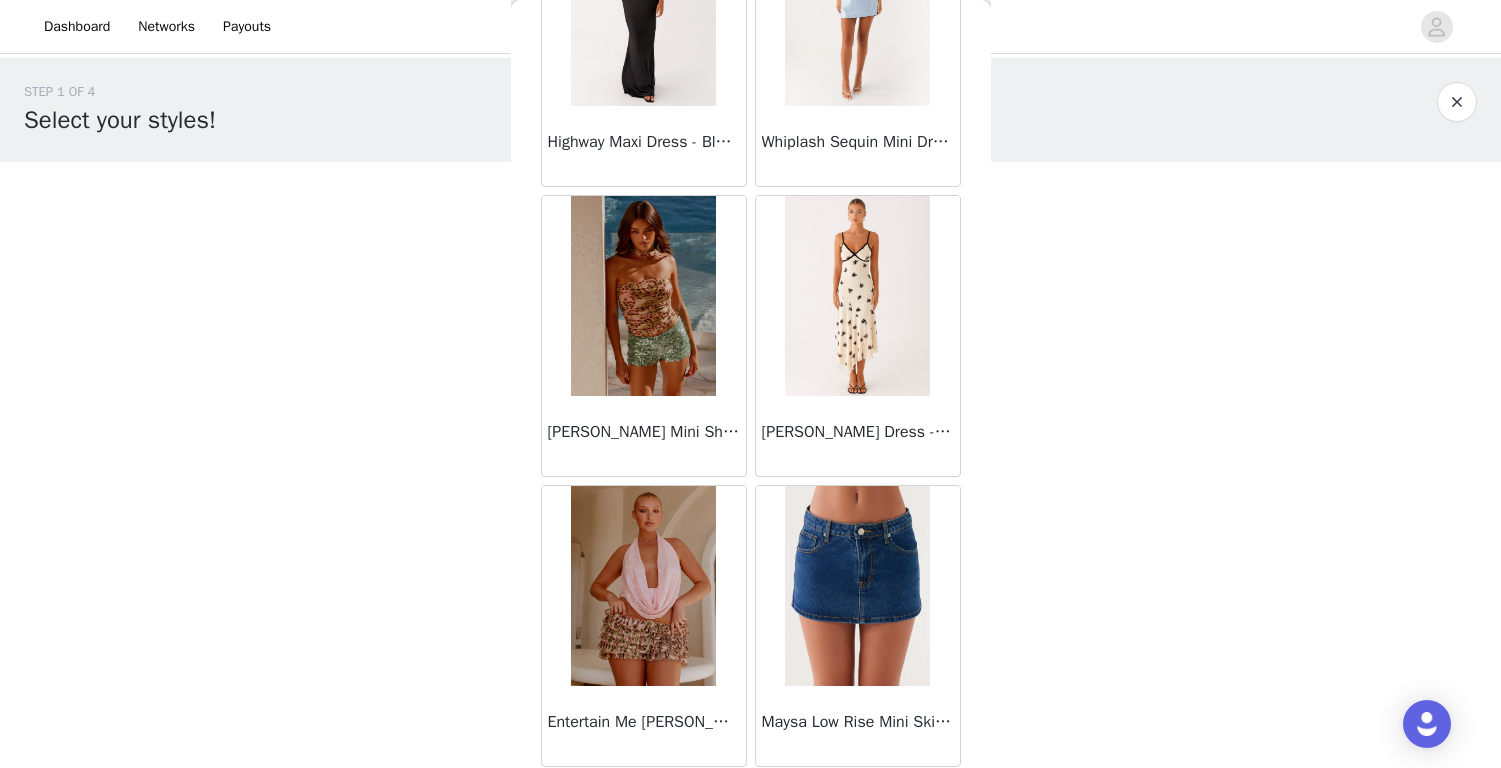 scroll, scrollTop: 71538, scrollLeft: 0, axis: vertical 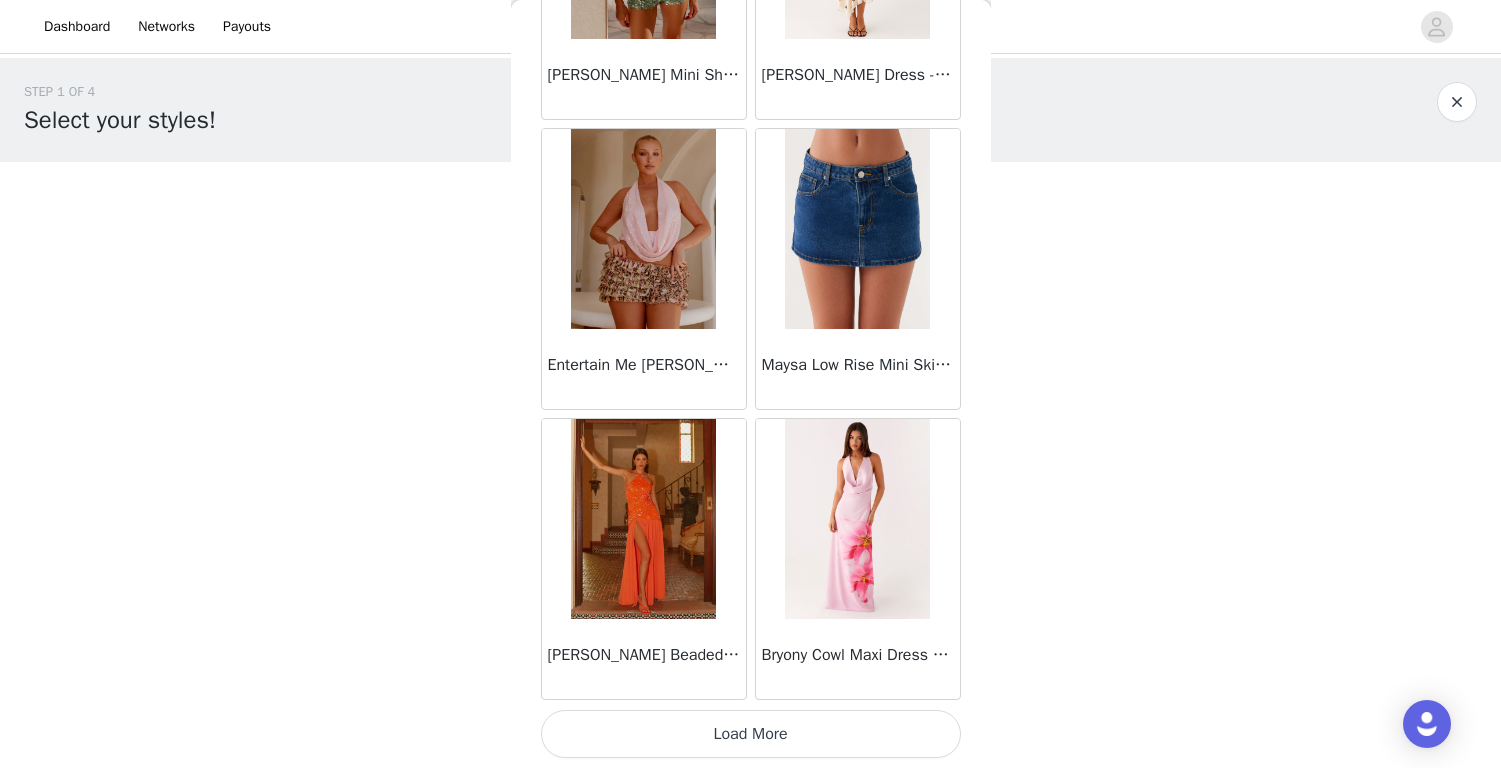 click on "Load More" at bounding box center (751, 734) 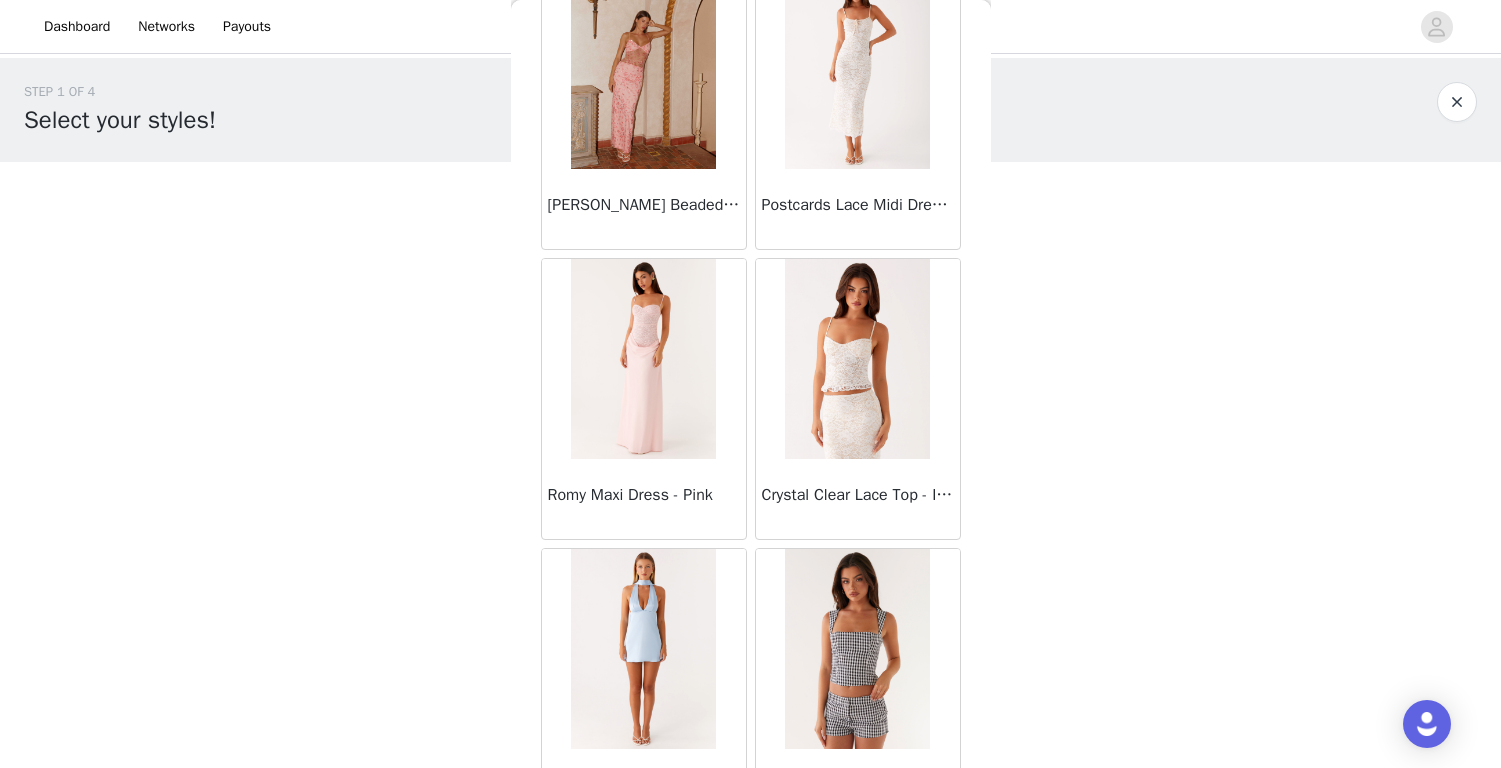 scroll, scrollTop: 72926, scrollLeft: 0, axis: vertical 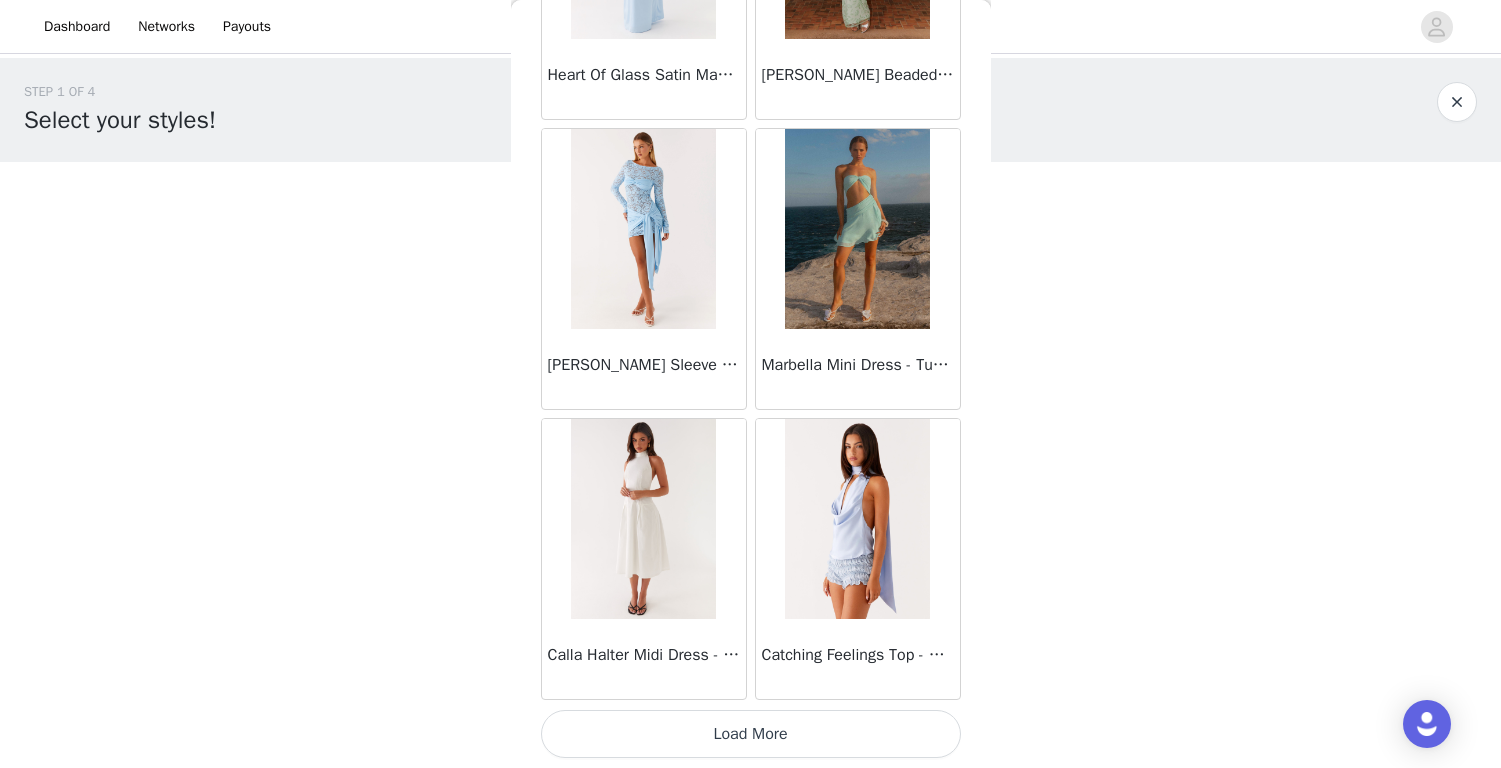 click on "Load More" at bounding box center (751, 734) 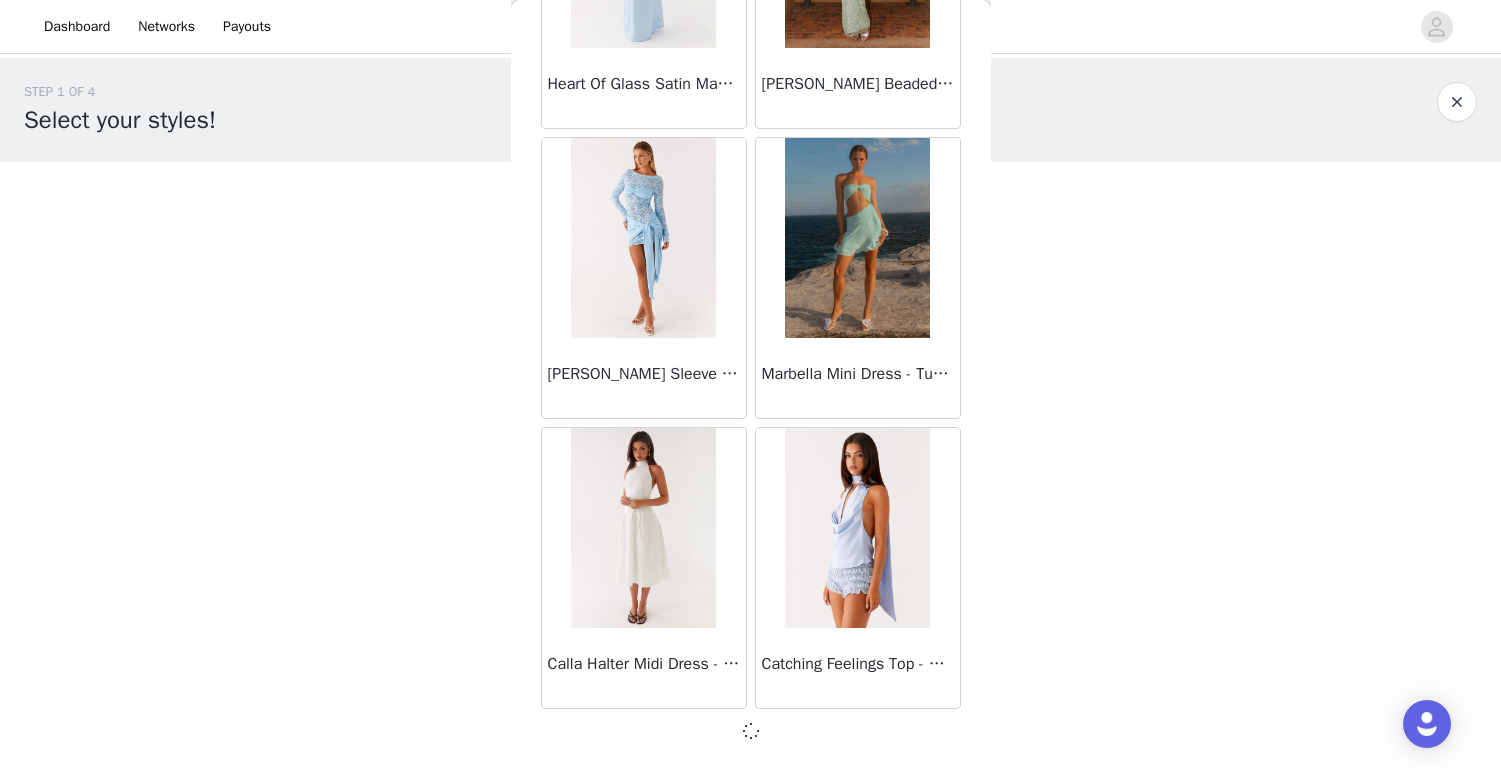 scroll, scrollTop: 0, scrollLeft: 0, axis: both 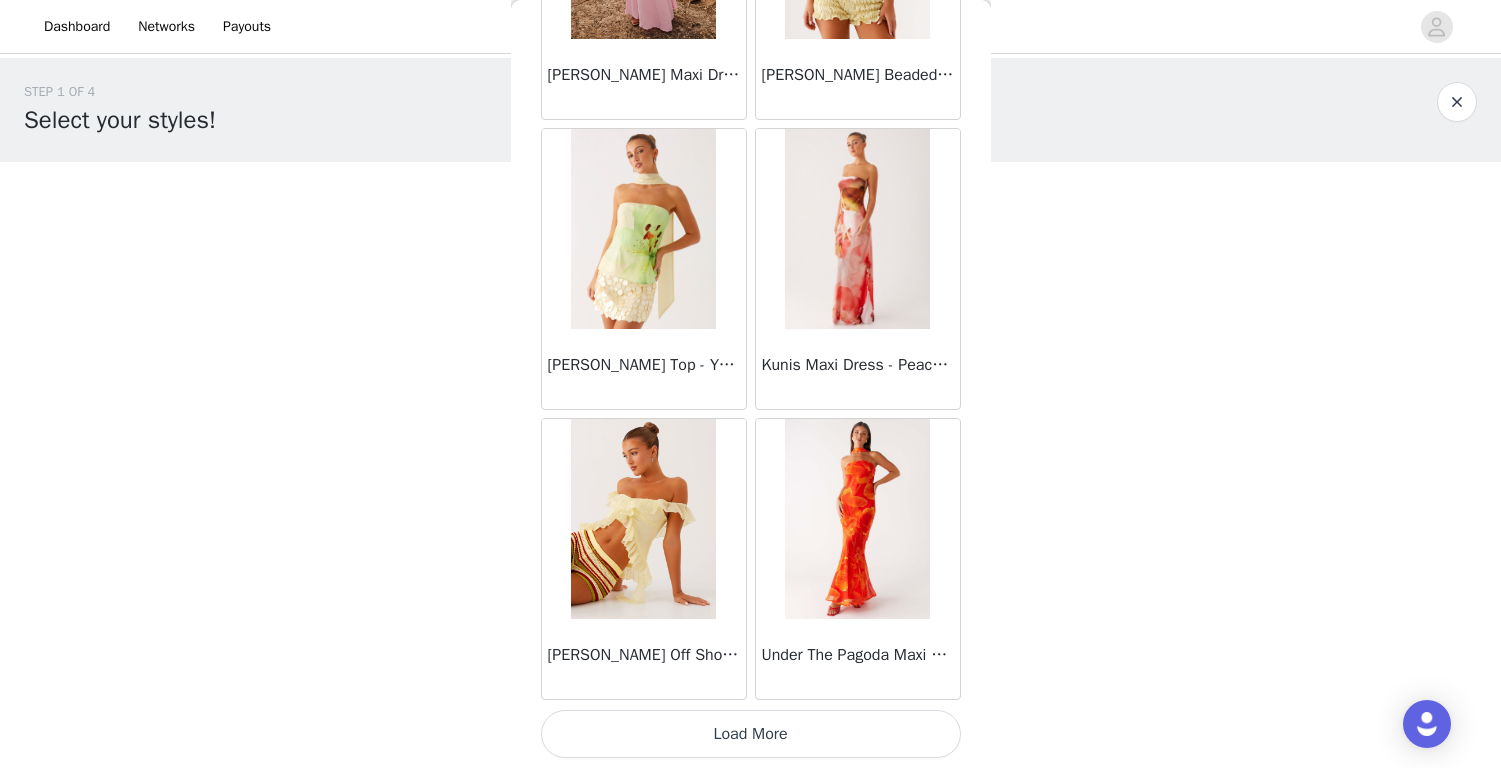 click on "Load More" at bounding box center (751, 734) 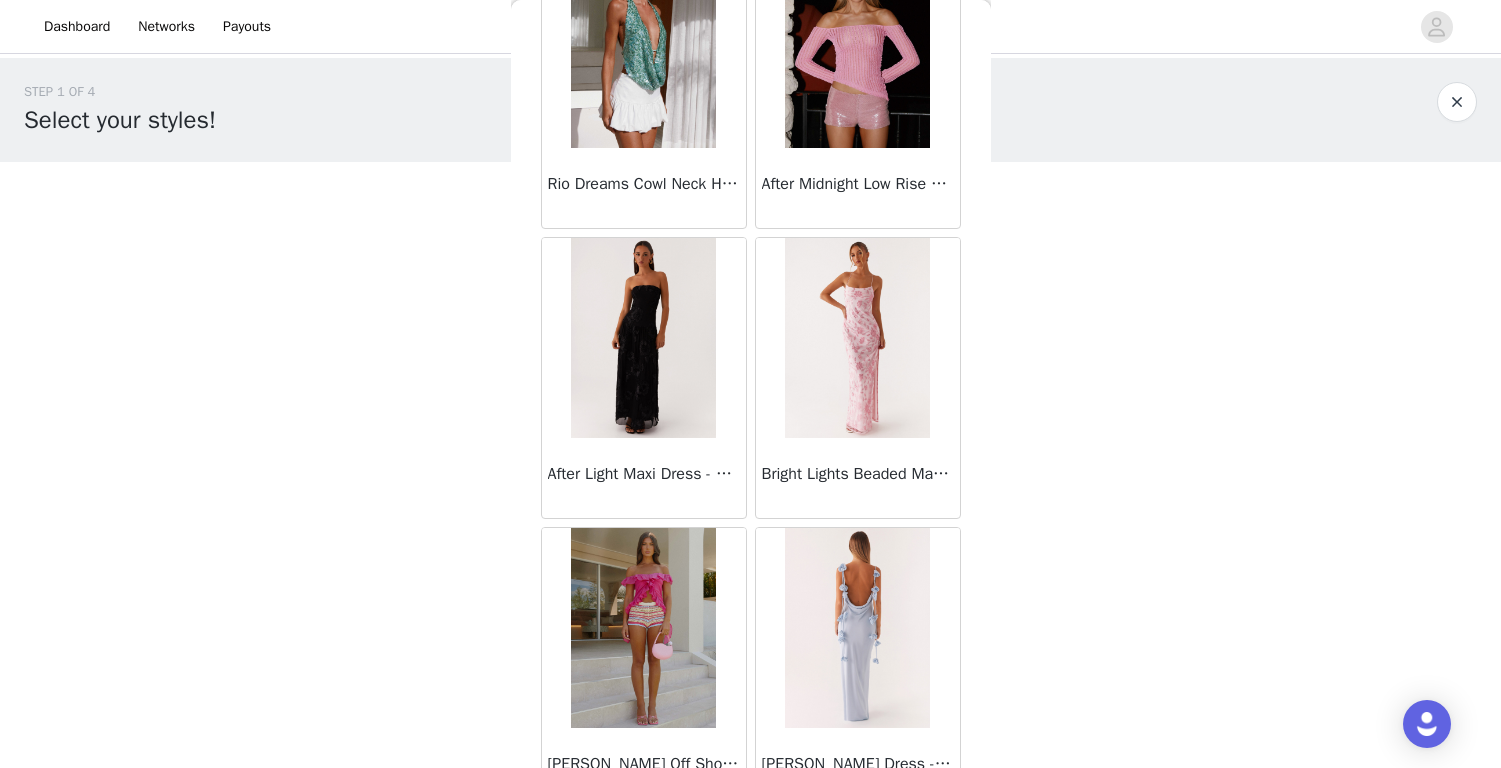 scroll, scrollTop: 63846, scrollLeft: 0, axis: vertical 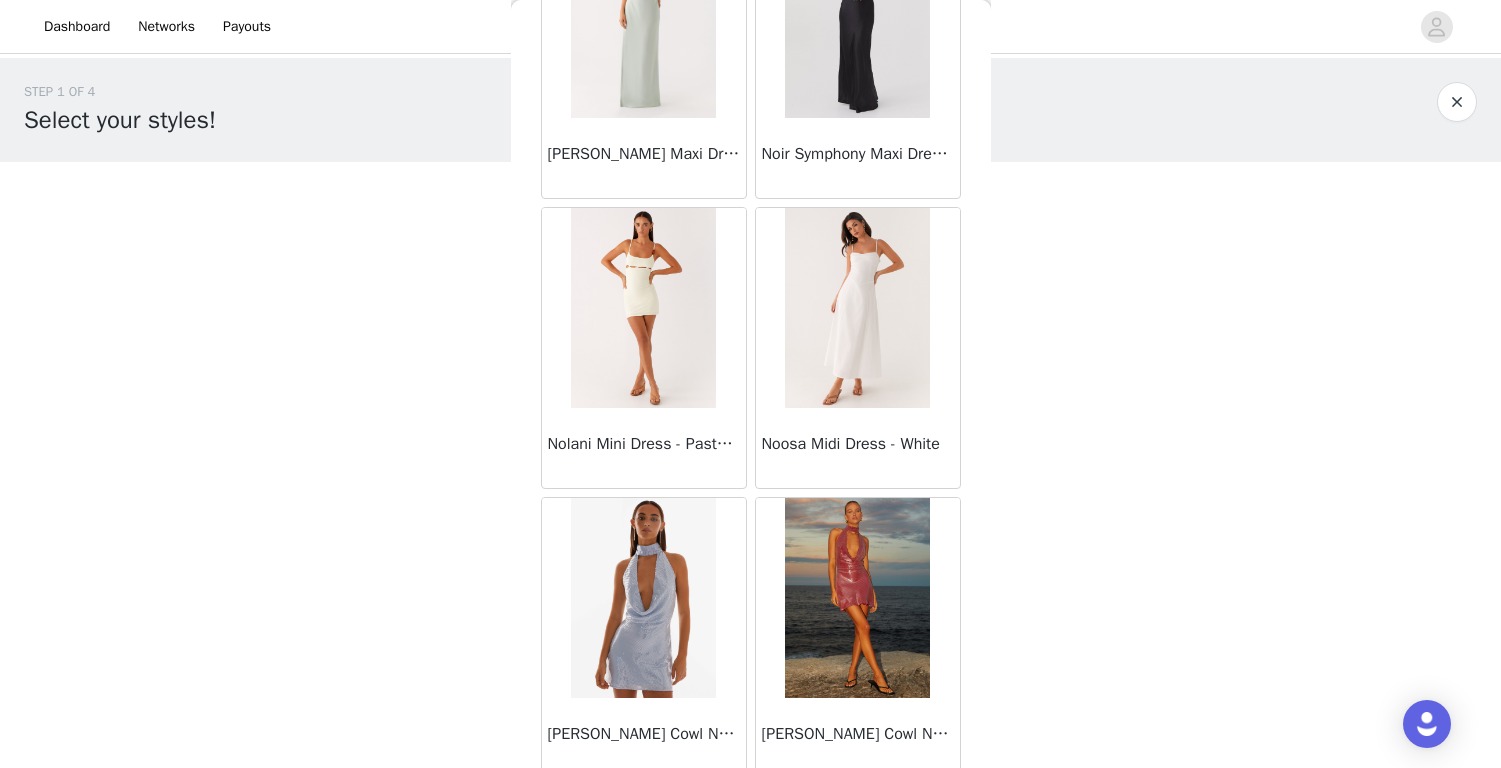 click at bounding box center [857, 308] 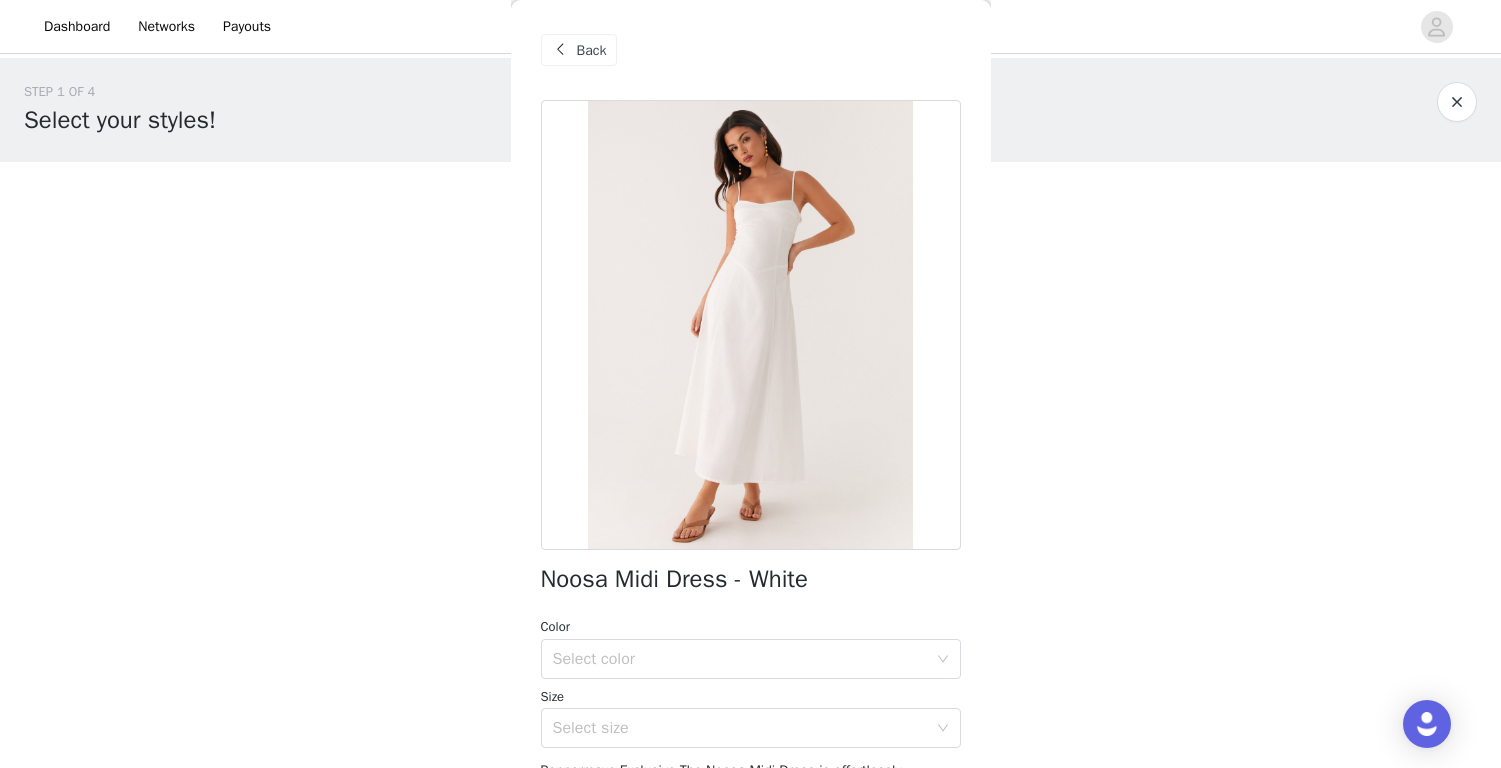 scroll, scrollTop: 190, scrollLeft: 0, axis: vertical 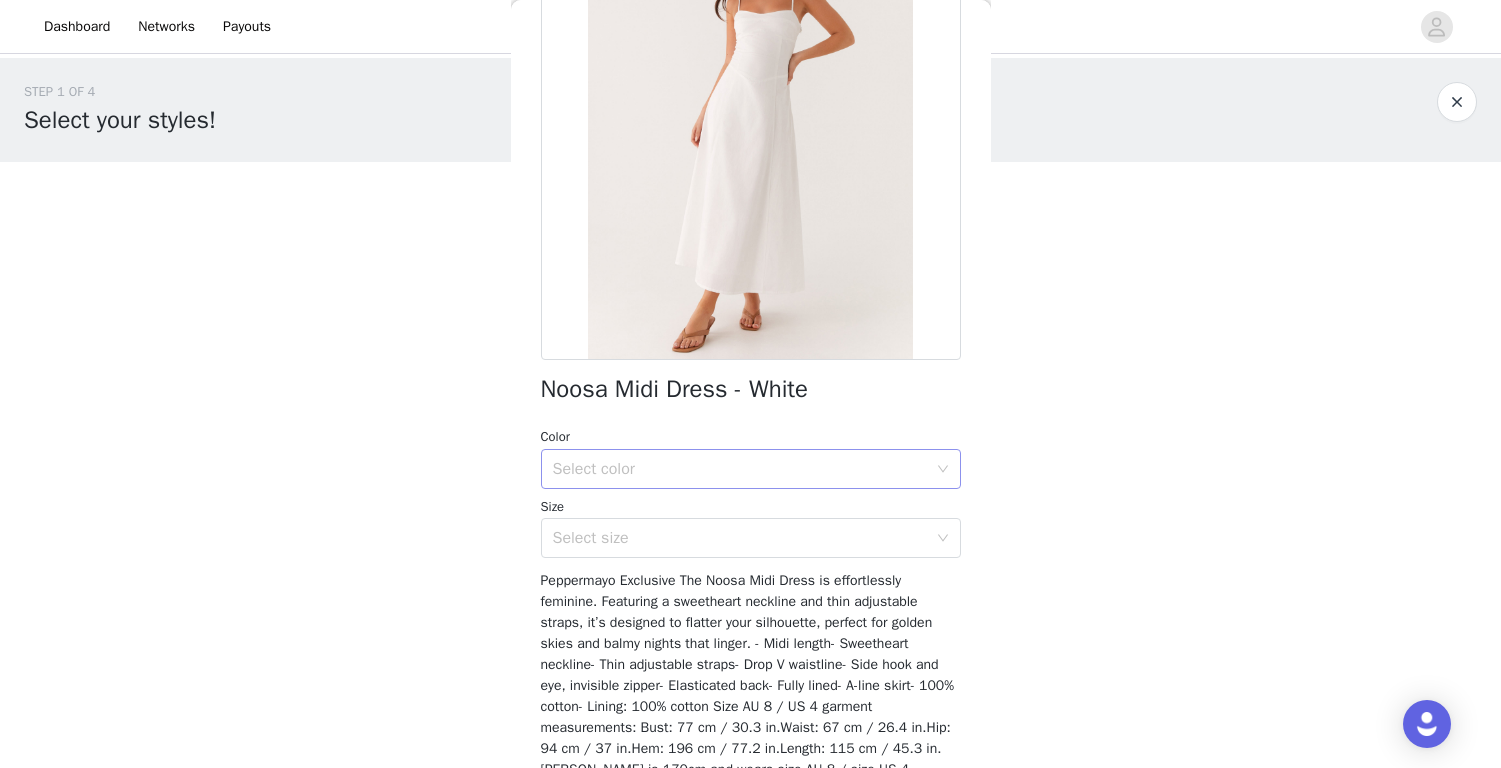click on "Select color" at bounding box center (740, 469) 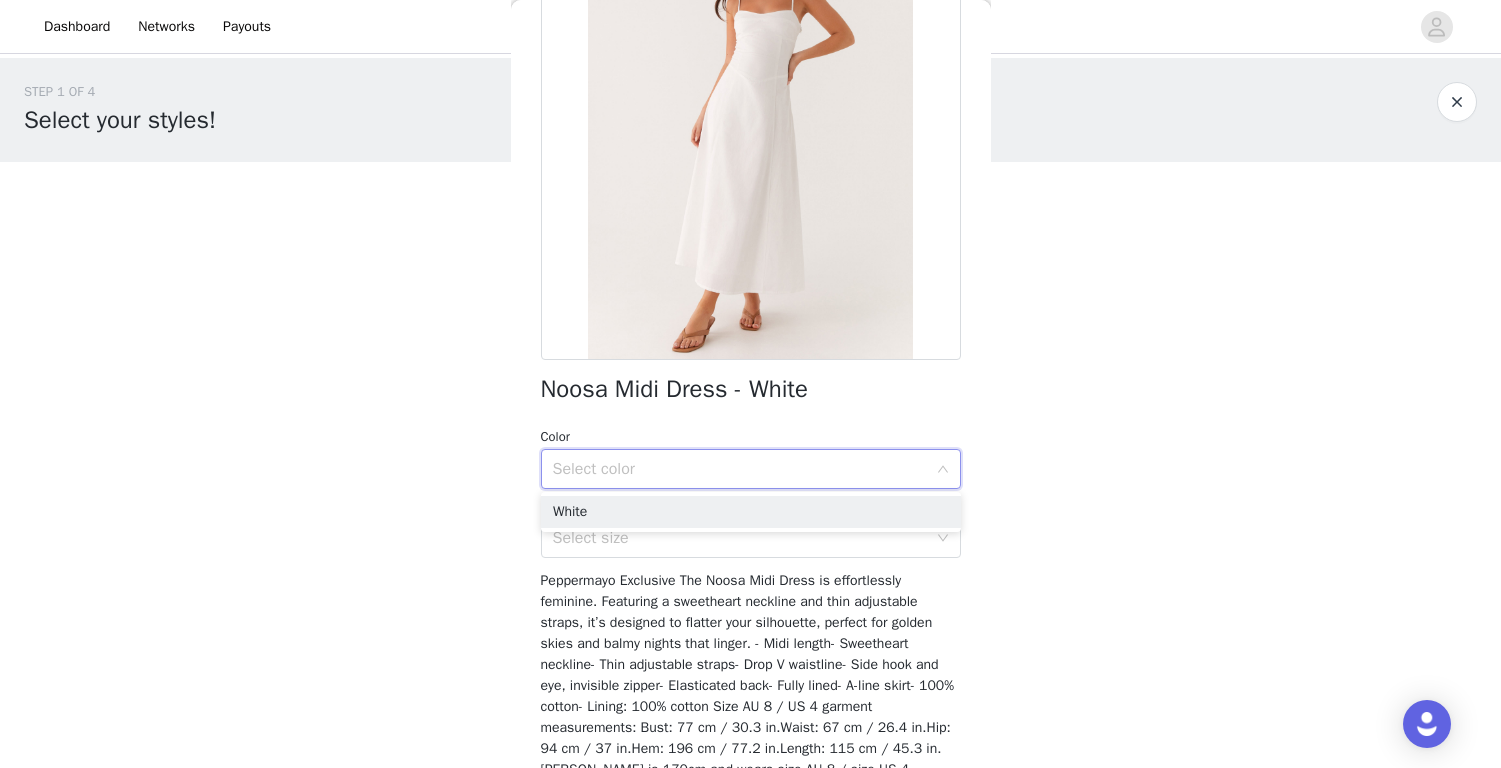 click on "White" at bounding box center [751, 512] 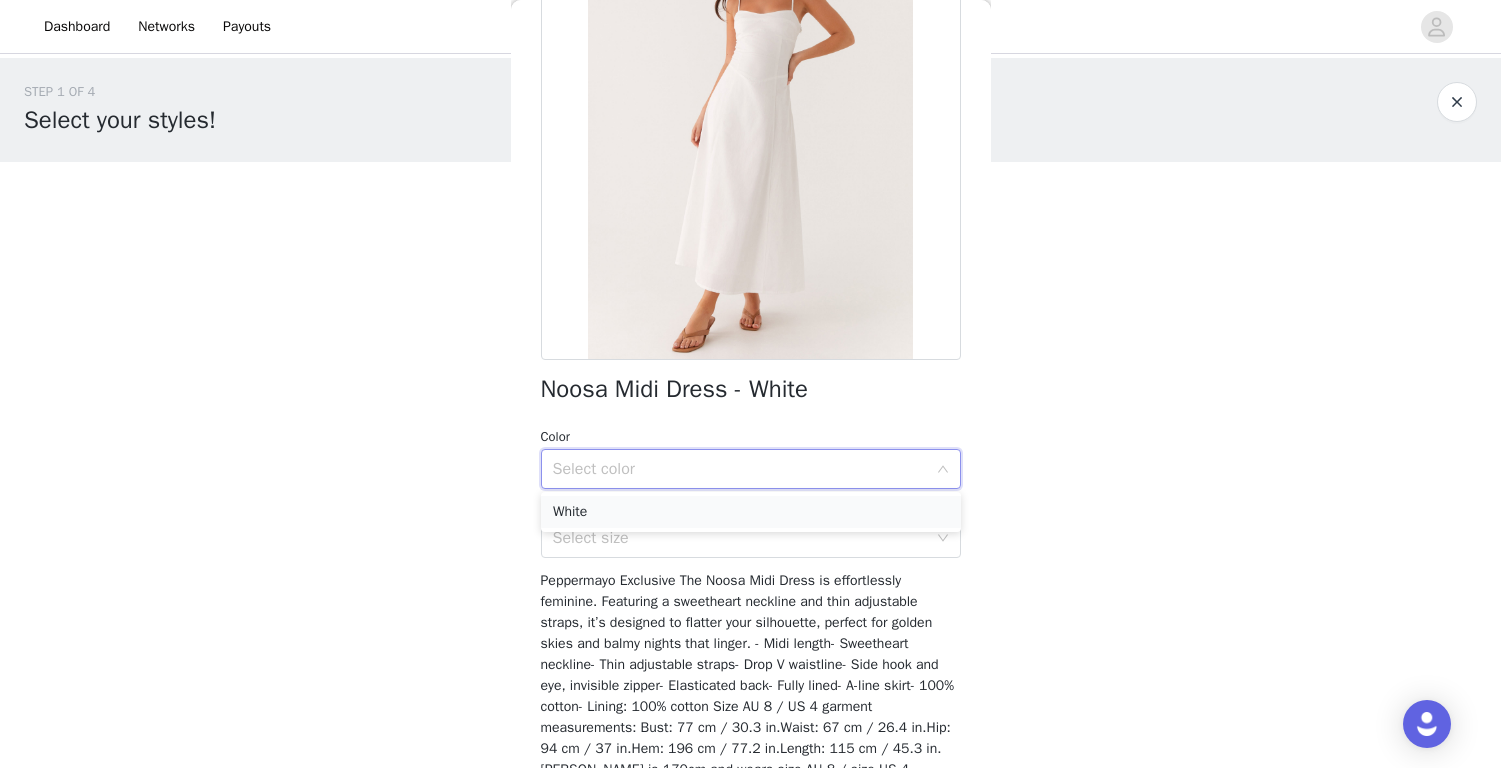 click on "White" at bounding box center (751, 512) 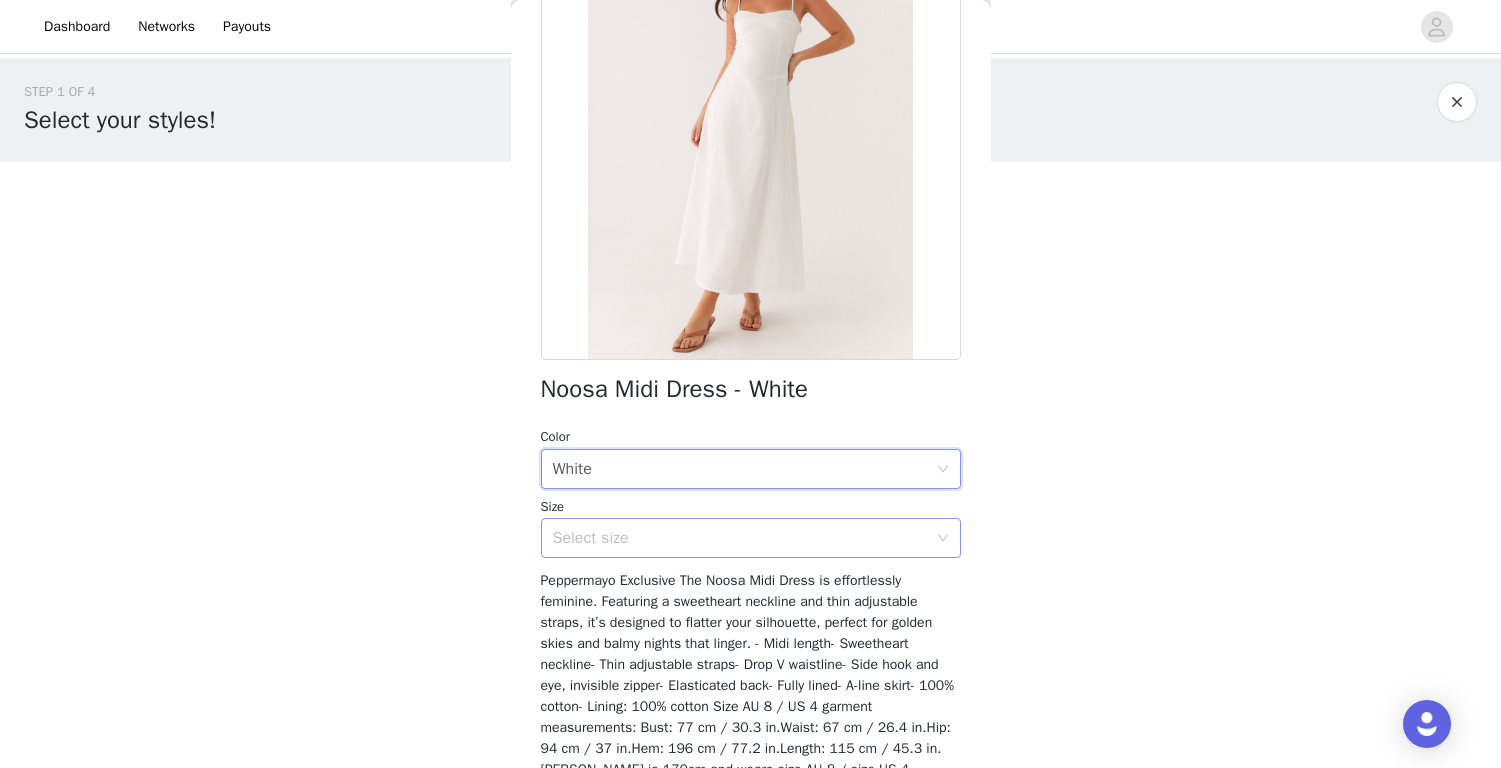 click on "Select size" at bounding box center [740, 538] 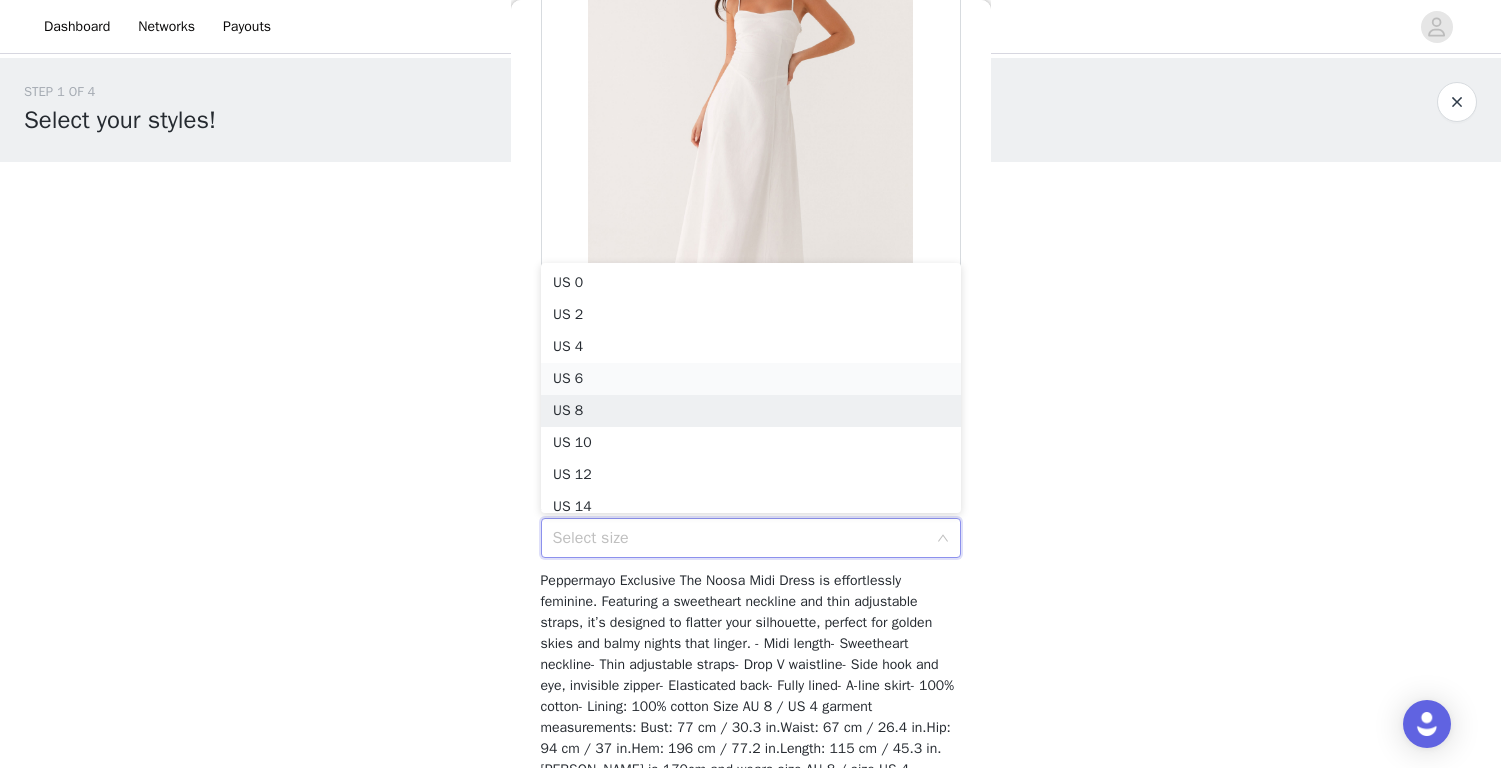 scroll, scrollTop: 10, scrollLeft: 0, axis: vertical 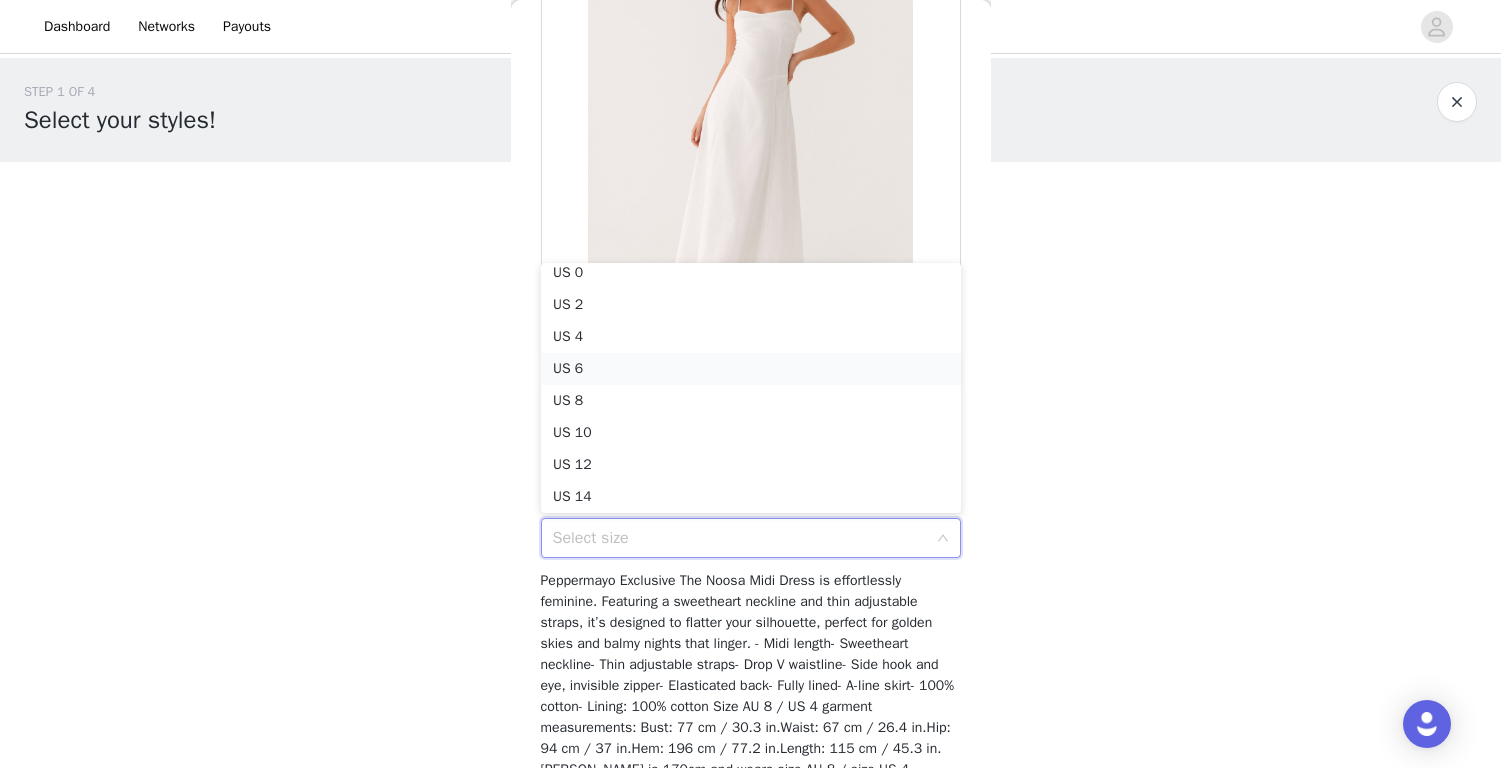 click on "US 6" at bounding box center (751, 369) 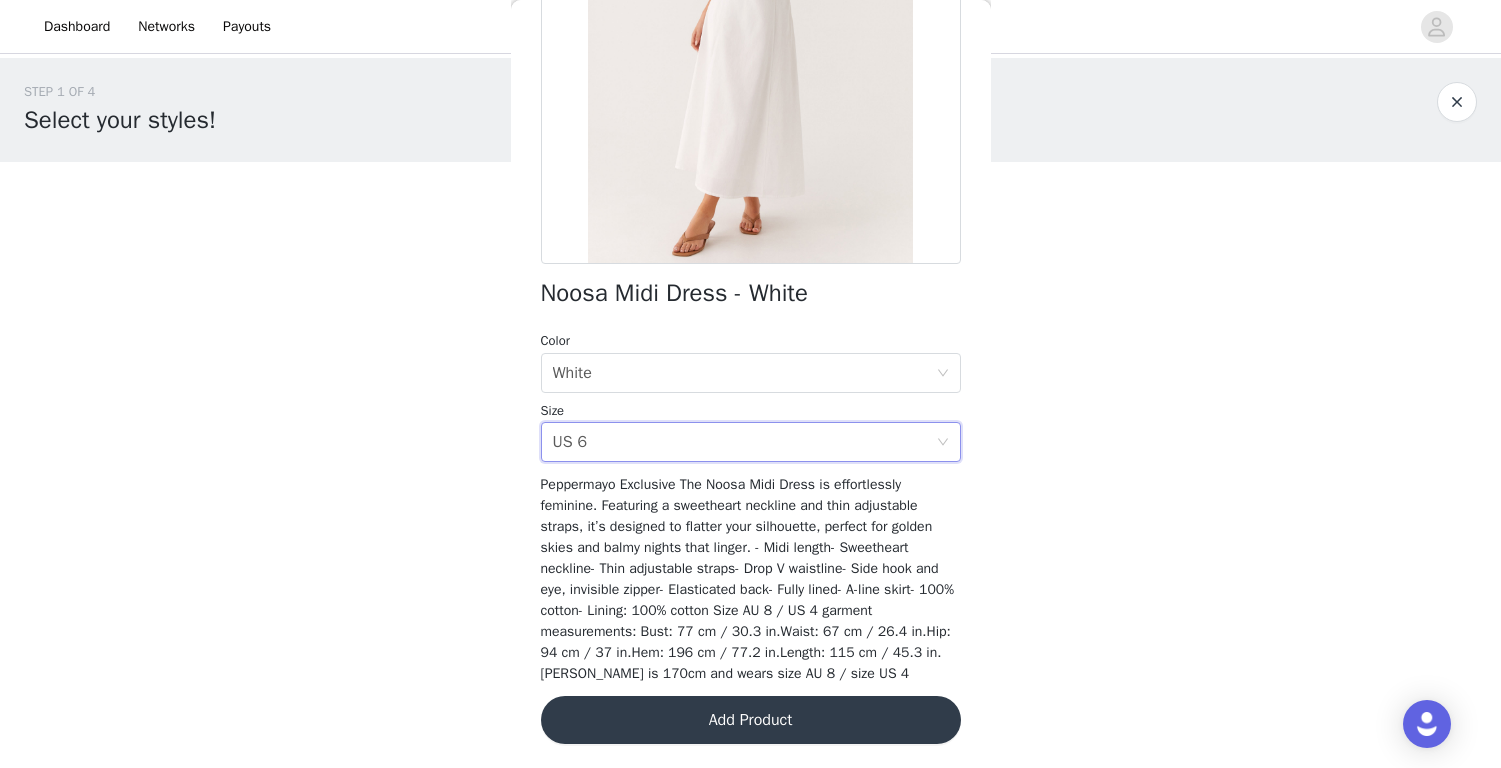 scroll, scrollTop: 285, scrollLeft: 0, axis: vertical 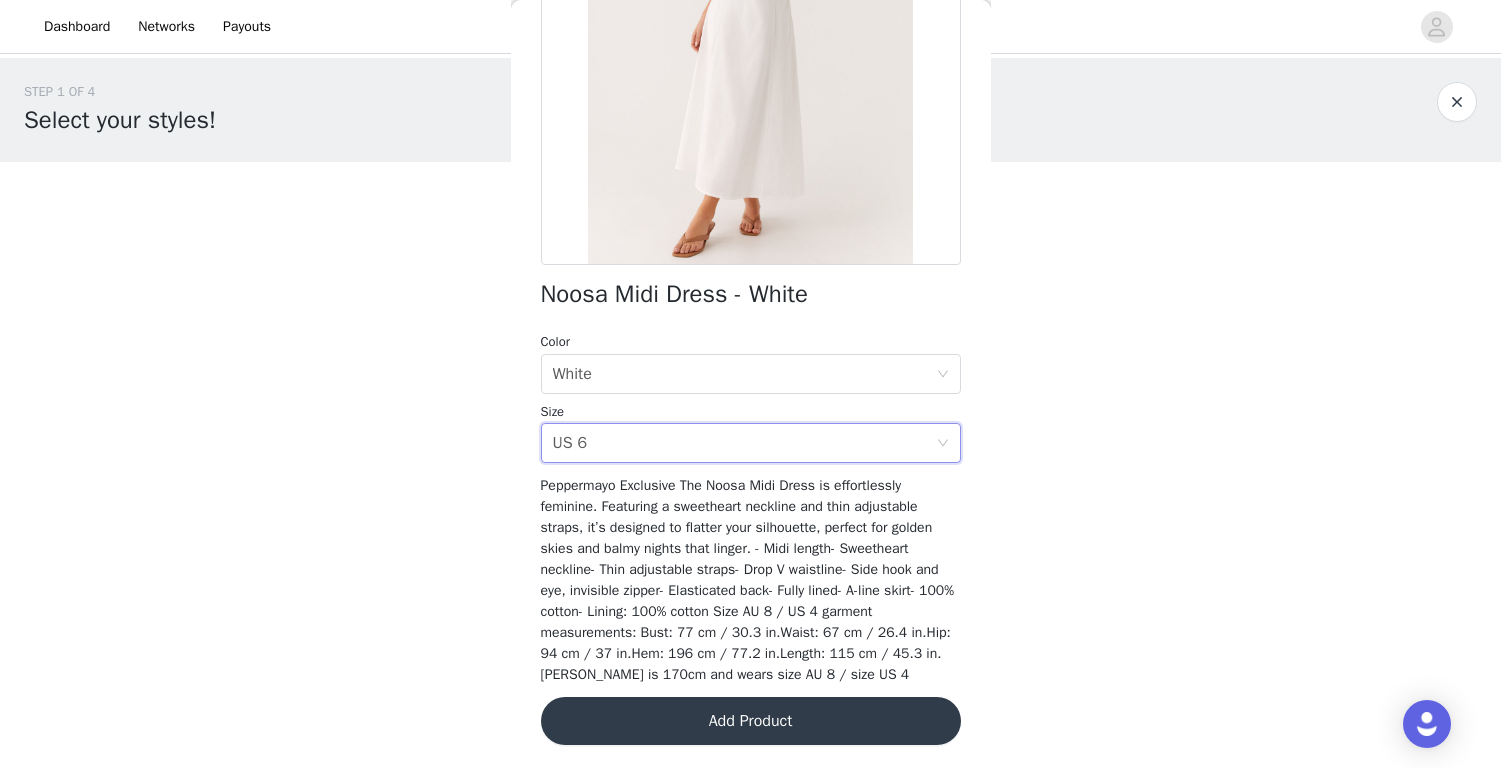 click on "Add Product" at bounding box center (751, 721) 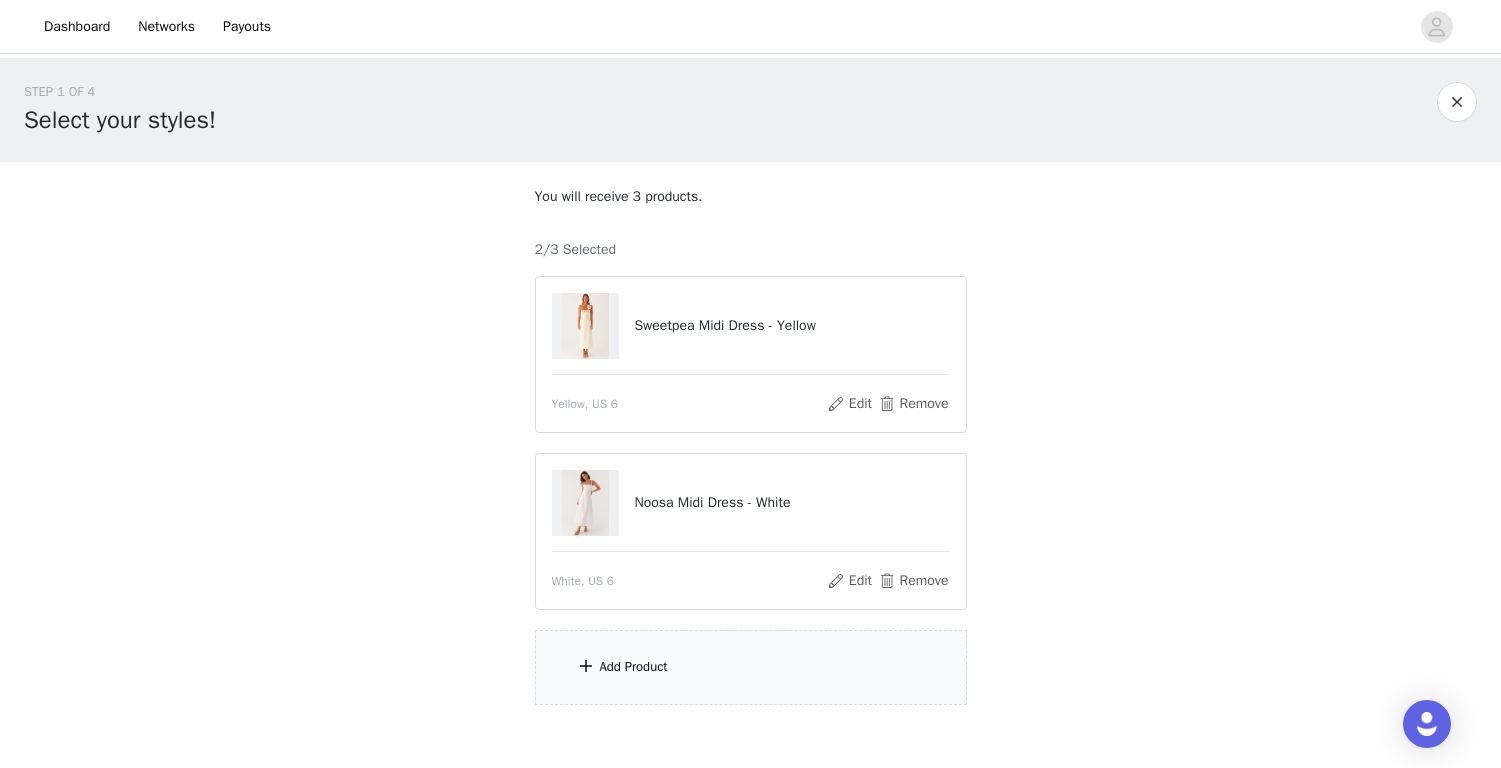 click on "Add Product" at bounding box center [751, 667] 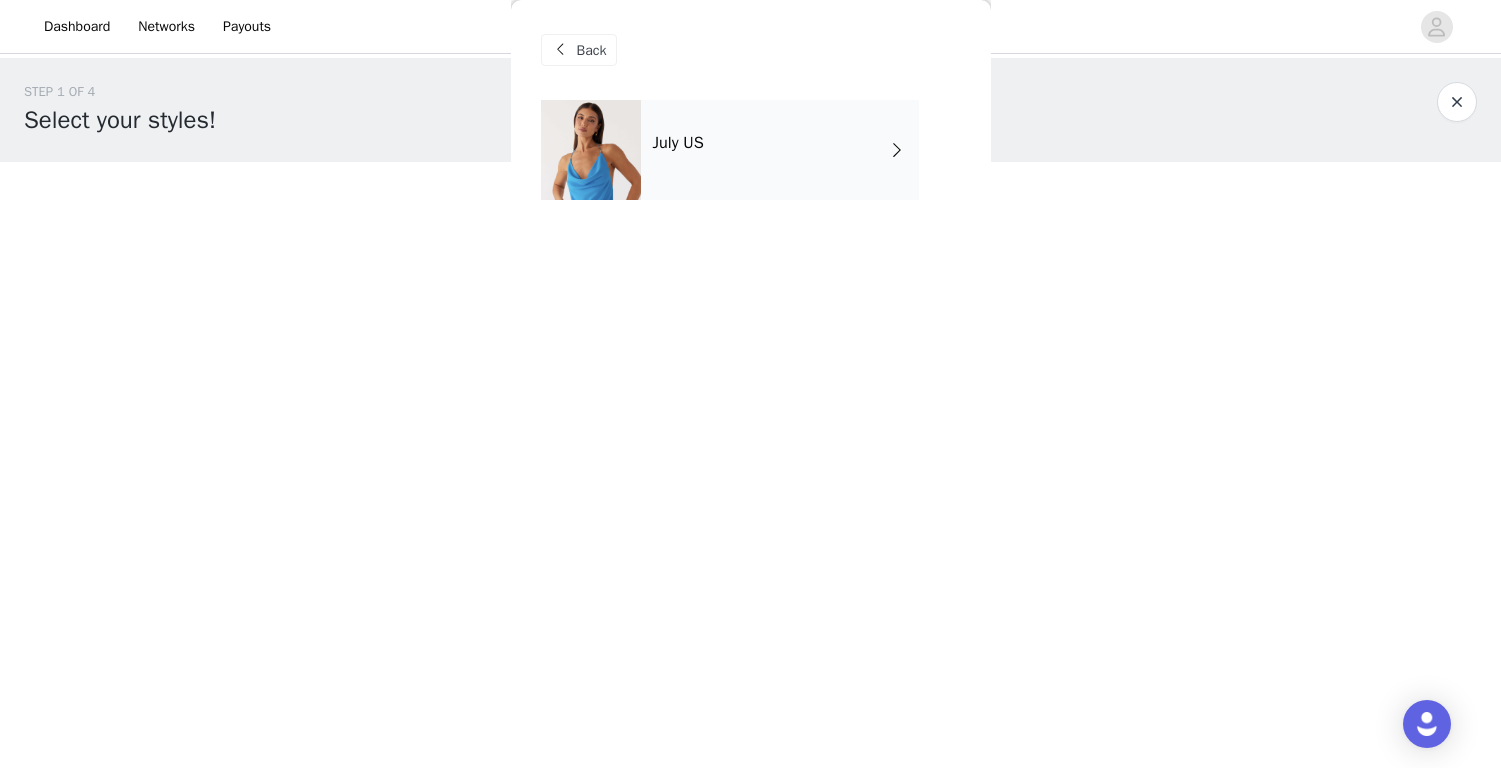 click on "July US" at bounding box center (780, 150) 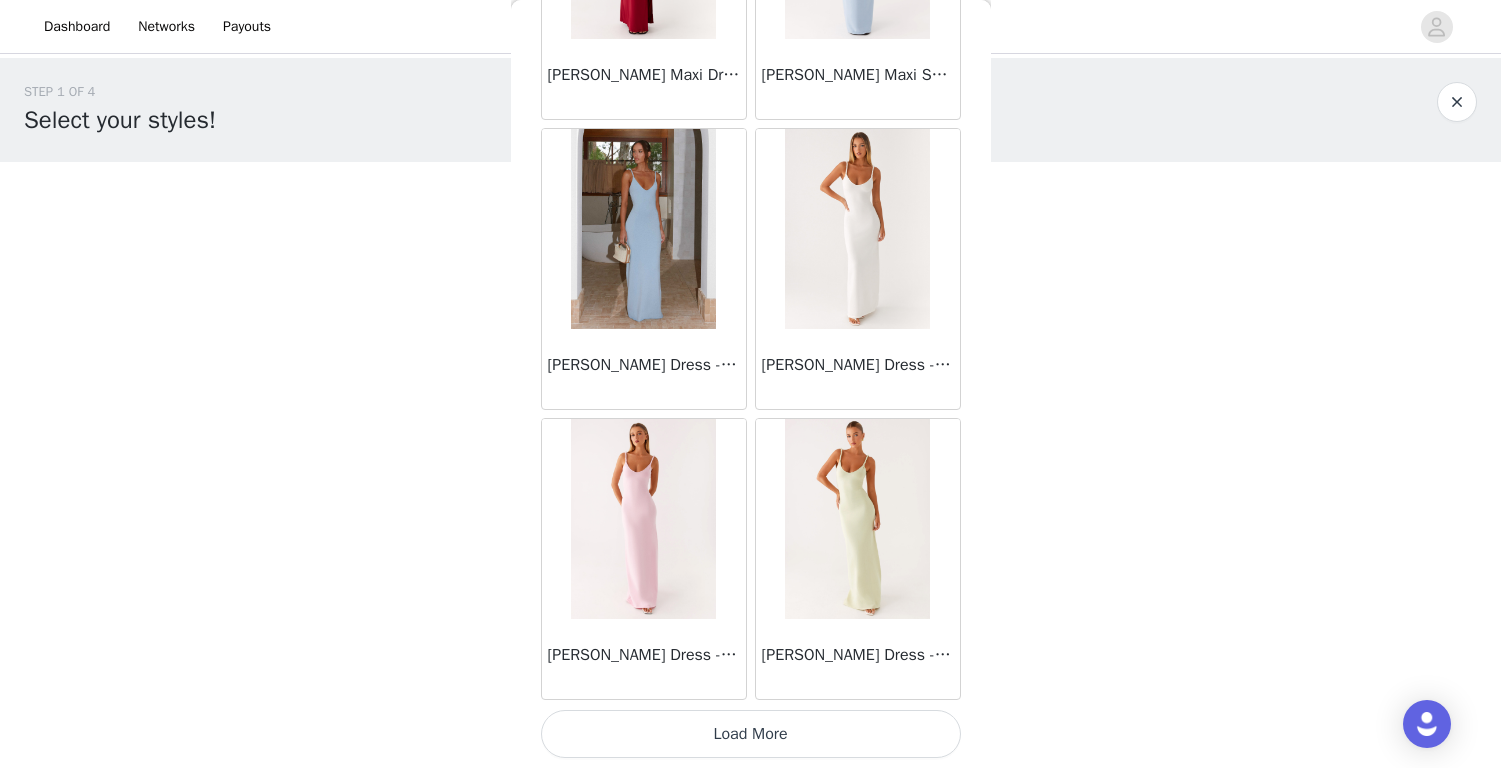 click on "Load More" at bounding box center (751, 734) 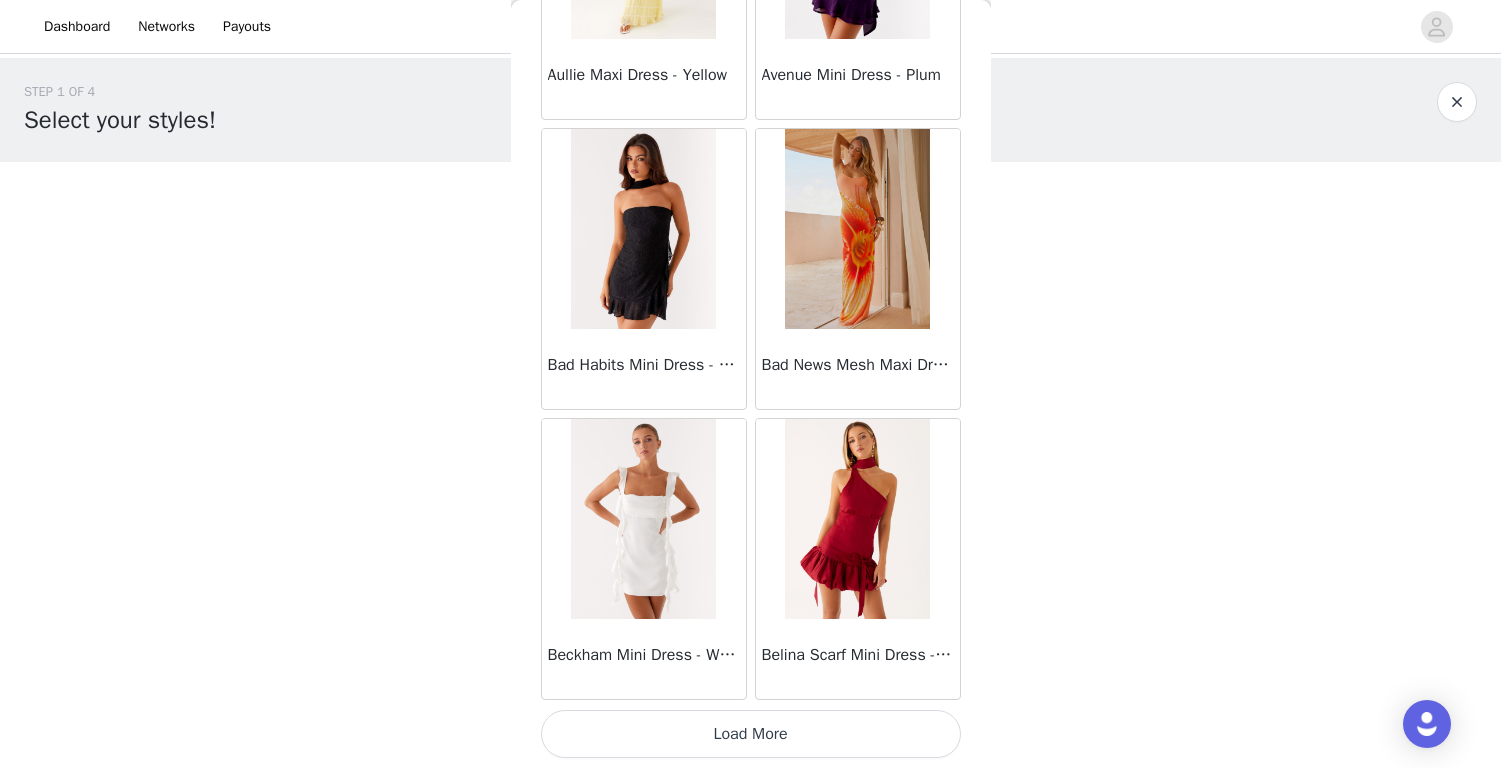 click on "Load More" at bounding box center (751, 734) 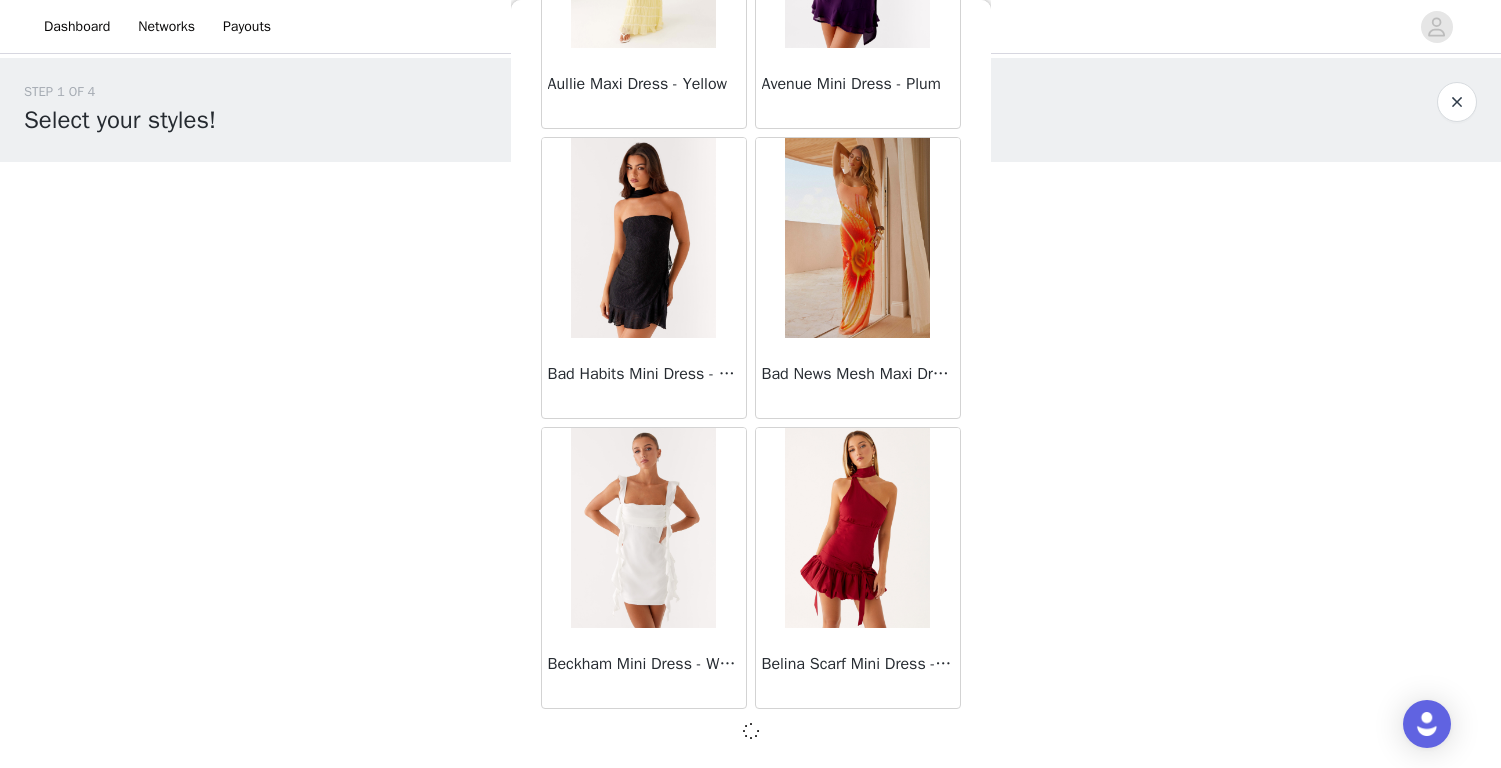 scroll, scrollTop: 5183, scrollLeft: 0, axis: vertical 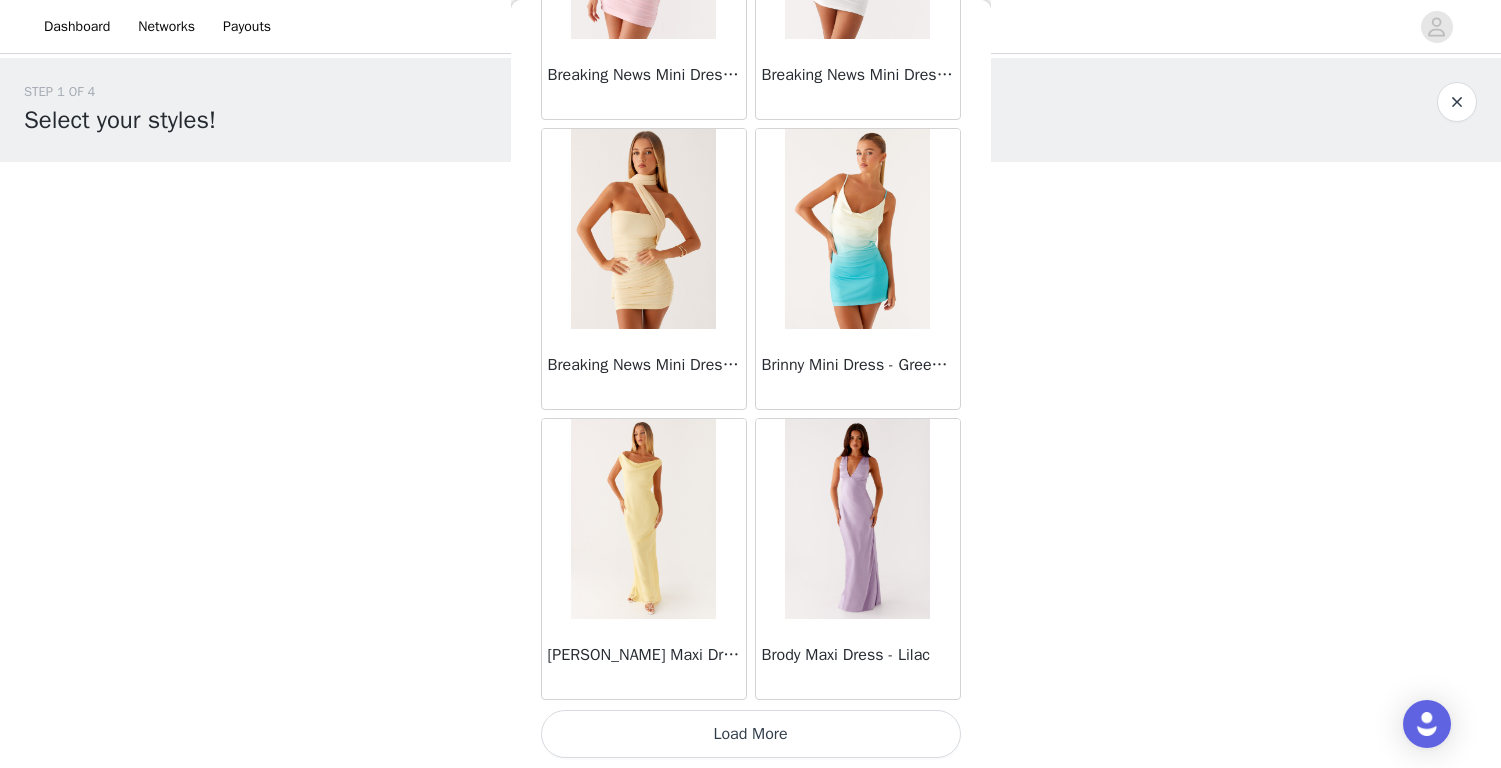 click on "Load More" at bounding box center (751, 734) 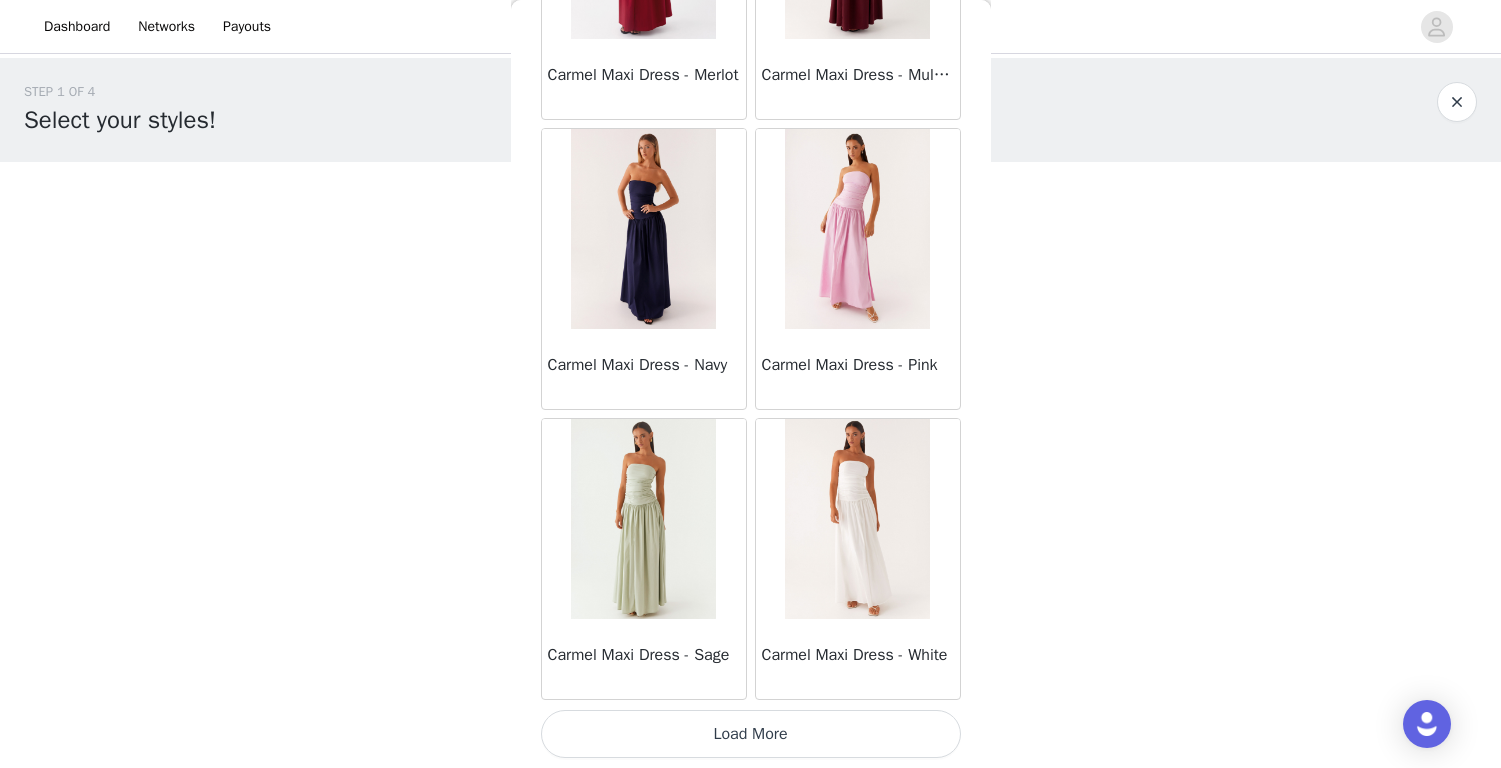 click on "Load More" at bounding box center (751, 734) 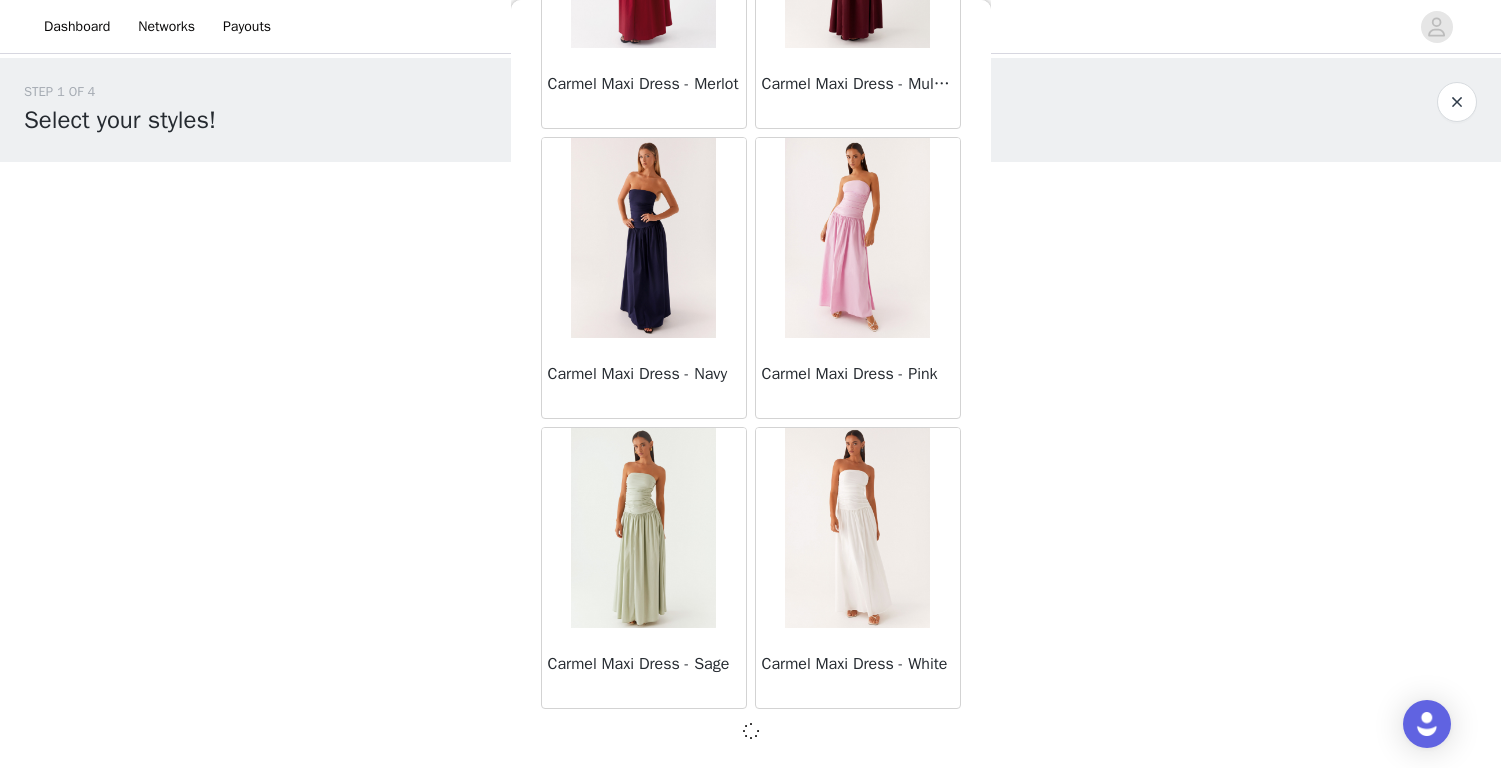 scroll, scrollTop: 10983, scrollLeft: 0, axis: vertical 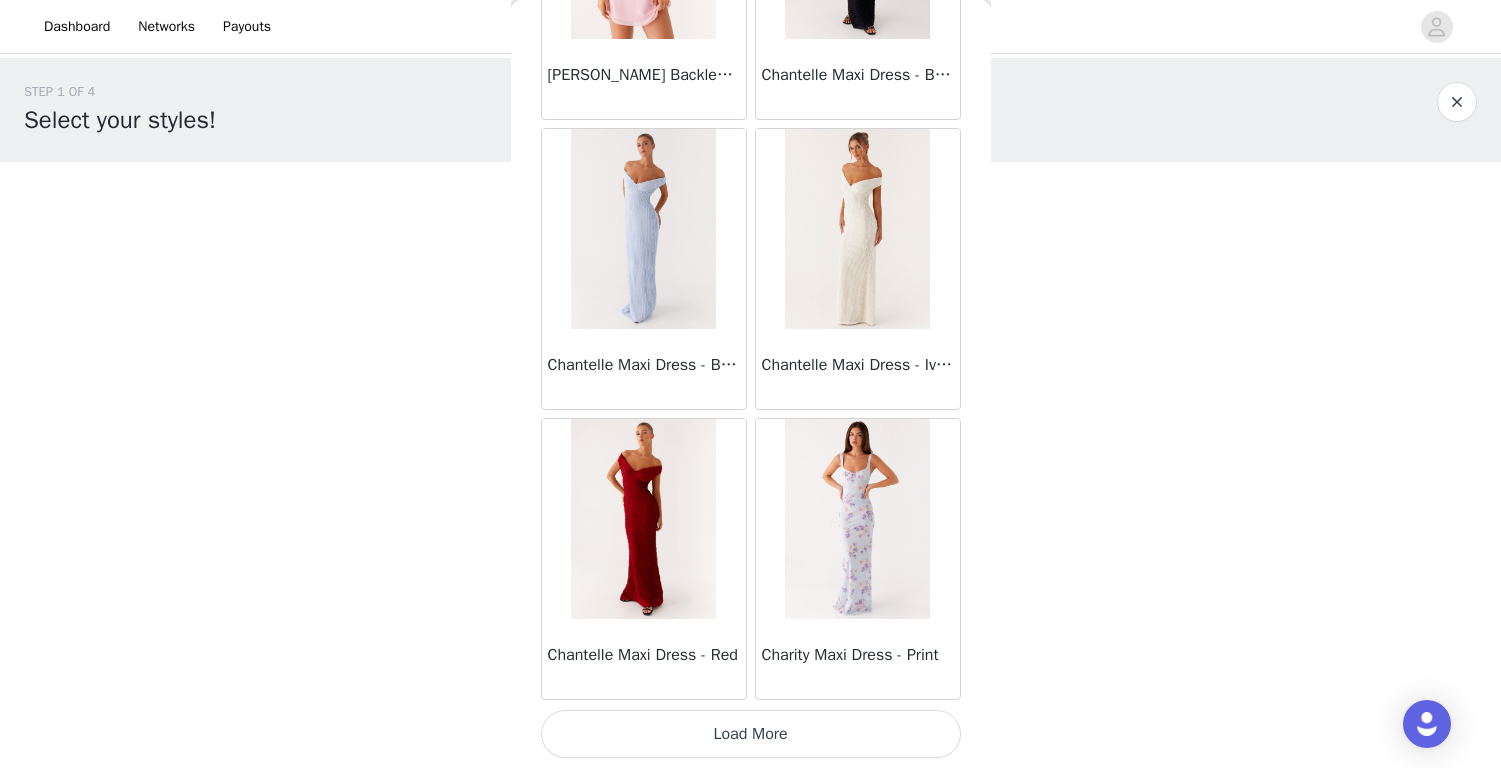 click on "Load More" at bounding box center [751, 734] 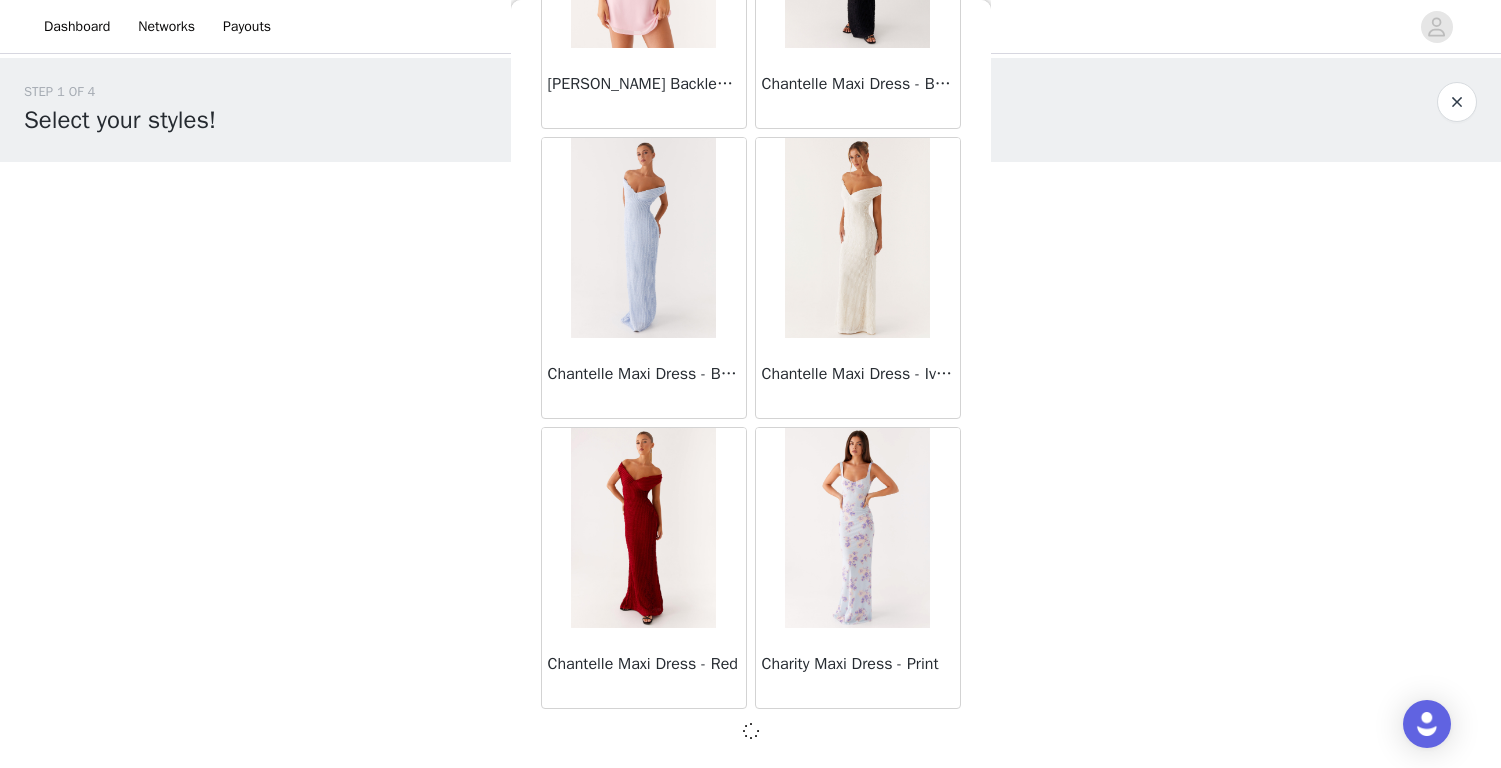scroll, scrollTop: 13883, scrollLeft: 0, axis: vertical 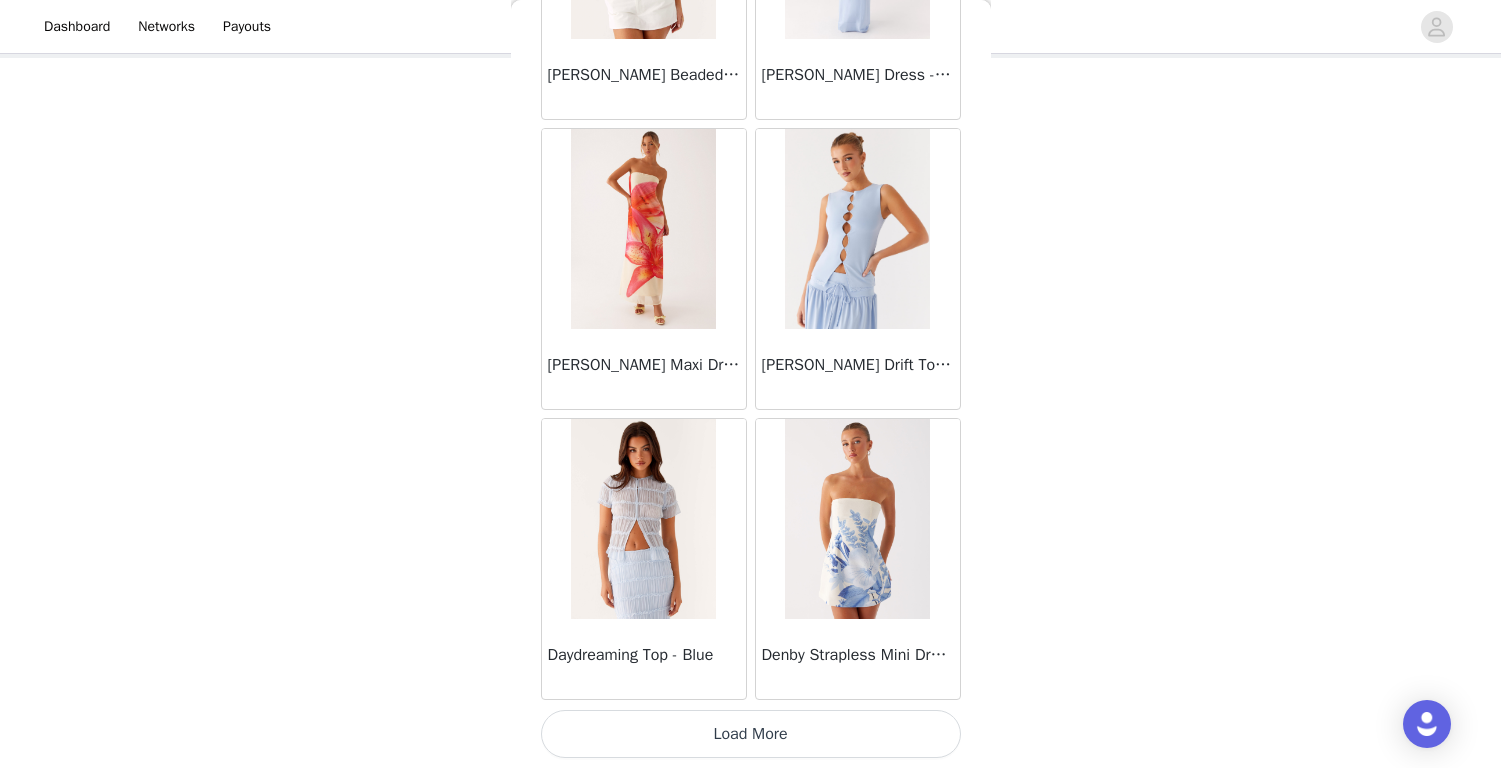 click on "Load More" at bounding box center [751, 734] 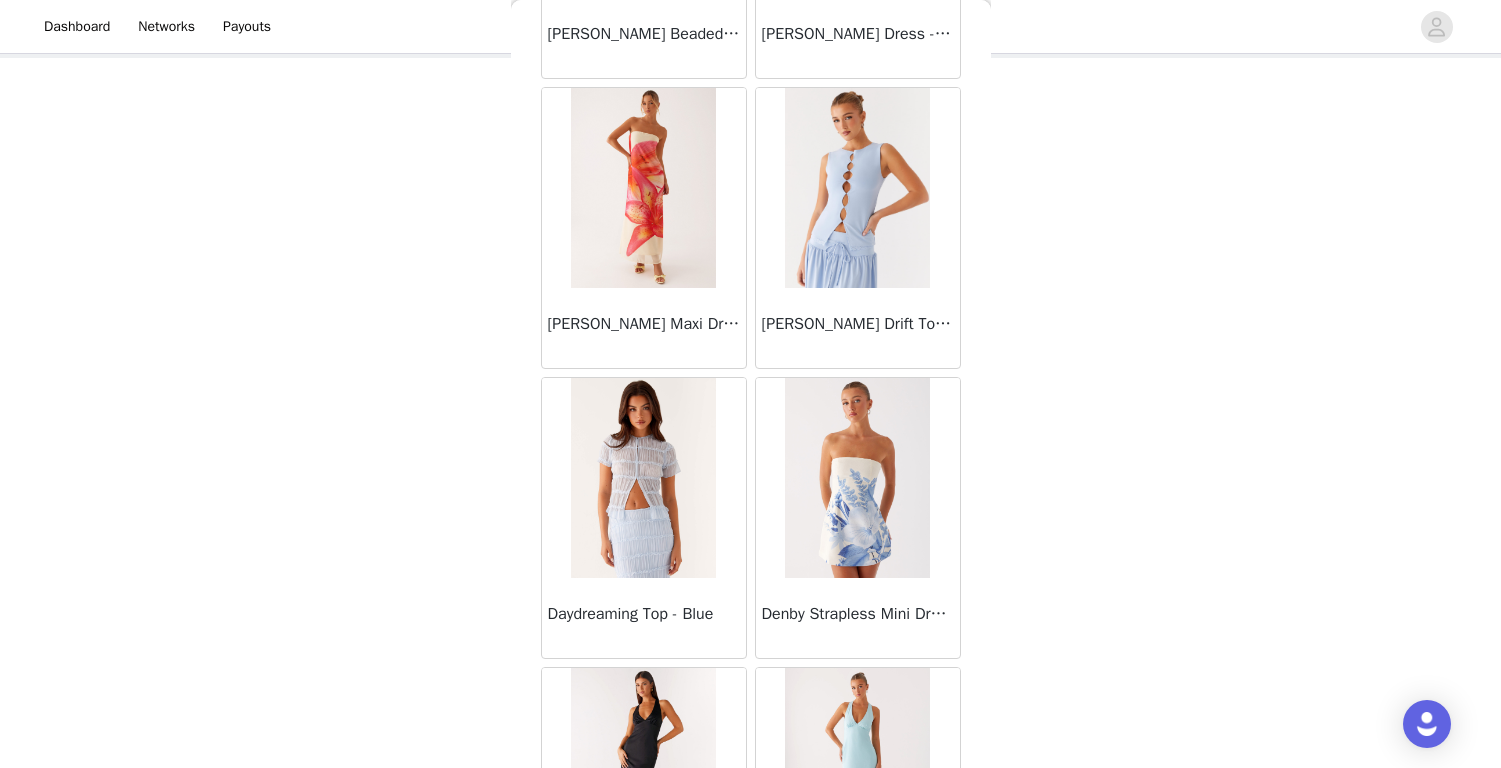 scroll, scrollTop: 16835, scrollLeft: 0, axis: vertical 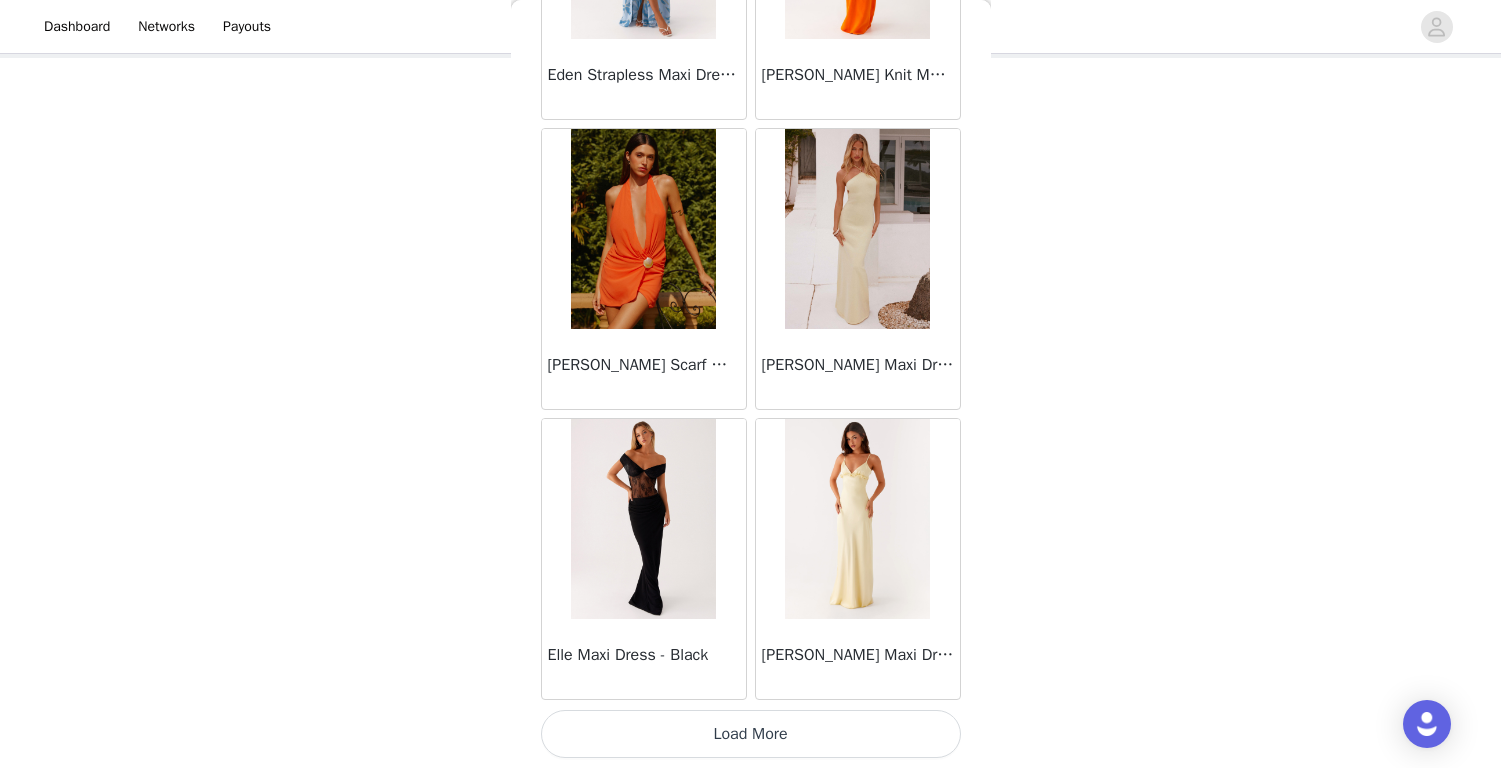 click on "Load More" at bounding box center [751, 734] 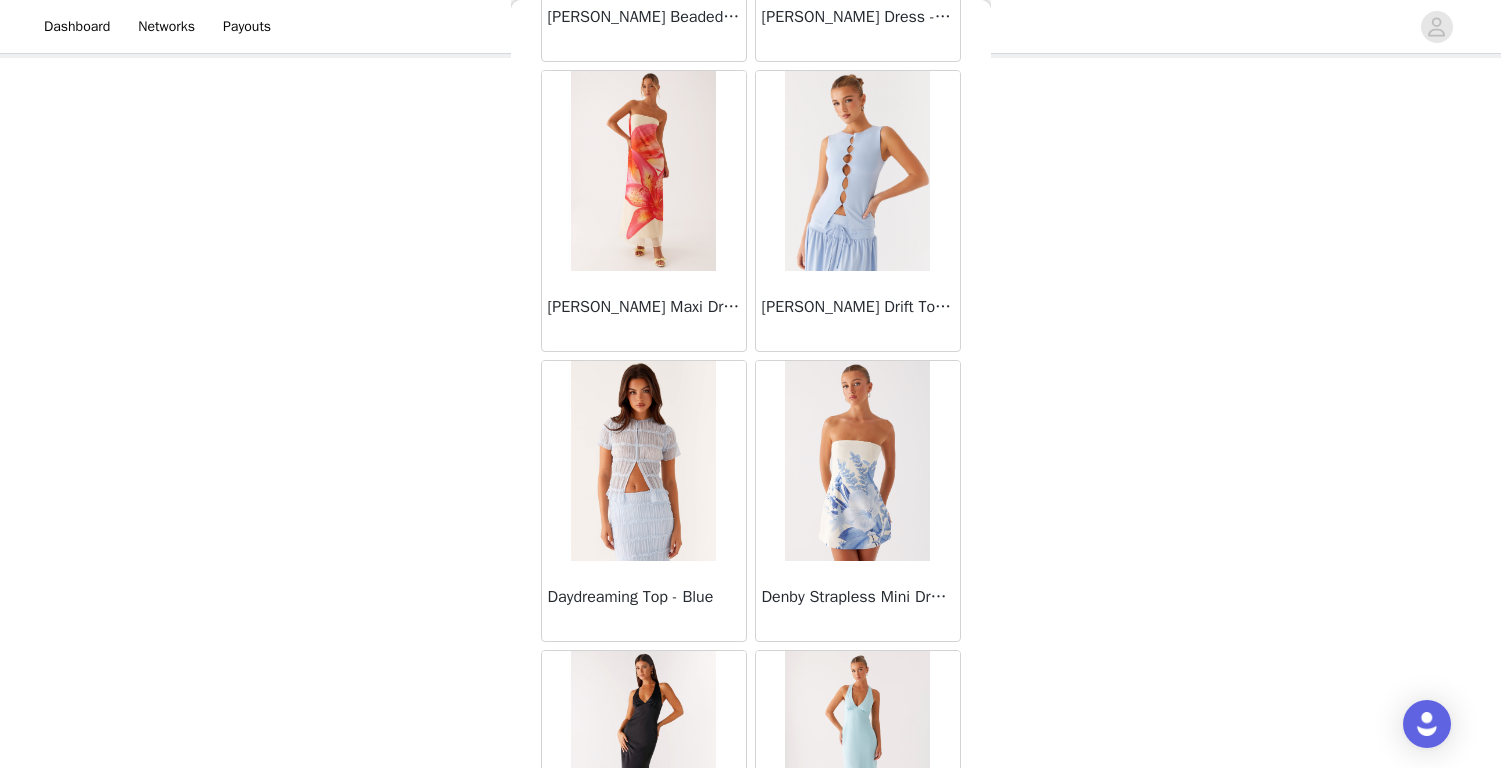 scroll, scrollTop: 16855, scrollLeft: 0, axis: vertical 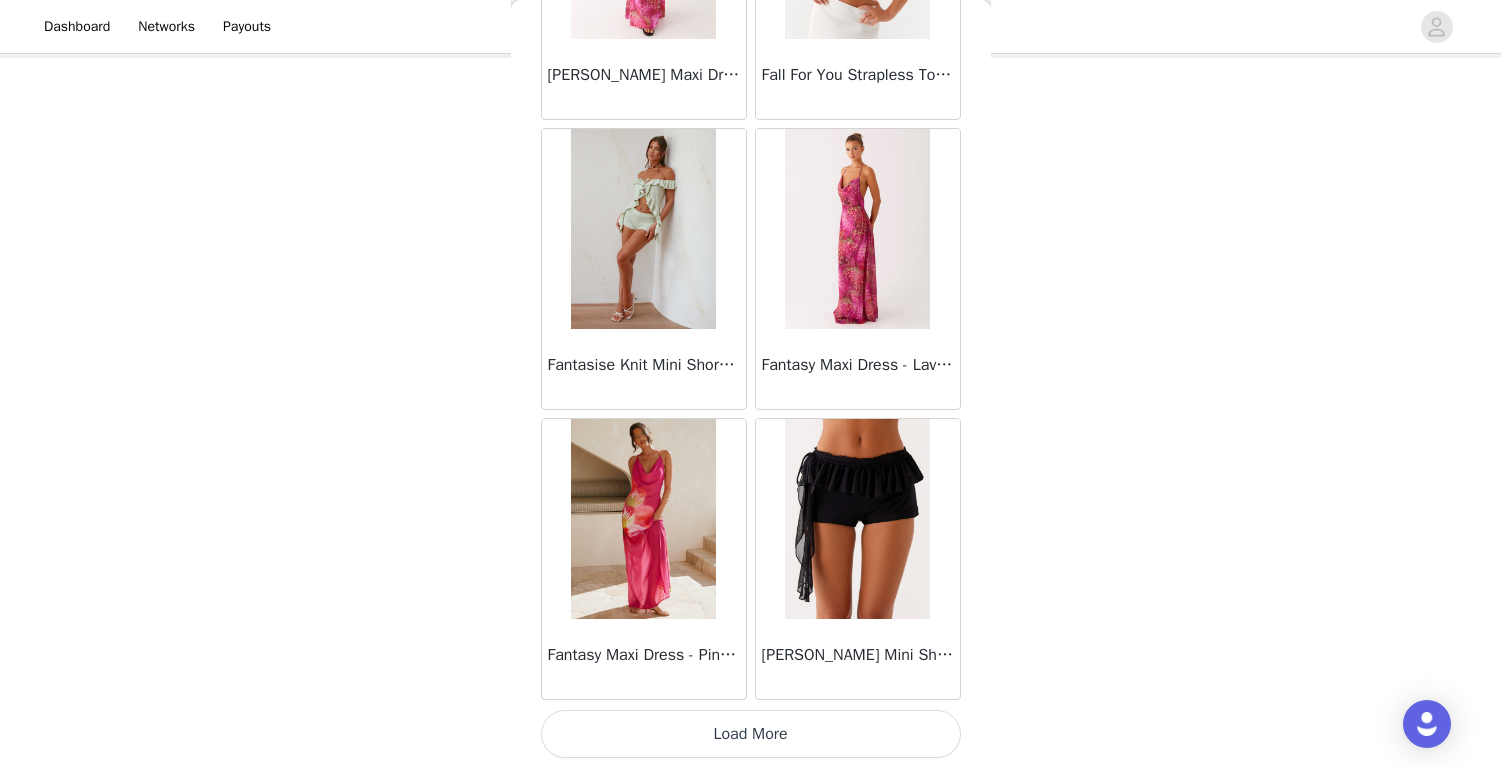click on "Load More" at bounding box center (751, 734) 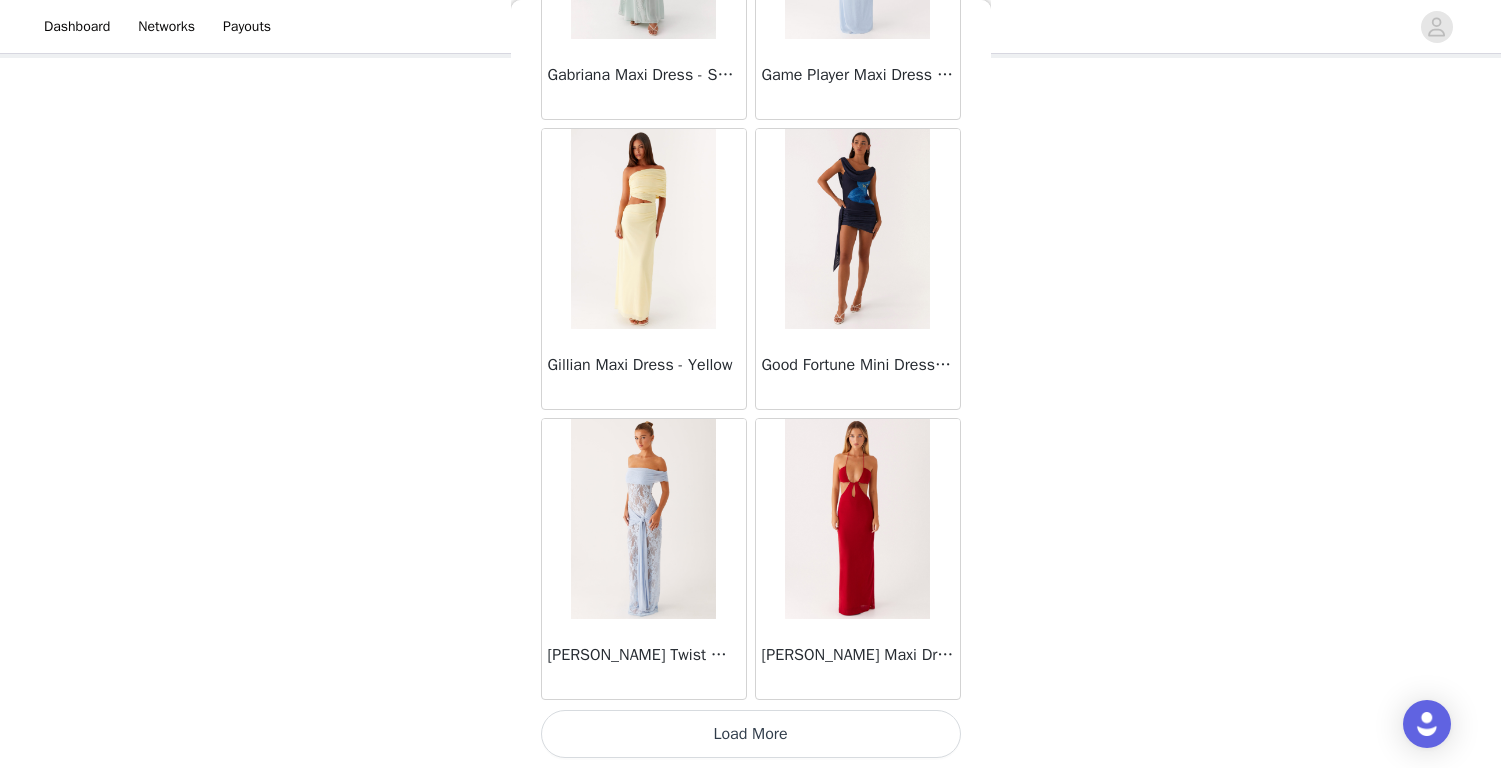 click on "Load More" at bounding box center (751, 734) 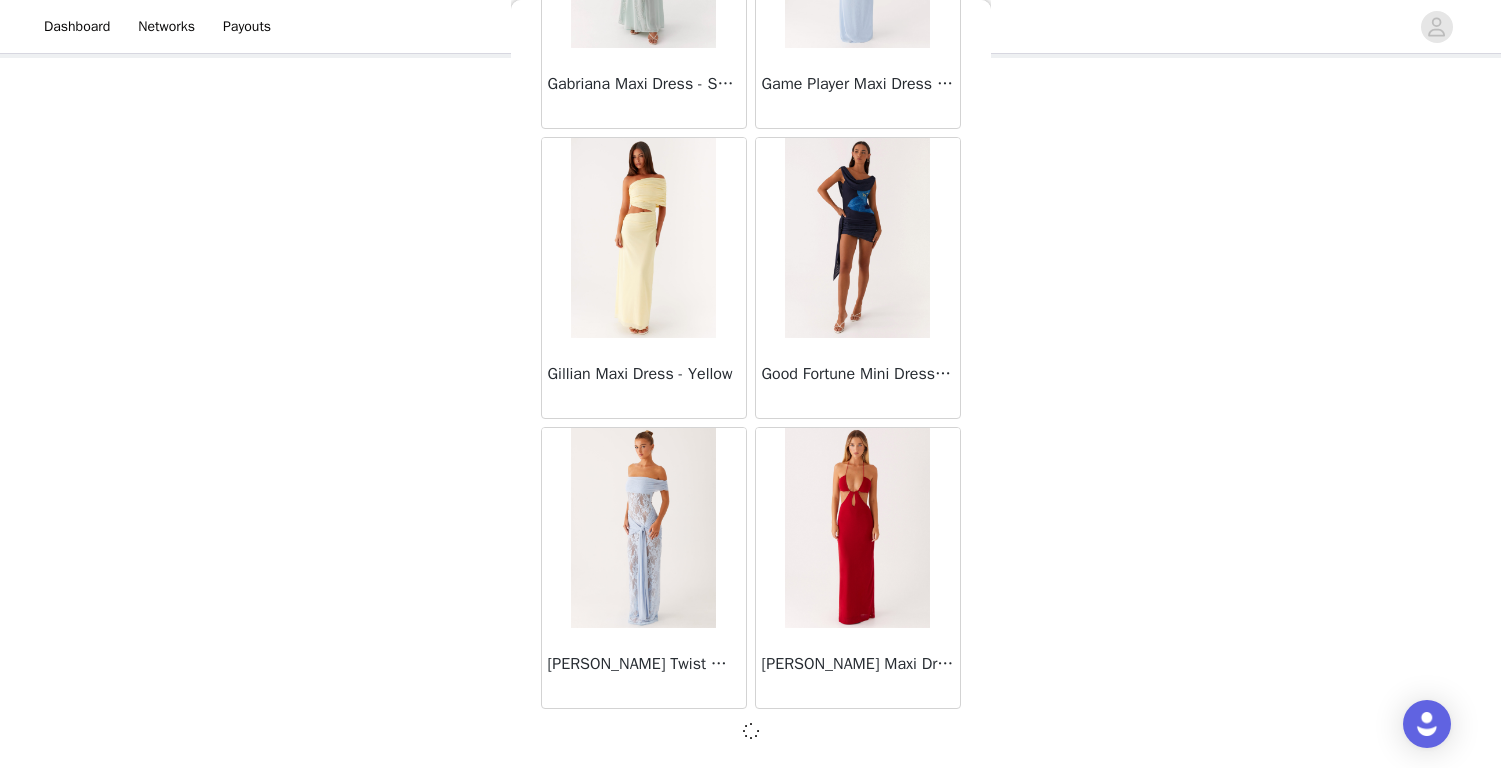 scroll, scrollTop: 25483, scrollLeft: 0, axis: vertical 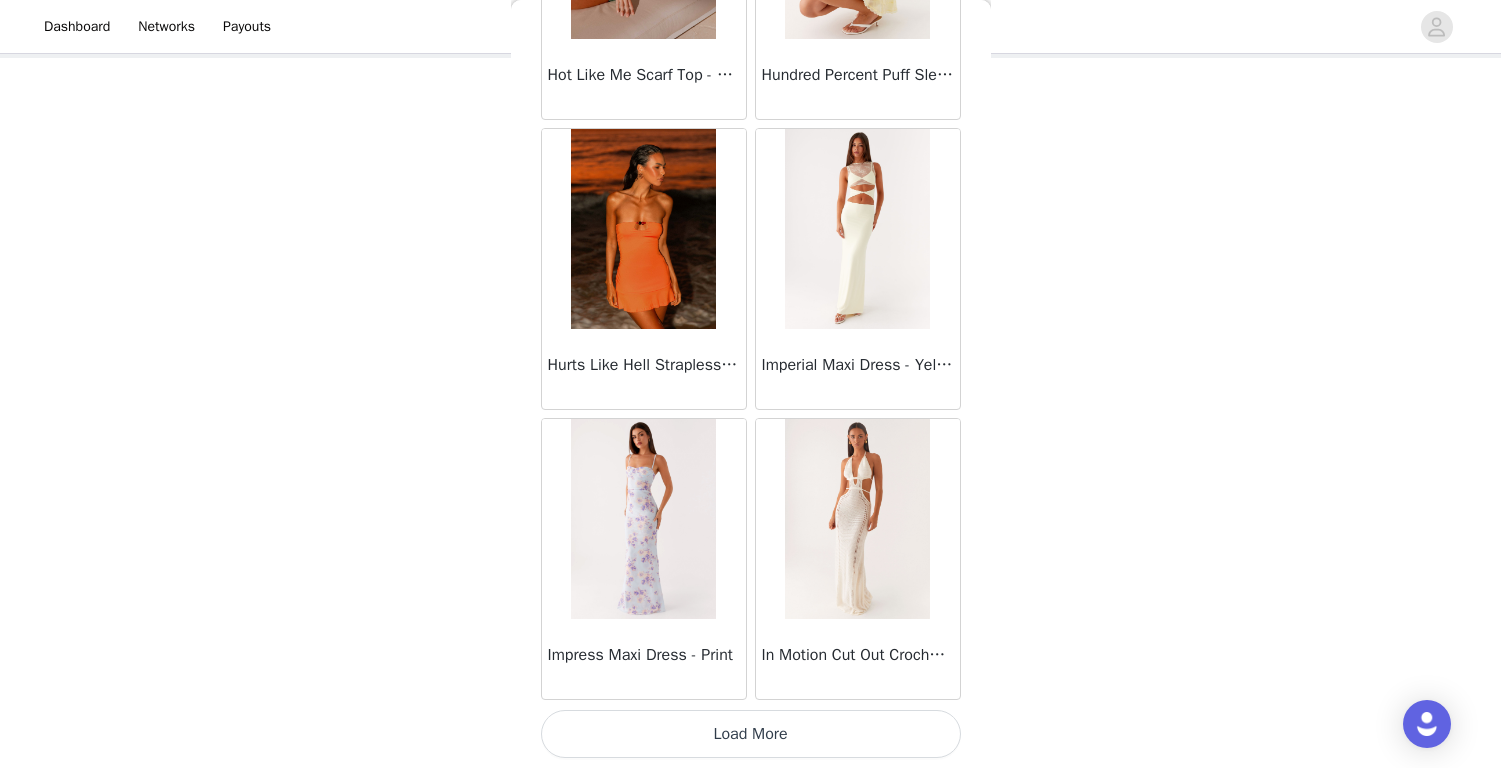 click on "Load More" at bounding box center [751, 734] 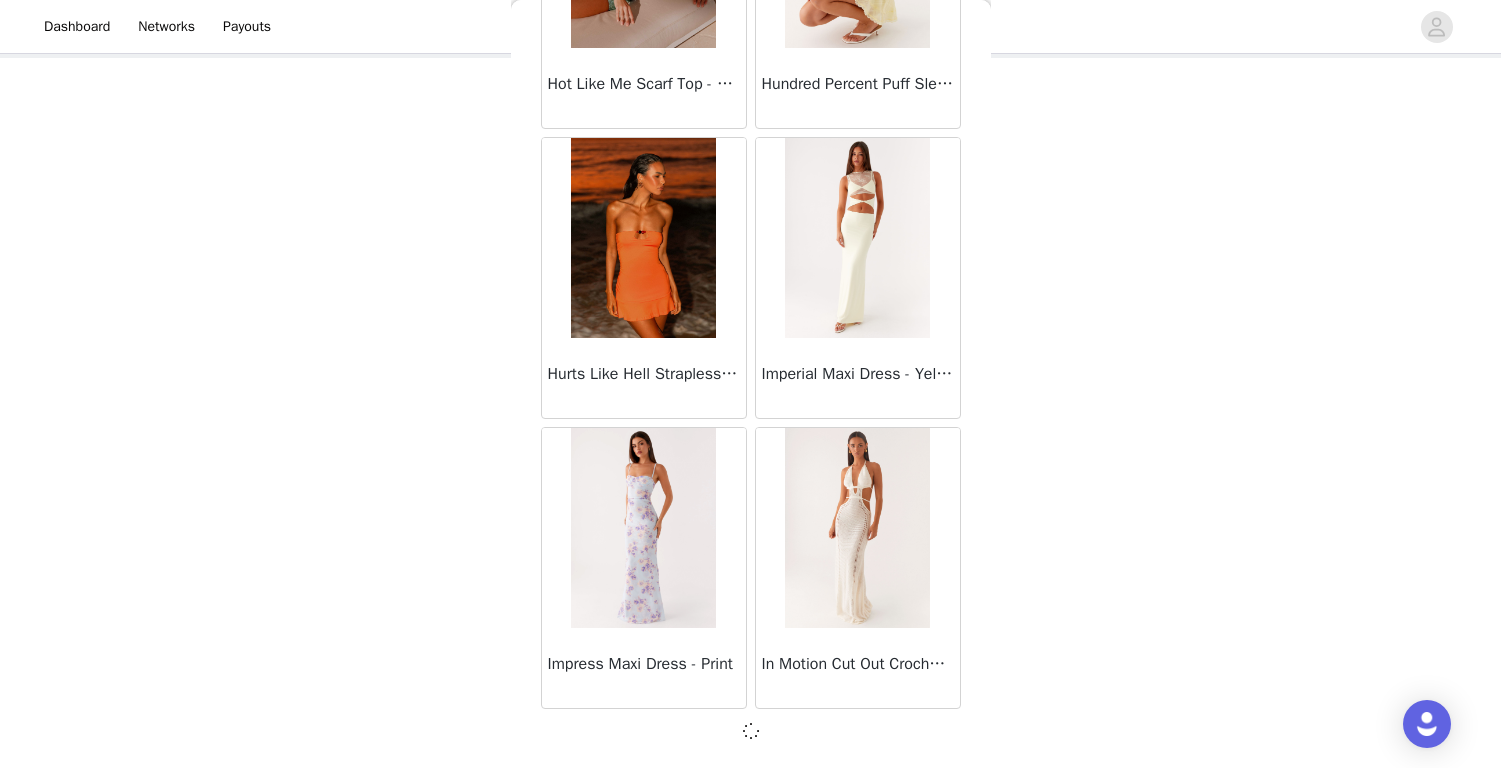 scroll, scrollTop: 28383, scrollLeft: 0, axis: vertical 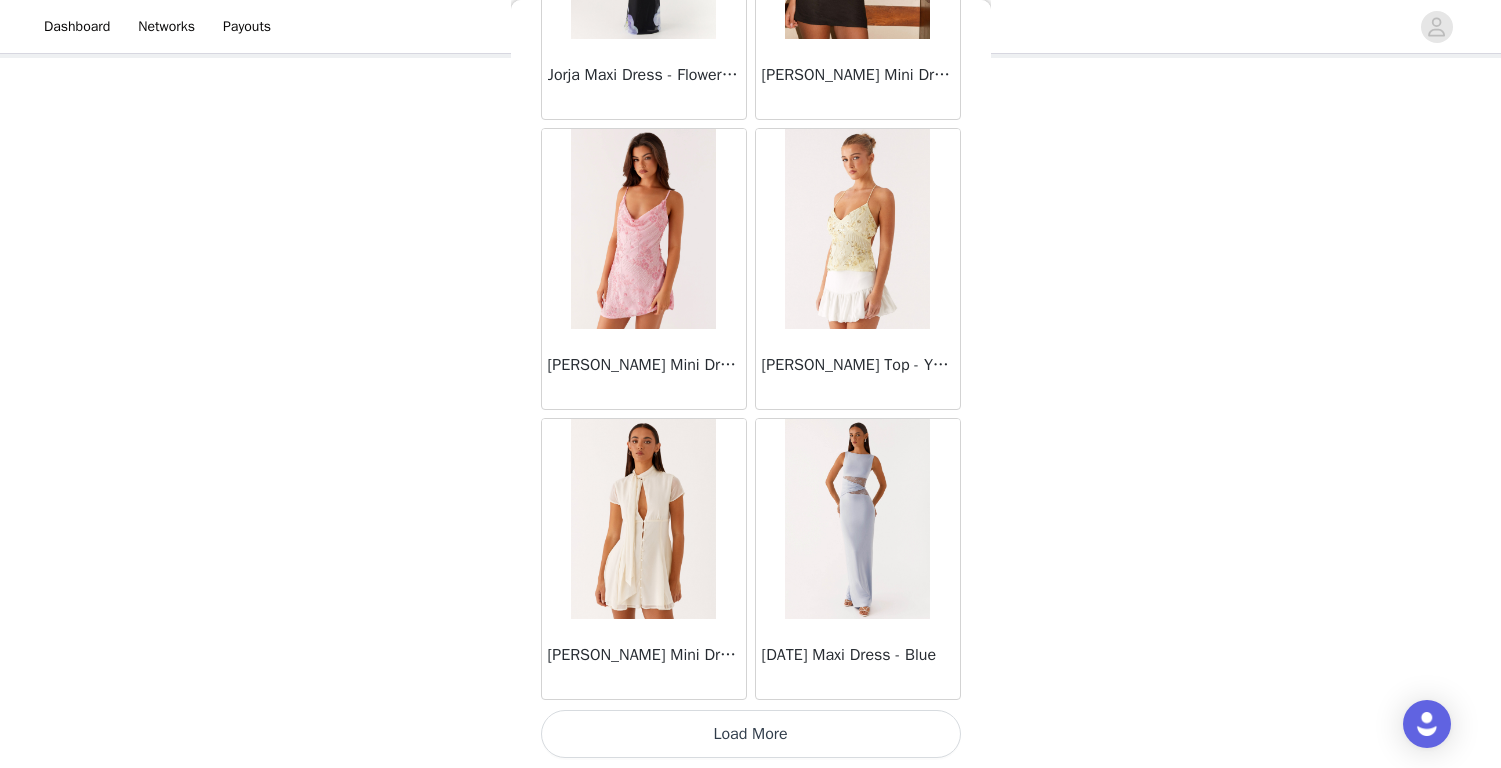 click on "Load More" at bounding box center [751, 734] 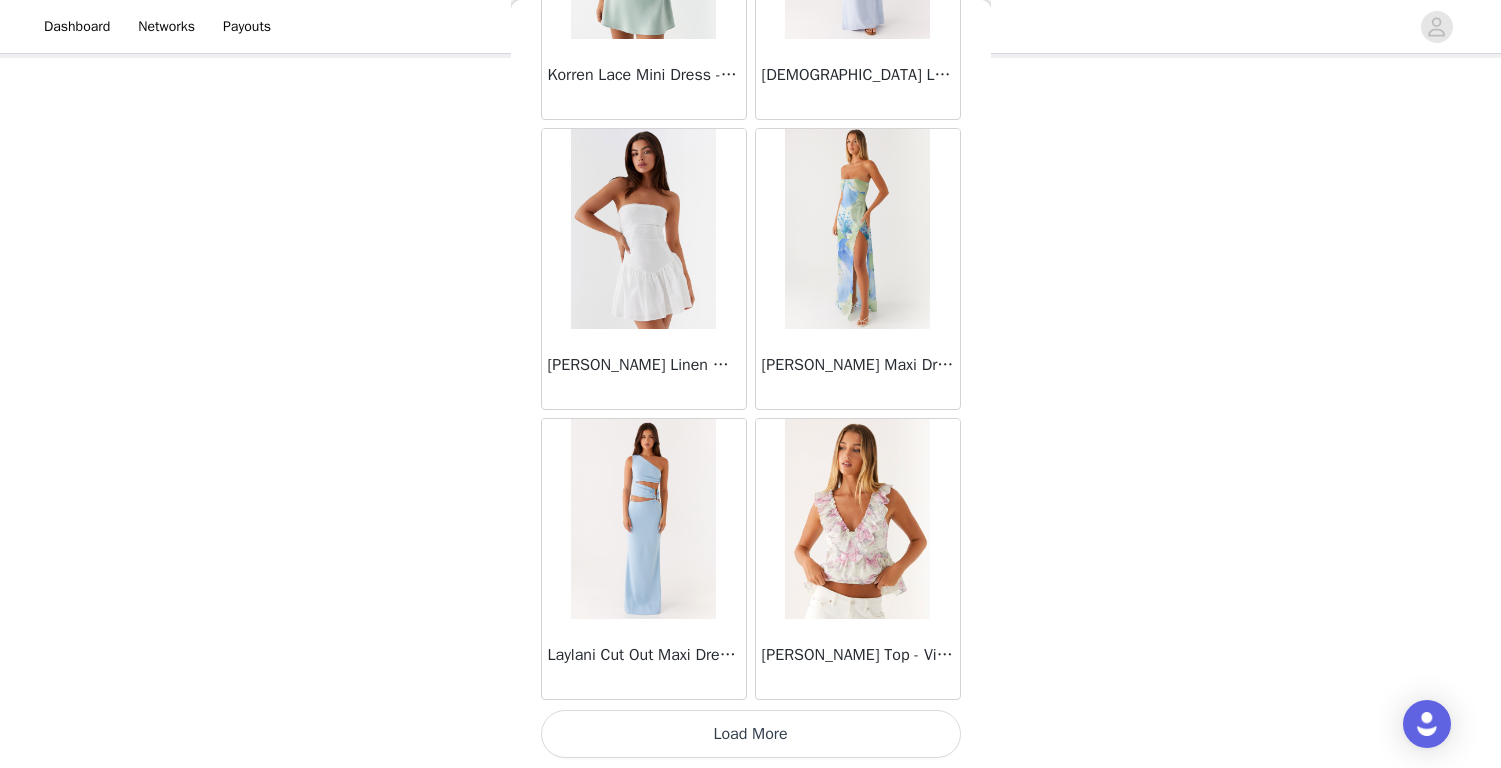 click on "Load More" at bounding box center [751, 734] 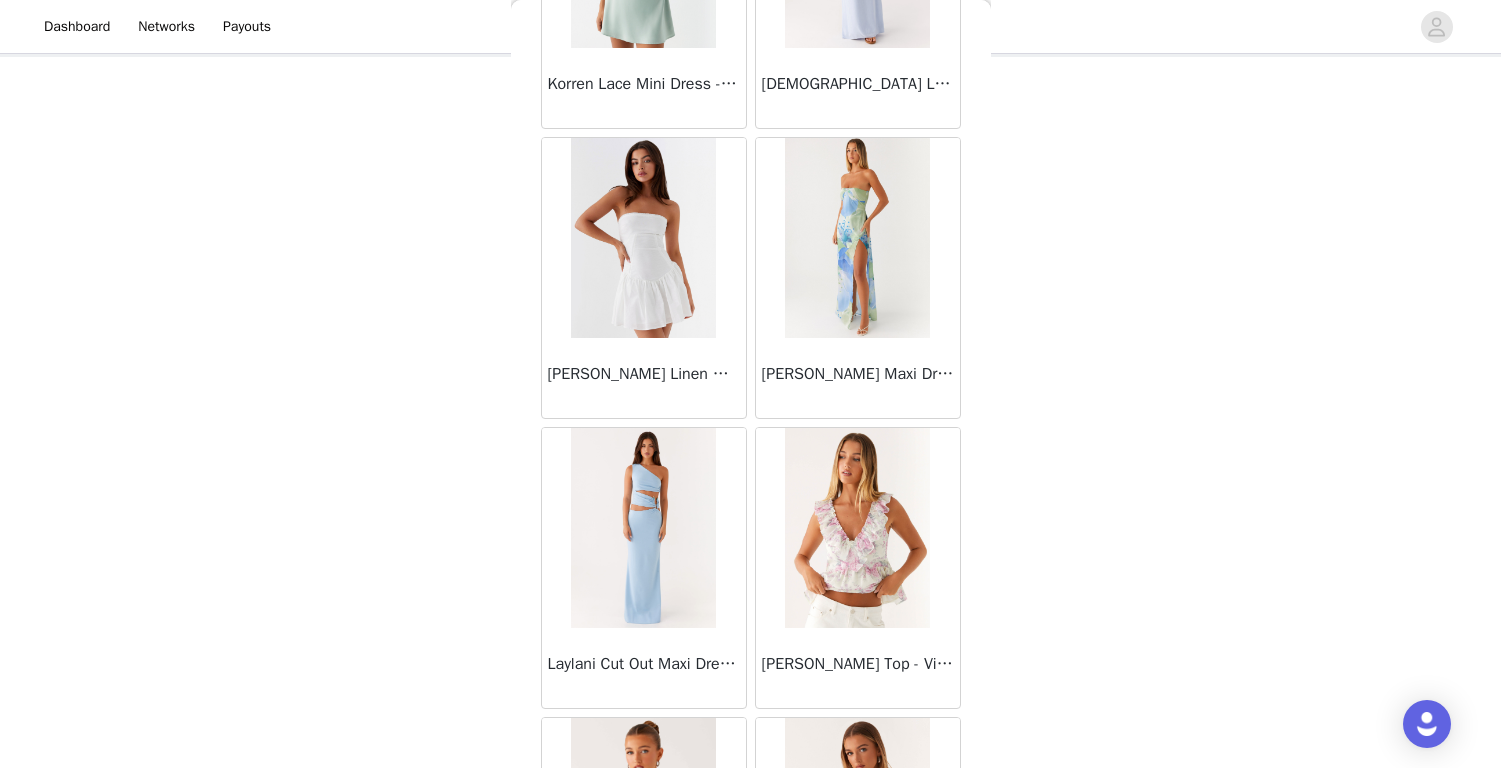 scroll, scrollTop: 106, scrollLeft: 0, axis: vertical 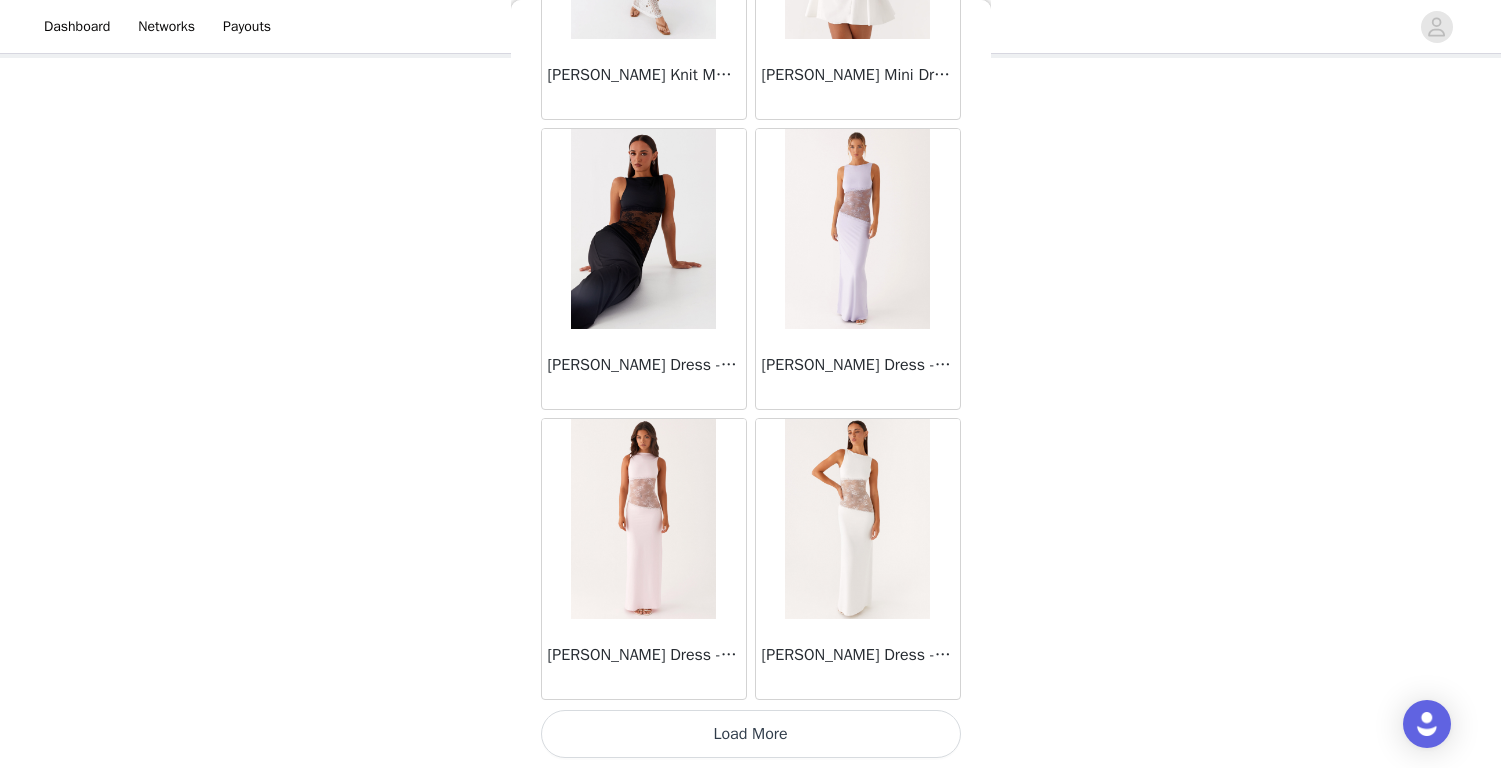 click on "Load More" at bounding box center (751, 734) 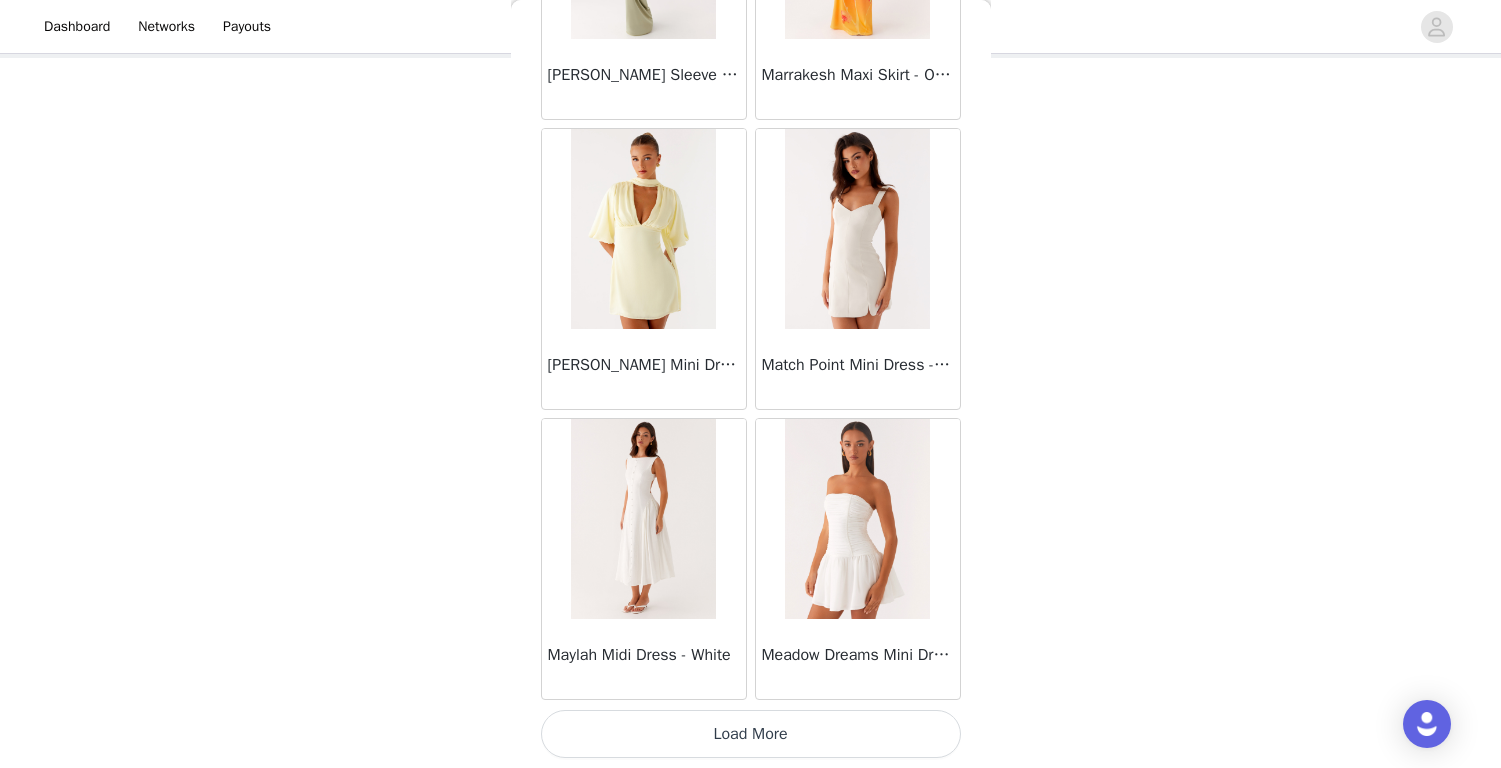 scroll, scrollTop: 40002, scrollLeft: 0, axis: vertical 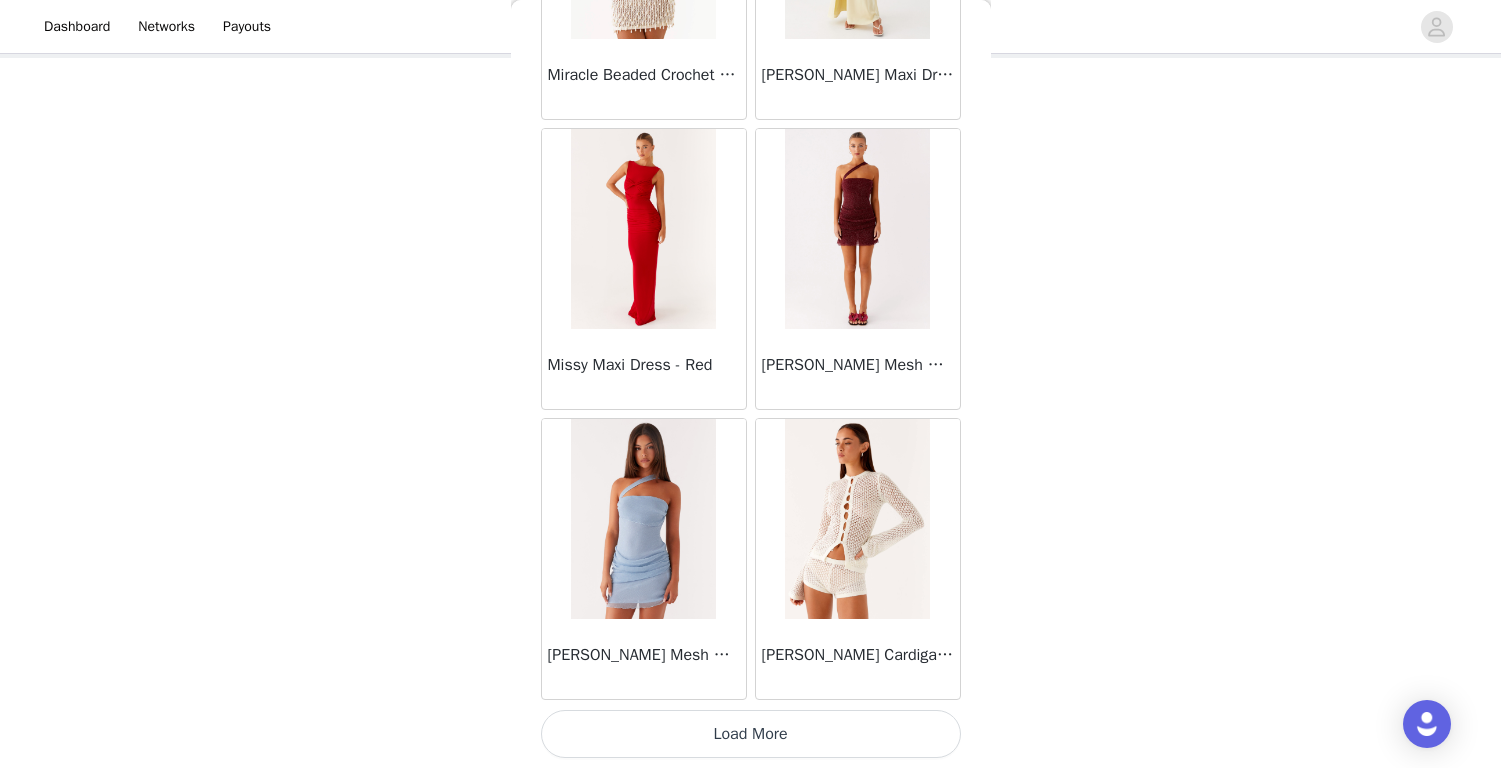 click on "Load More" at bounding box center [751, 734] 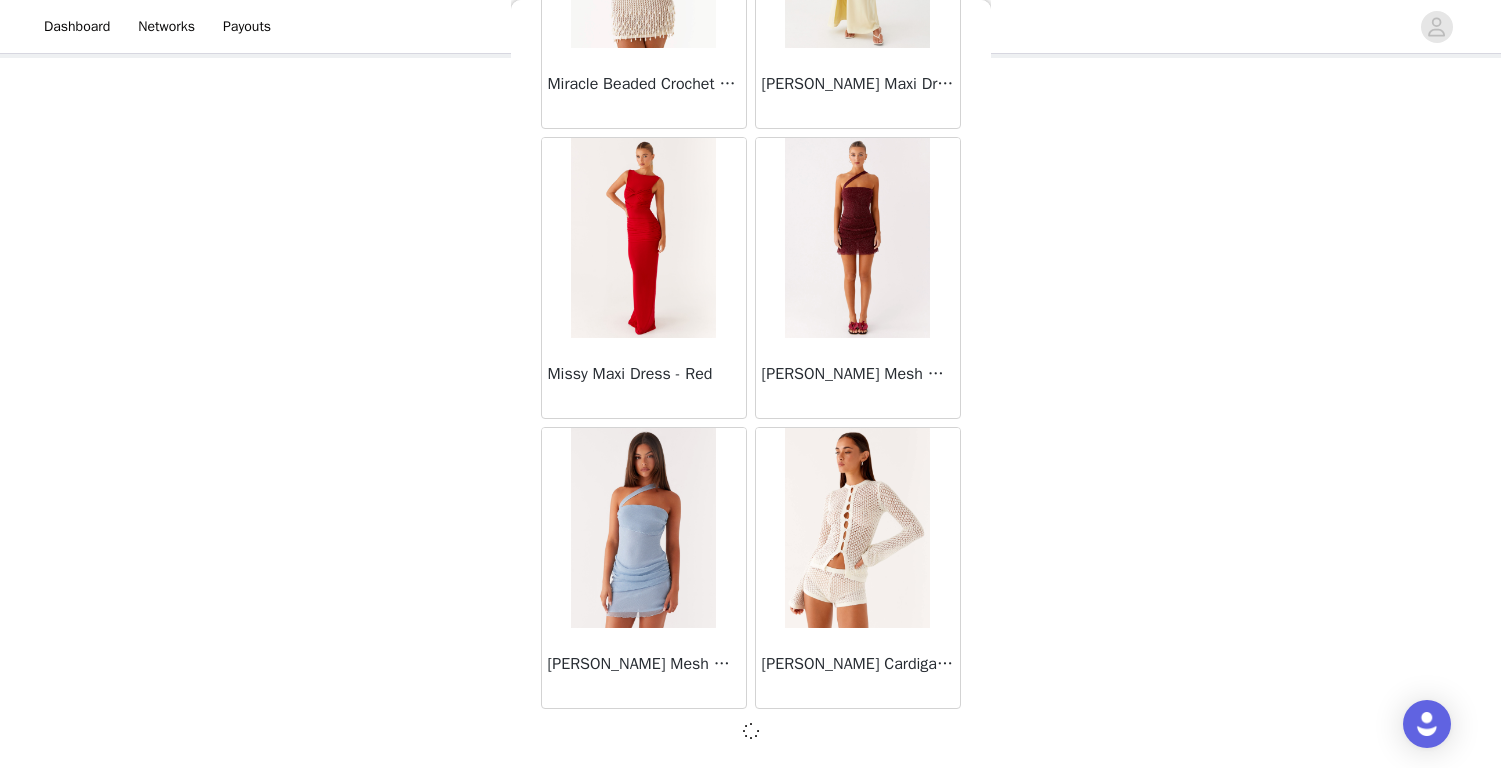 scroll, scrollTop: 42883, scrollLeft: 0, axis: vertical 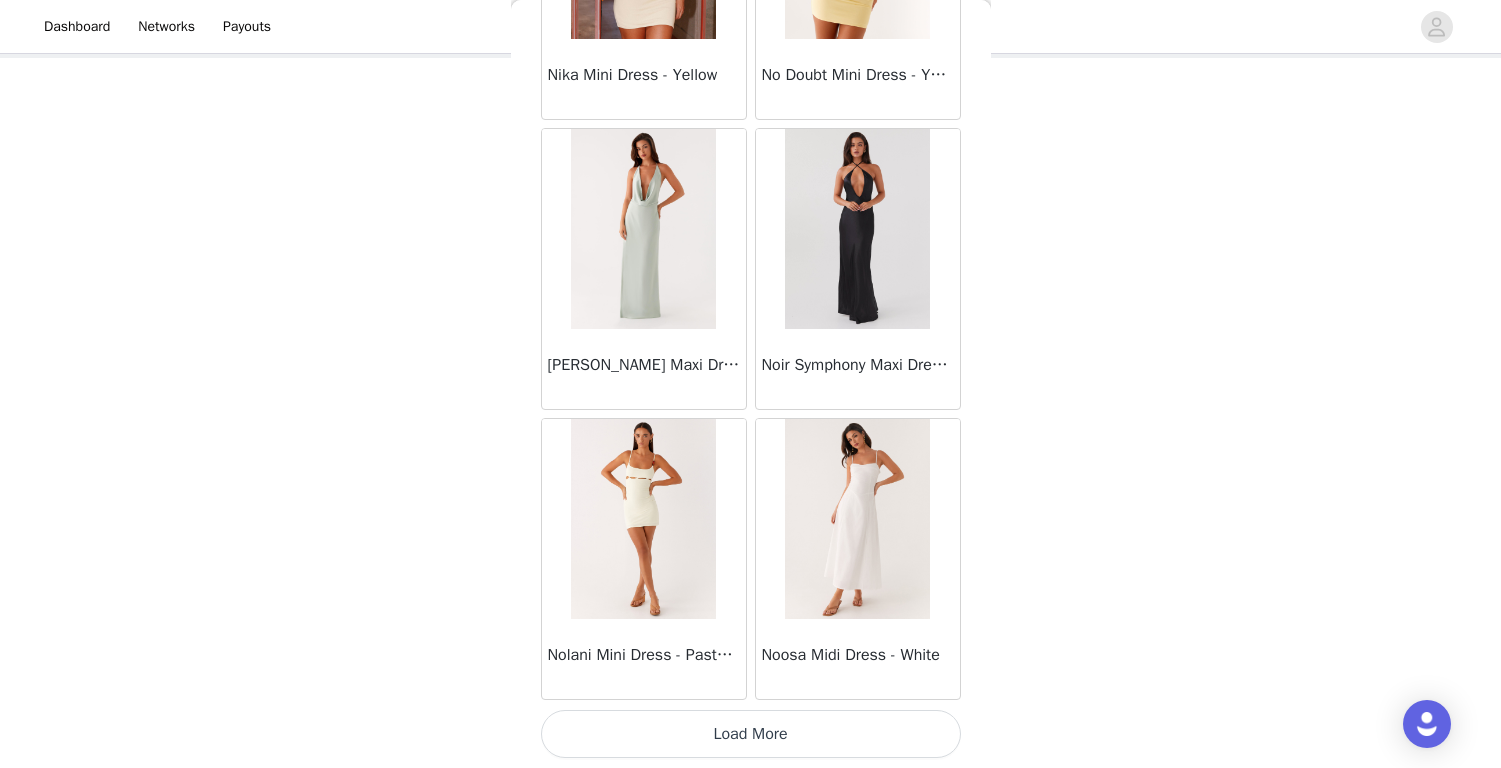 click on "Load More" at bounding box center (751, 734) 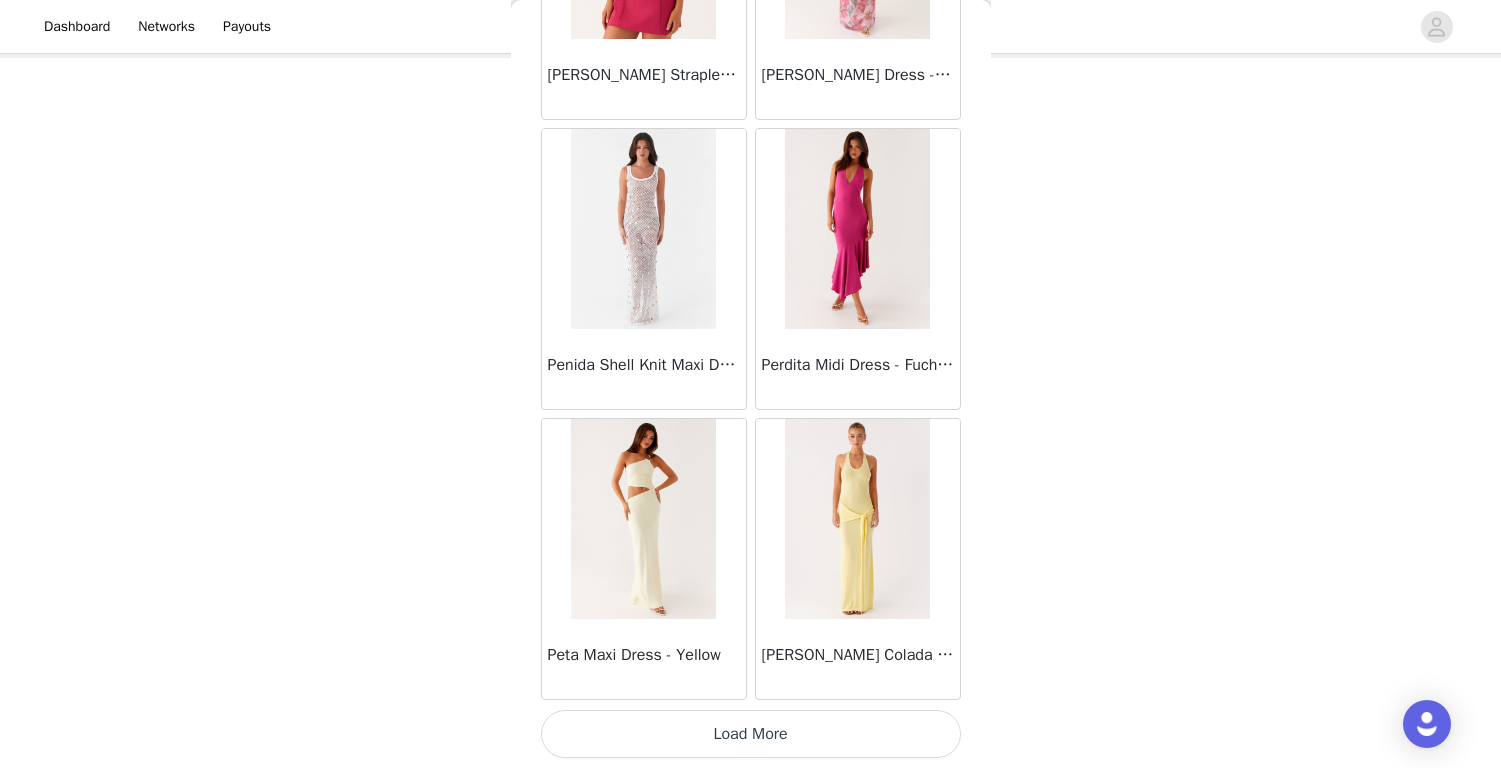 scroll, scrollTop: 48692, scrollLeft: 0, axis: vertical 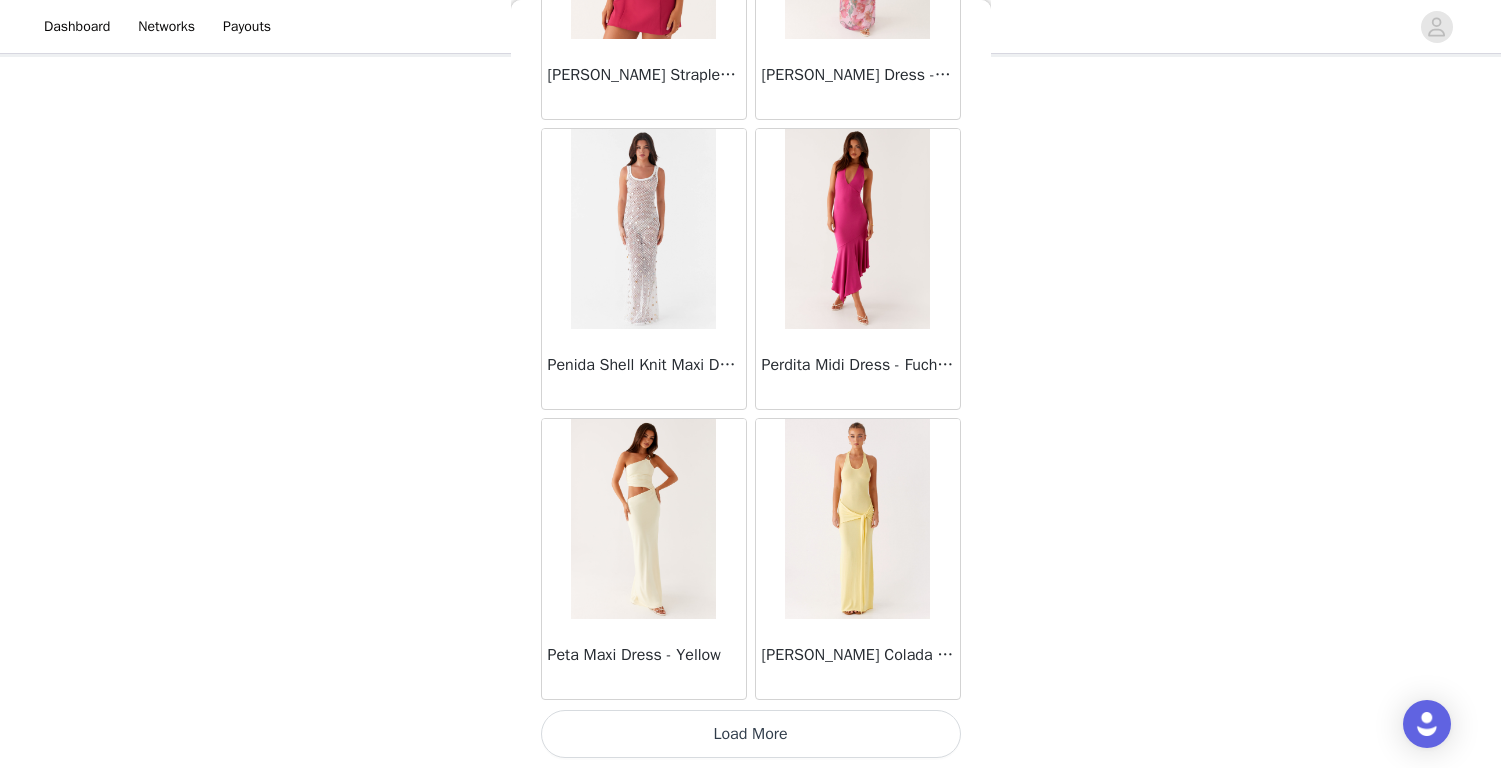 click on "Load More" at bounding box center (751, 734) 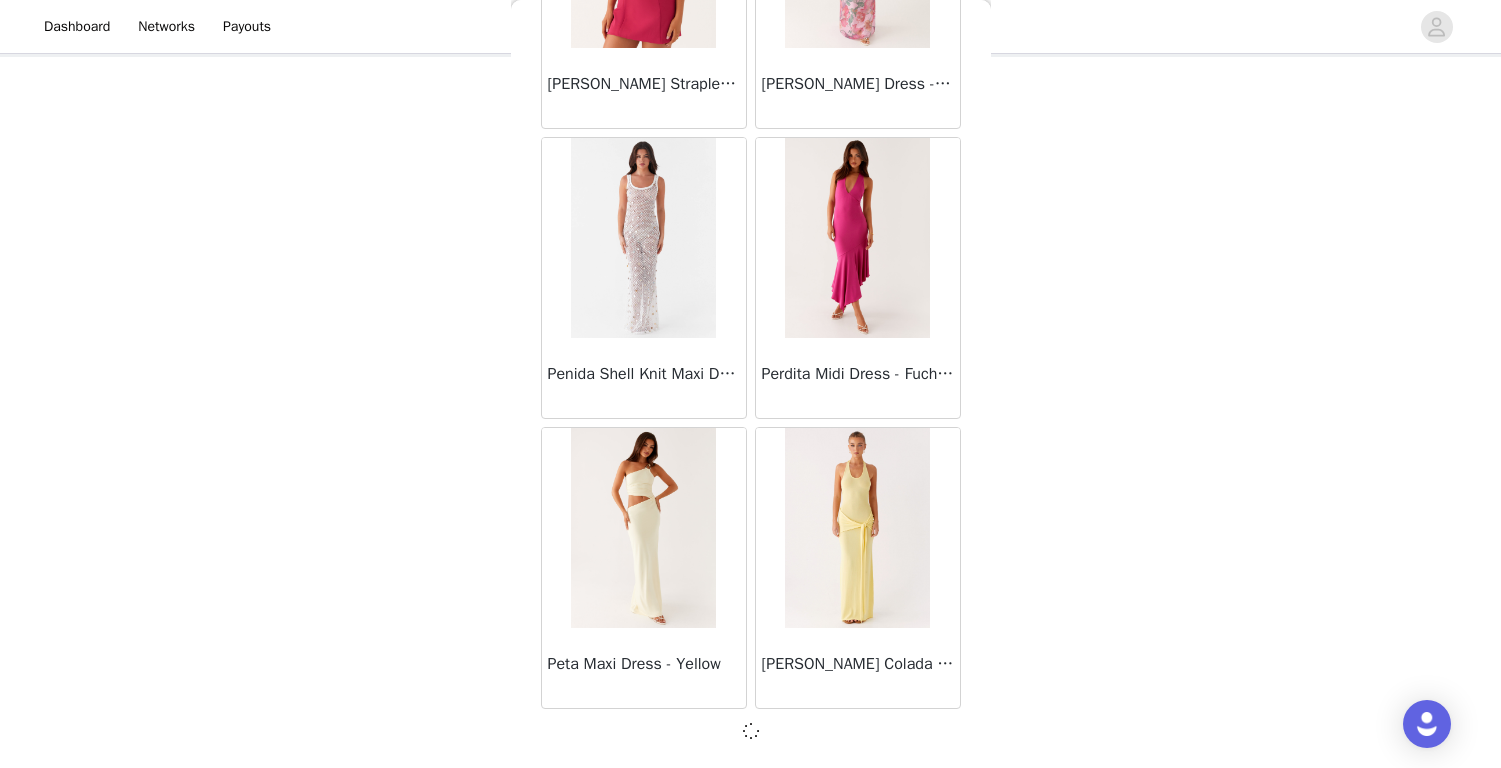 scroll, scrollTop: 104, scrollLeft: 0, axis: vertical 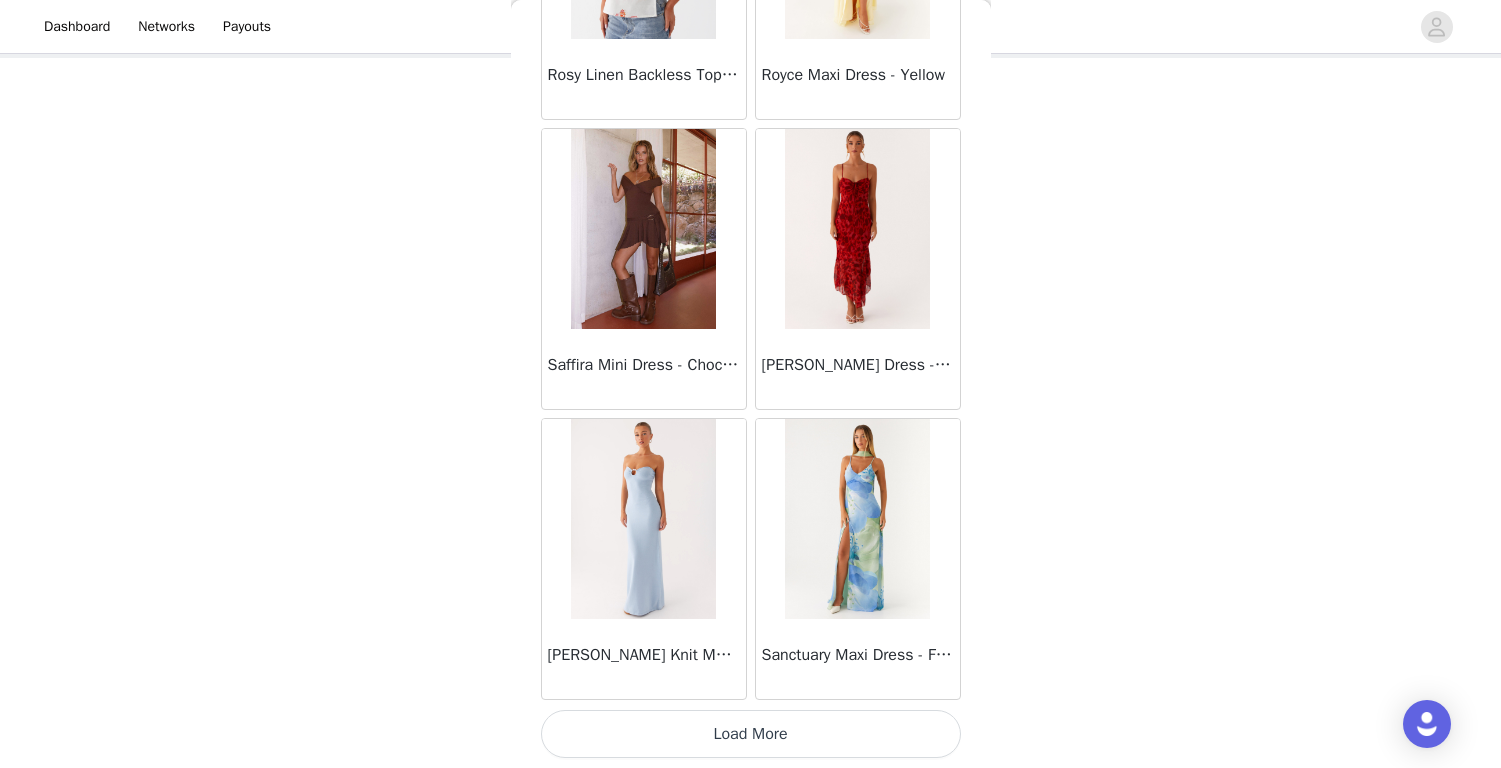 drag, startPoint x: 356, startPoint y: 1, endPoint x: 353, endPoint y: -27, distance: 28.160255 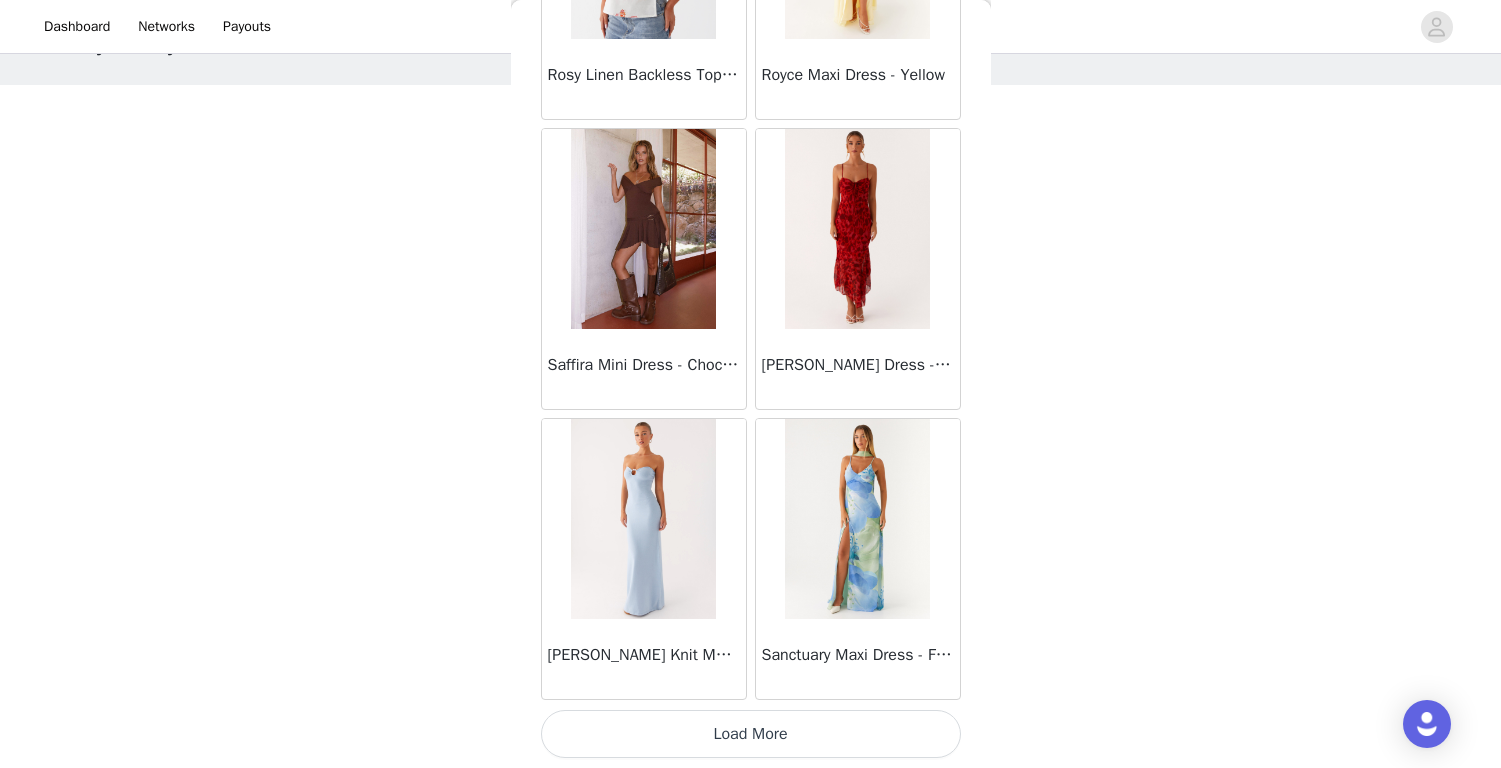 click at bounding box center [857, 519] 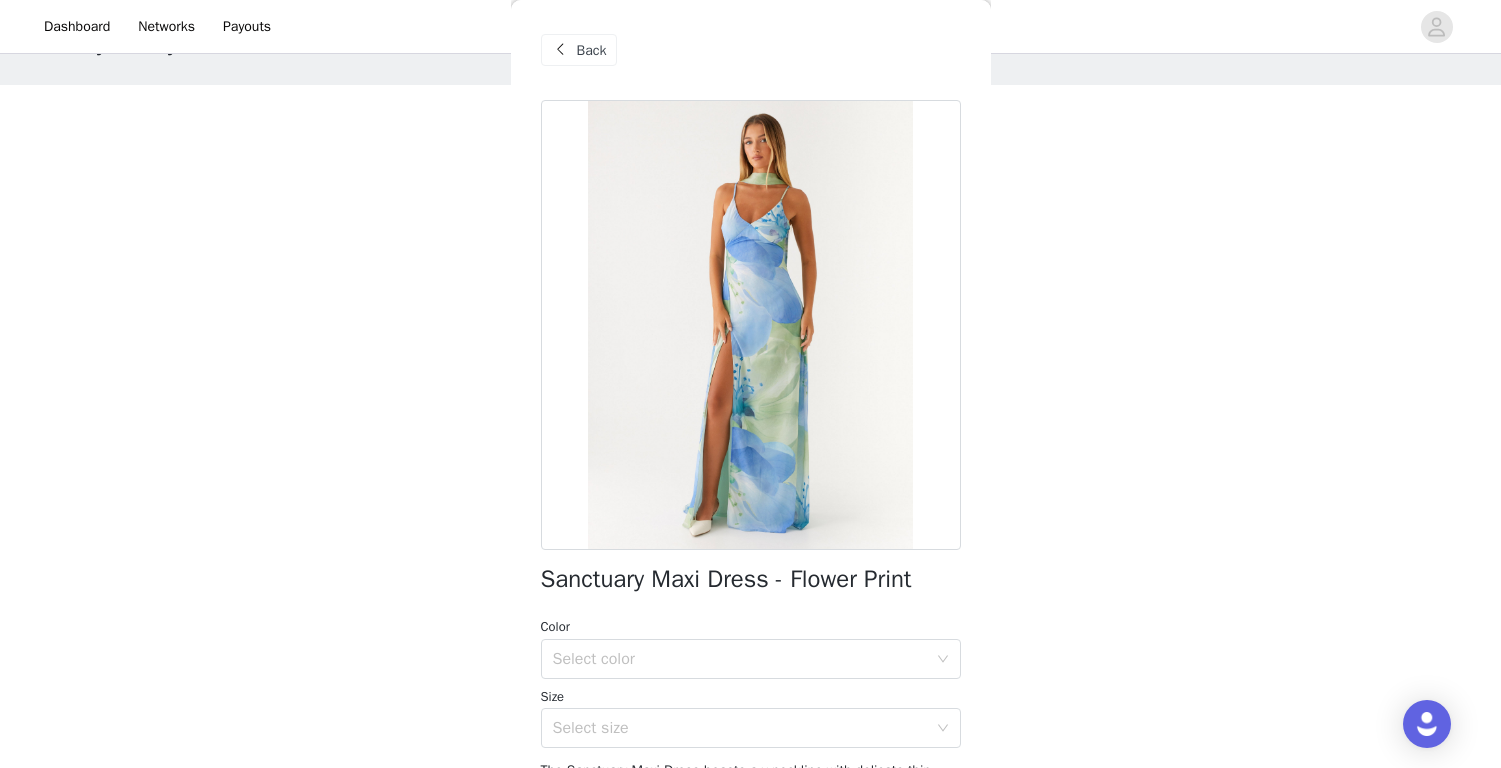 scroll, scrollTop: 110, scrollLeft: 0, axis: vertical 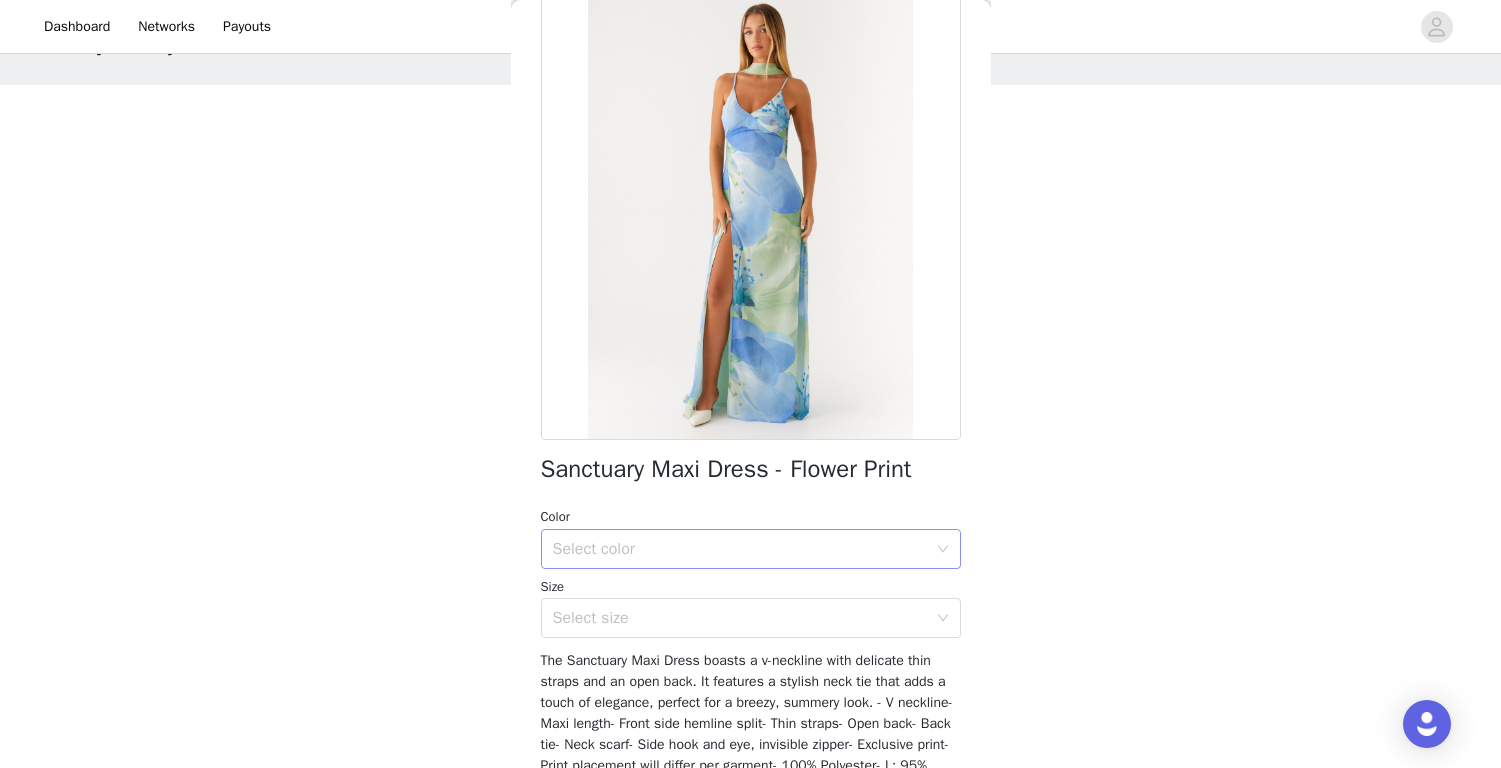 click on "Select color" at bounding box center (740, 549) 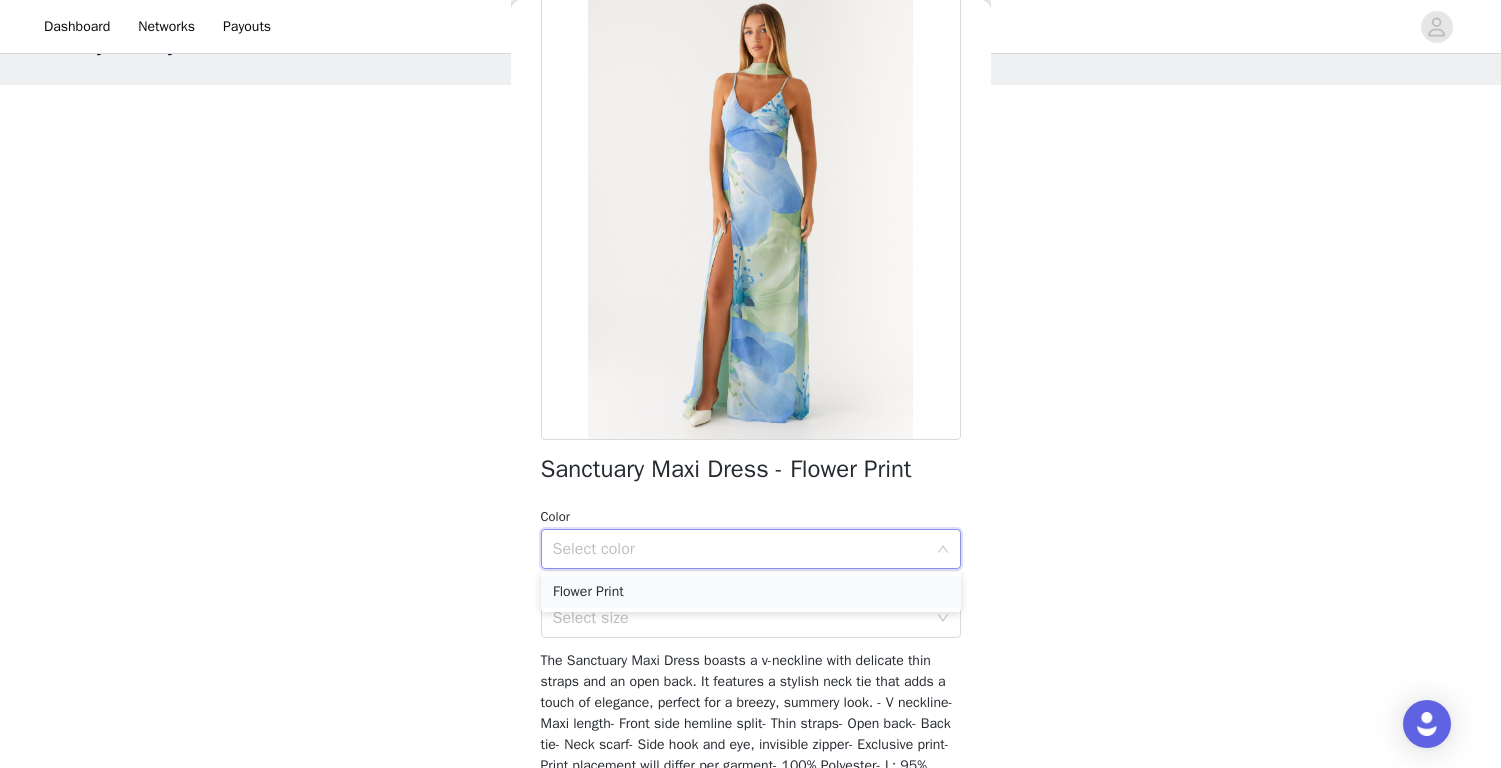 click on "Flower Print" at bounding box center [751, 592] 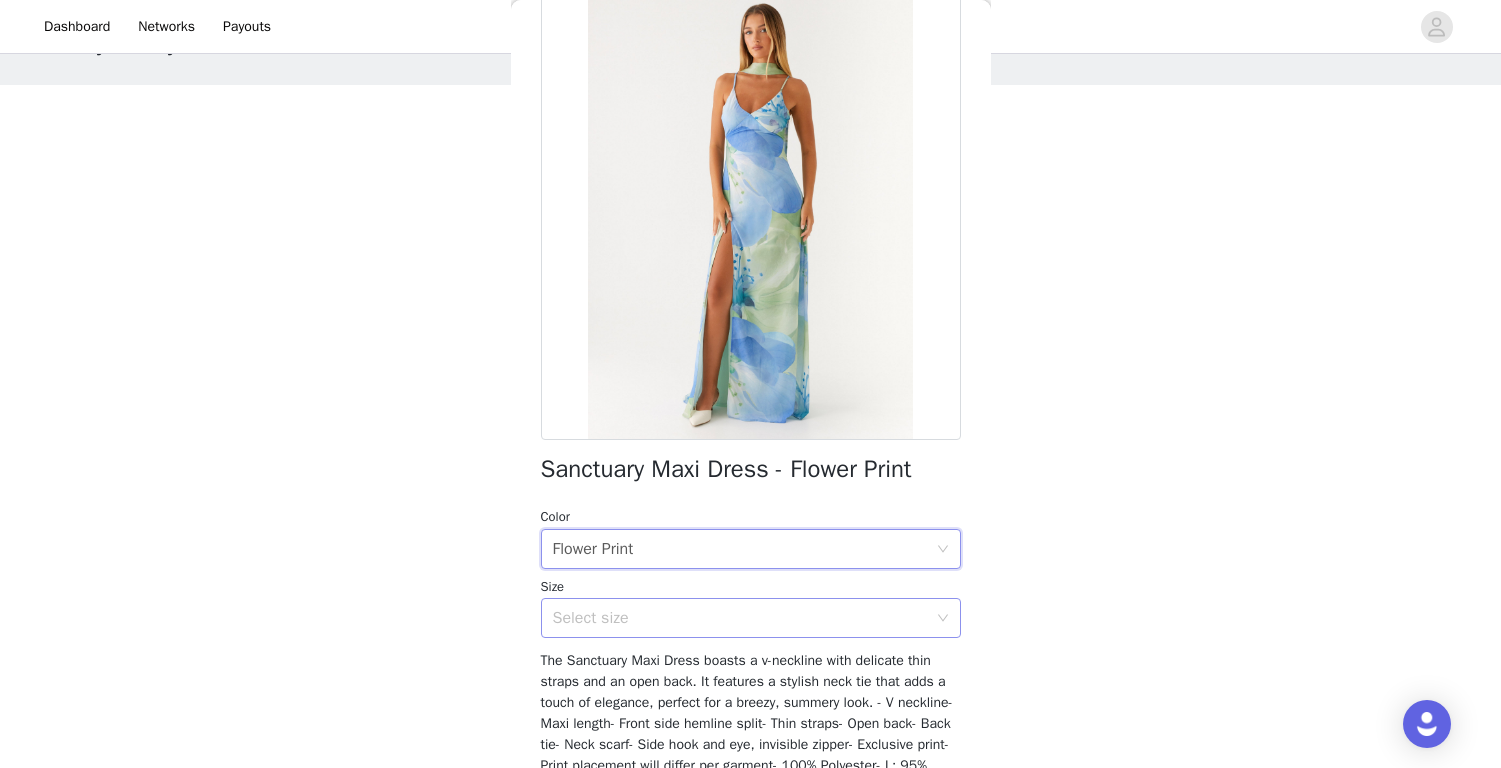 scroll, scrollTop: 15, scrollLeft: 0, axis: vertical 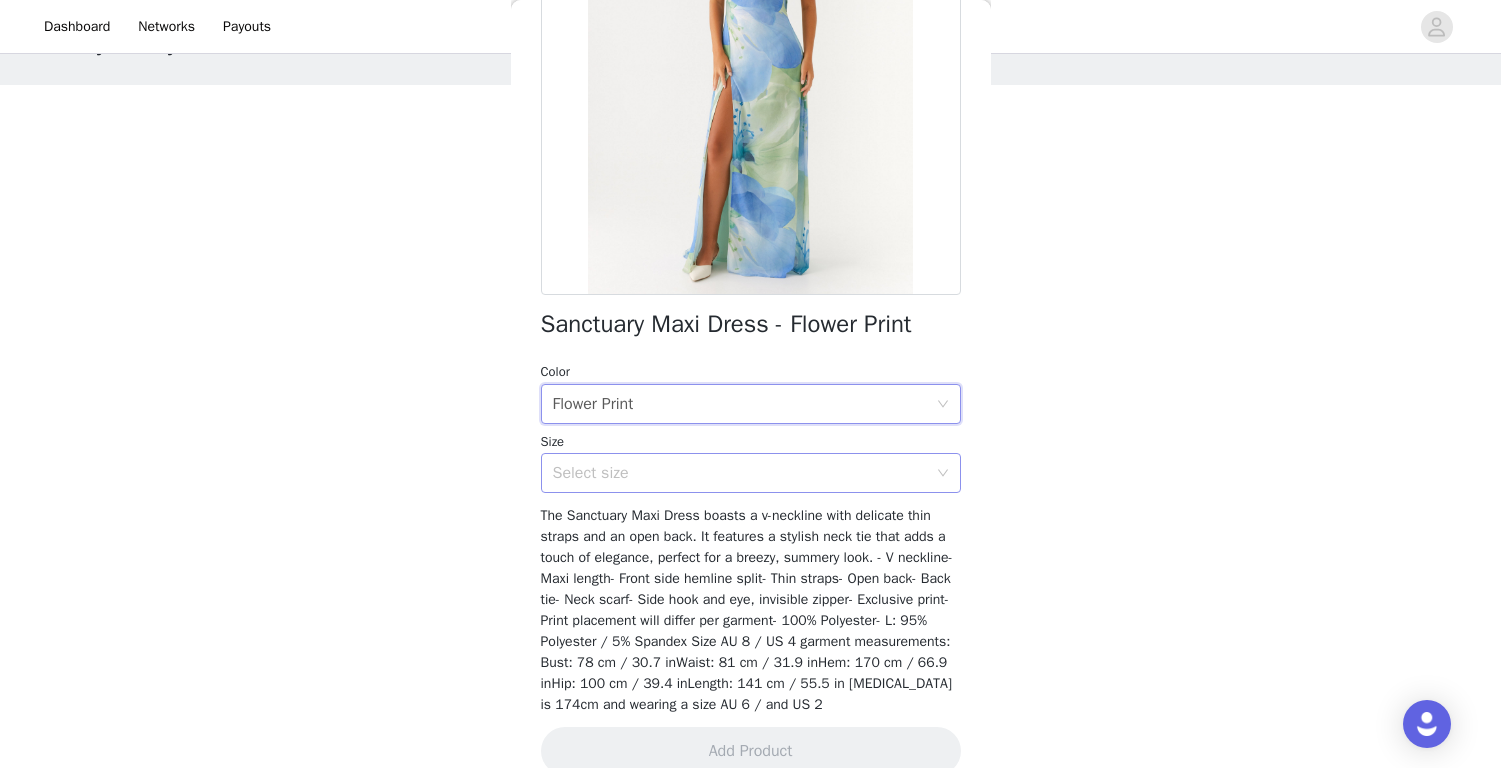 click on "Select size" at bounding box center [740, 473] 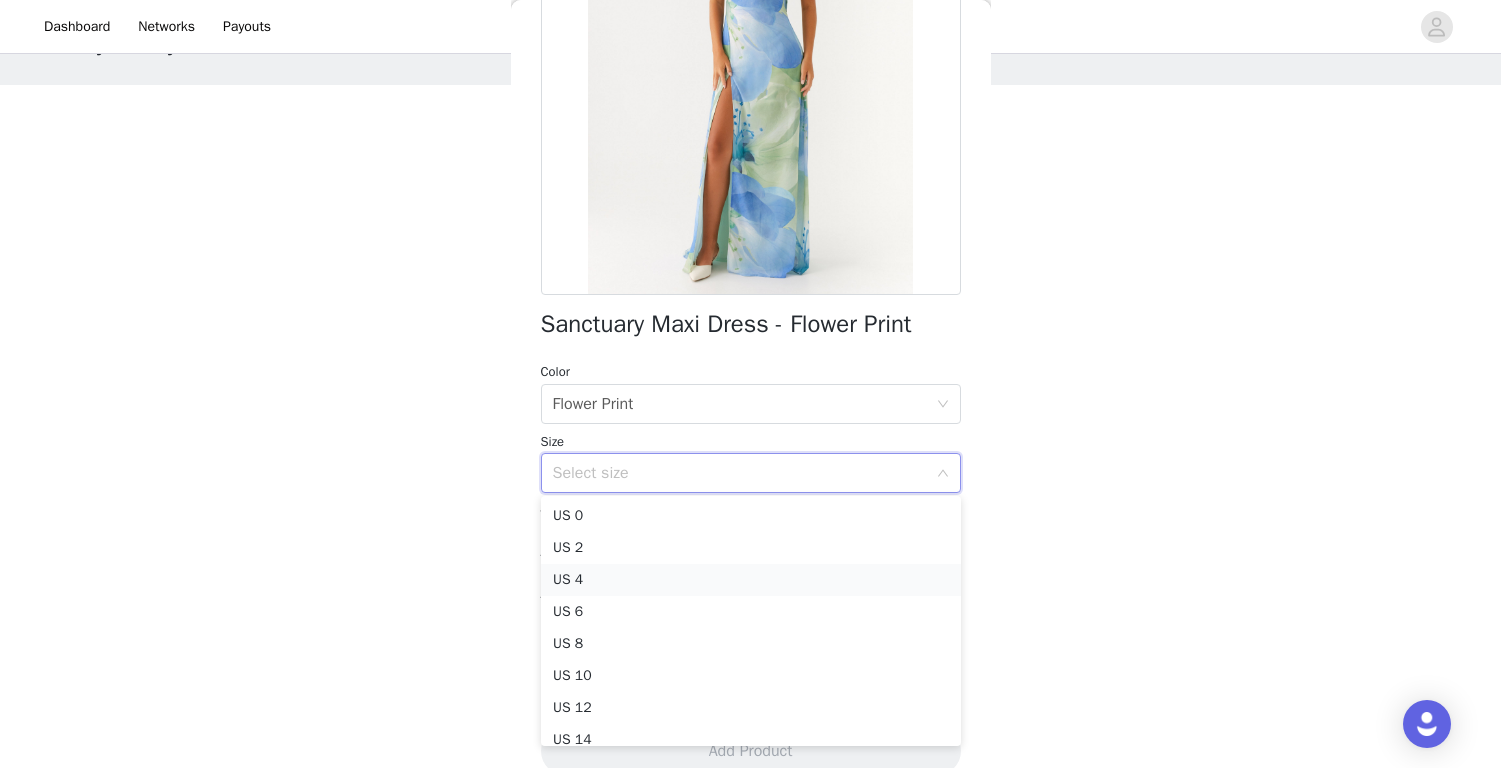 click on "US 4" at bounding box center [751, 580] 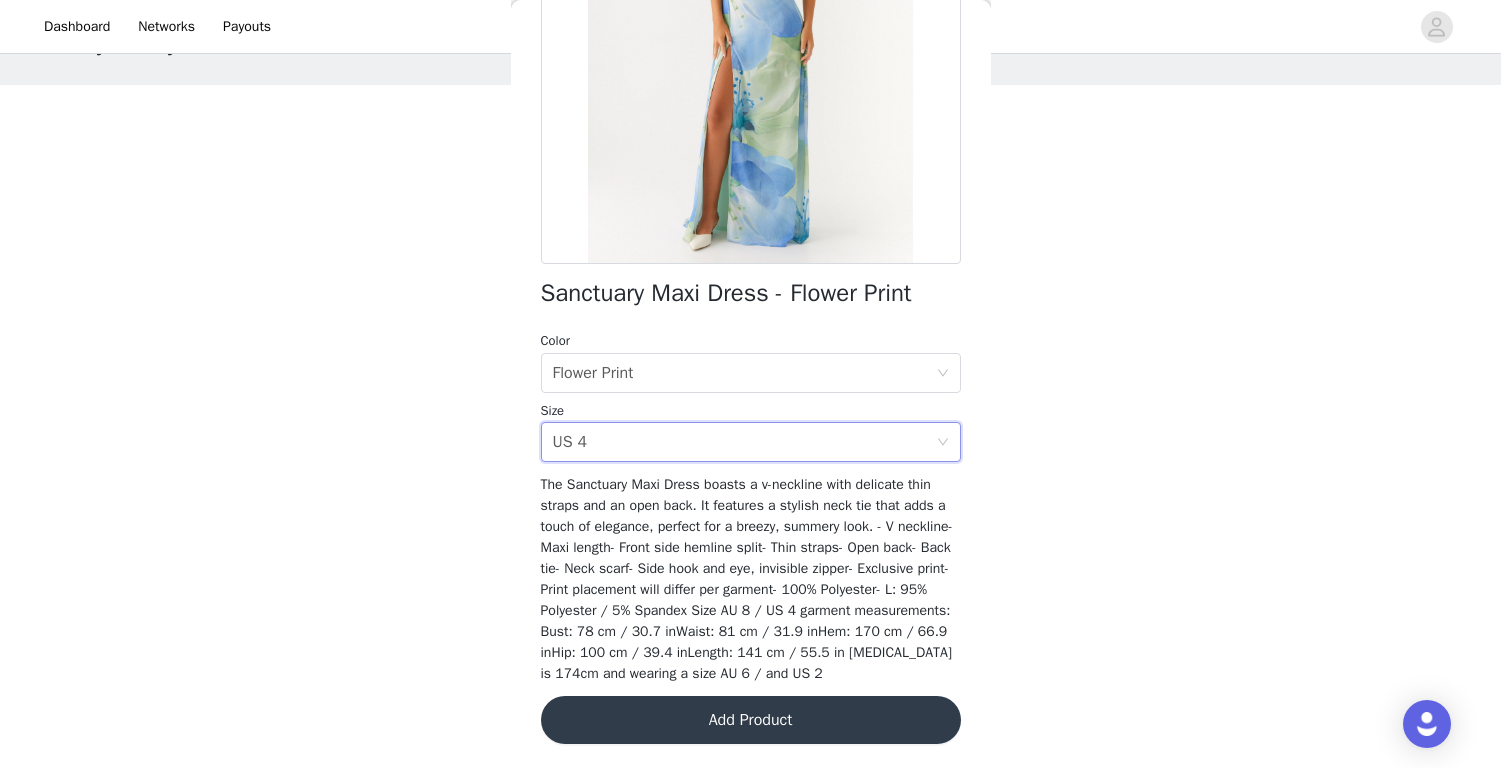 scroll, scrollTop: 285, scrollLeft: 0, axis: vertical 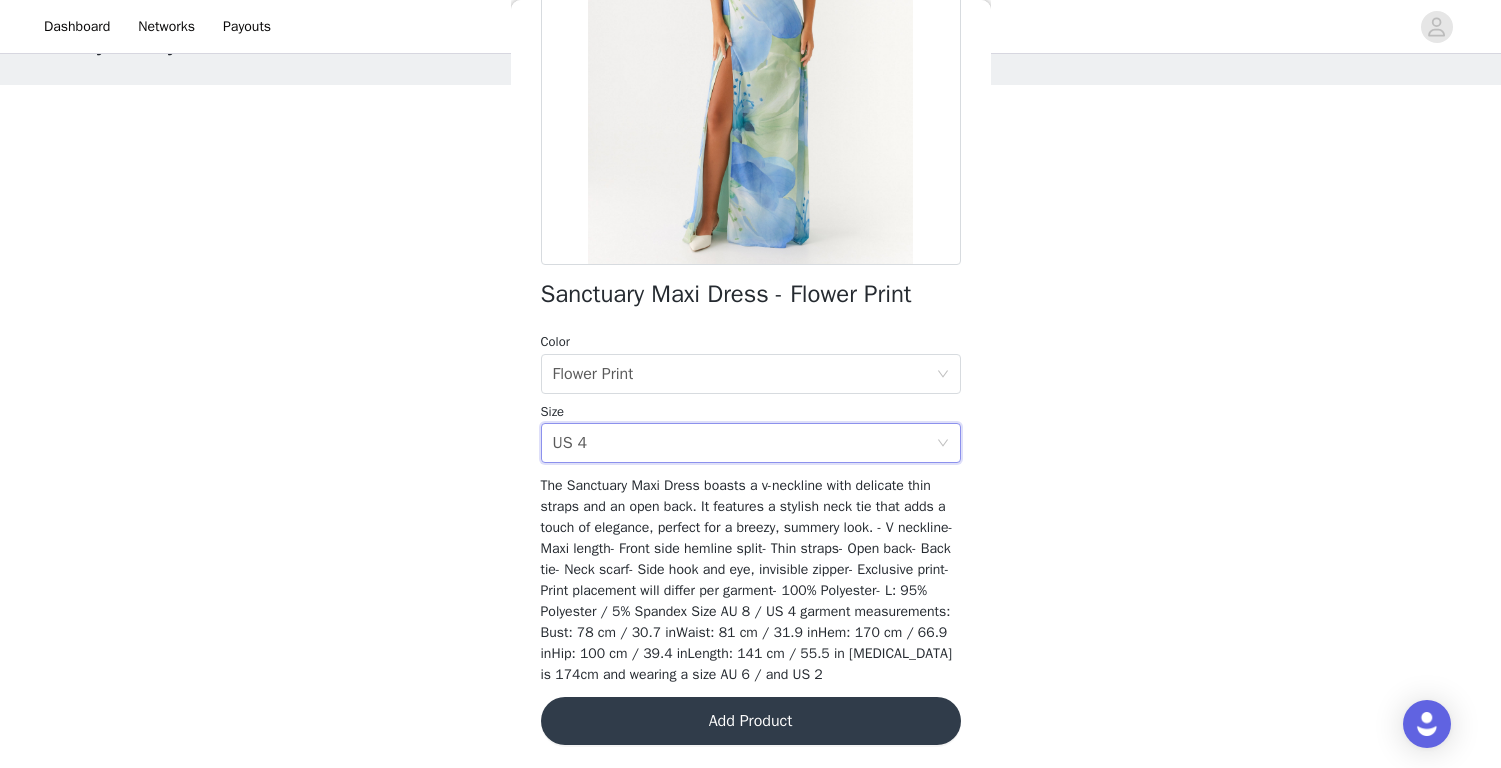 click on "Add Product" at bounding box center [751, 721] 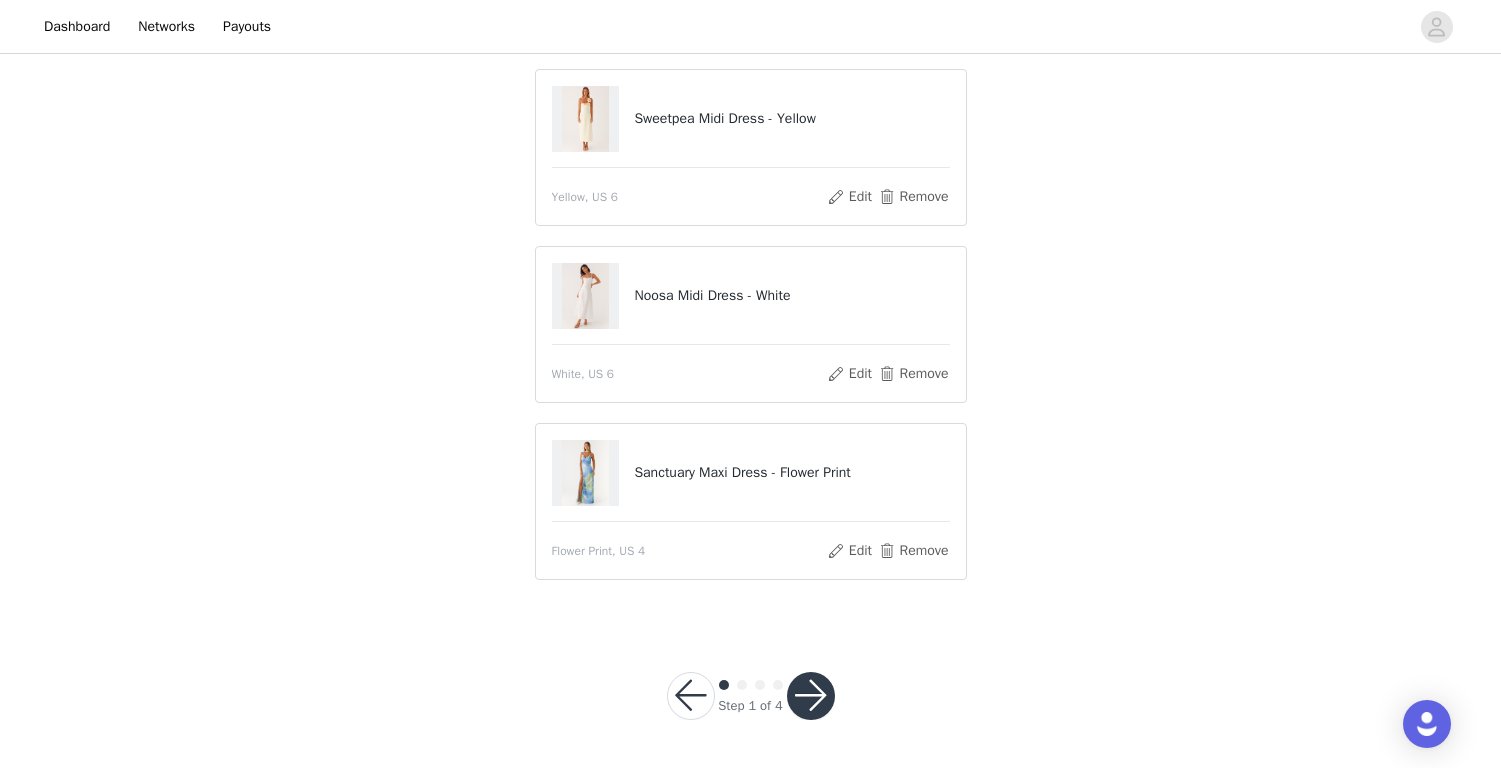 scroll, scrollTop: 152, scrollLeft: 0, axis: vertical 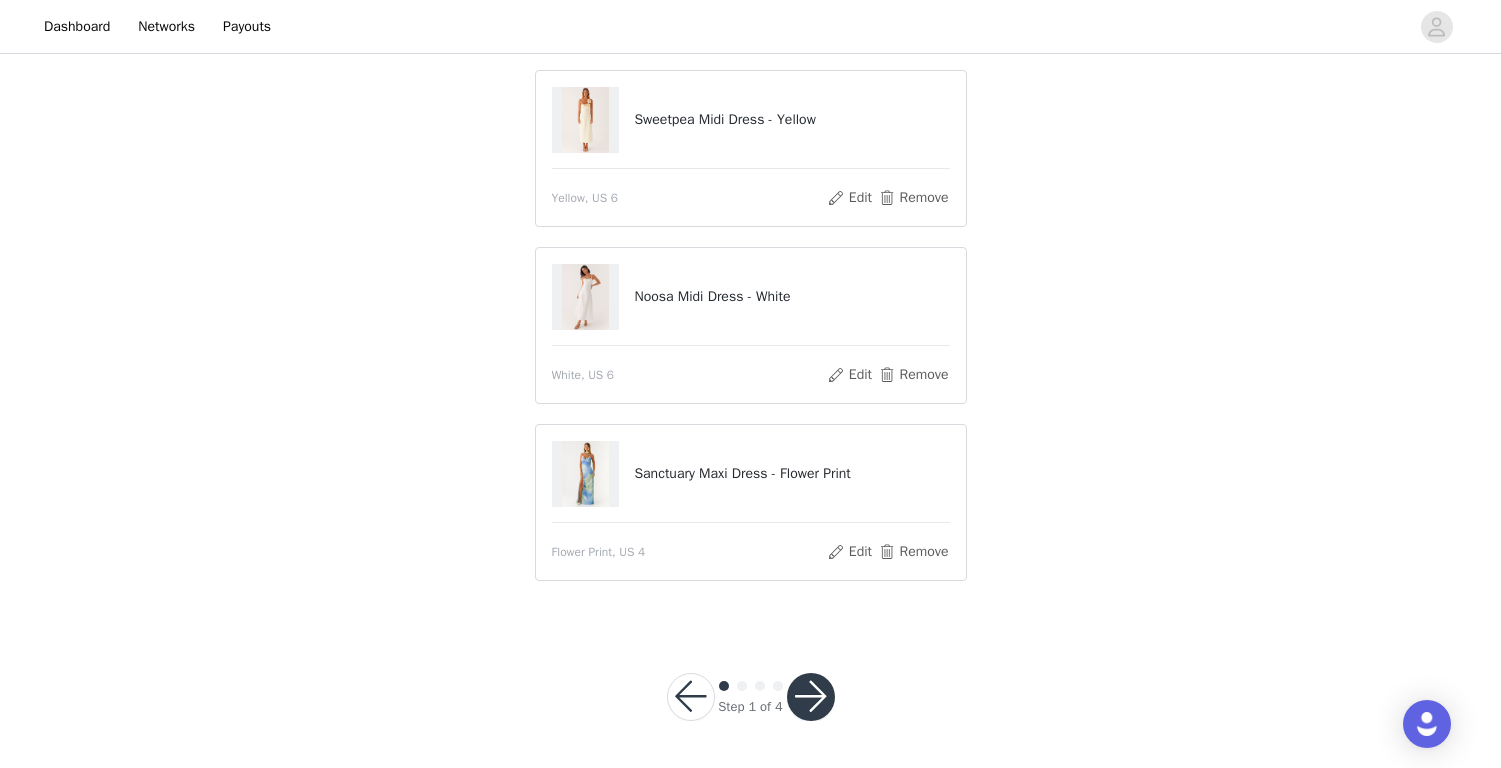 click at bounding box center (811, 697) 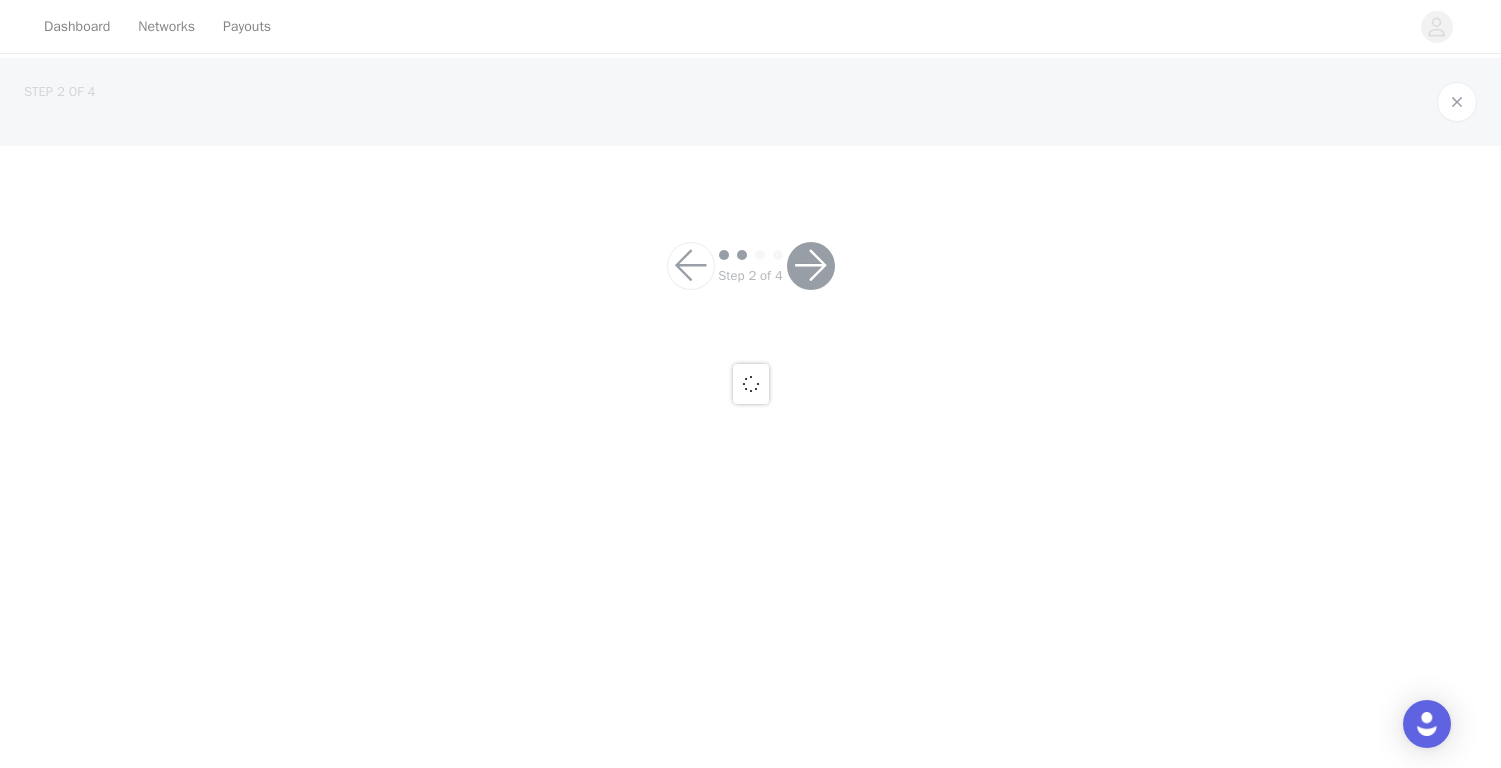 scroll, scrollTop: 0, scrollLeft: 0, axis: both 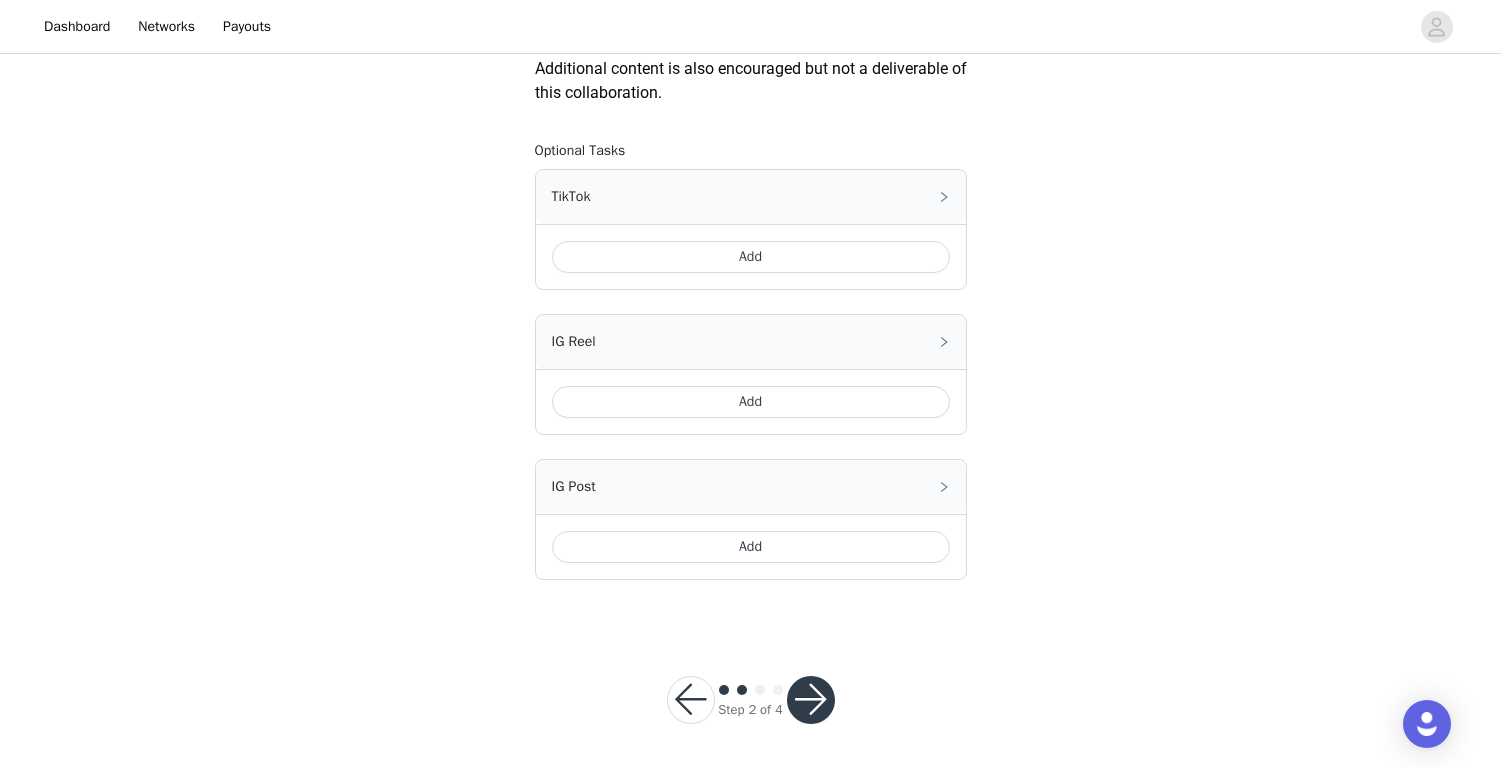 click on "Add" at bounding box center (751, 257) 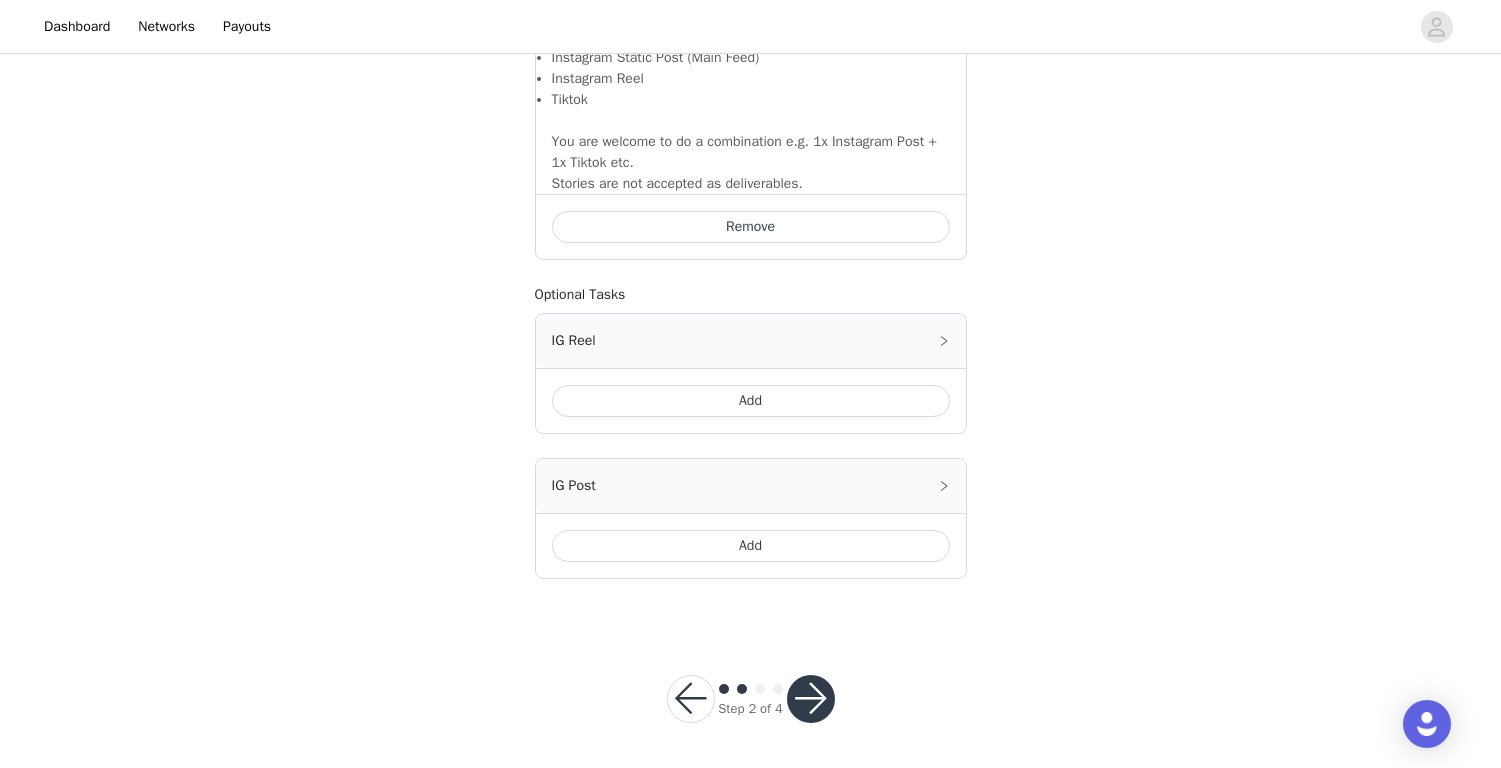 scroll, scrollTop: 1432, scrollLeft: 0, axis: vertical 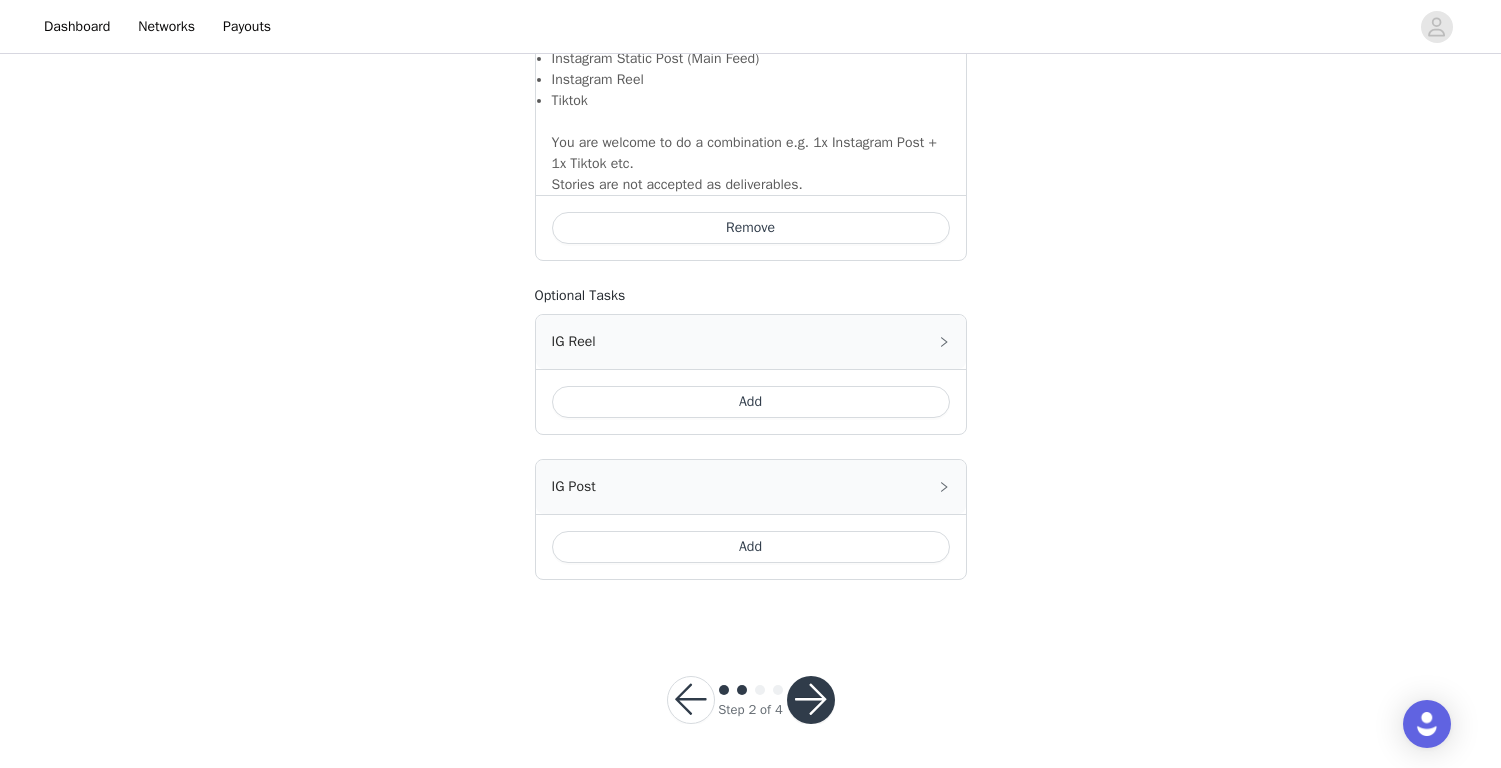 click at bounding box center (811, 700) 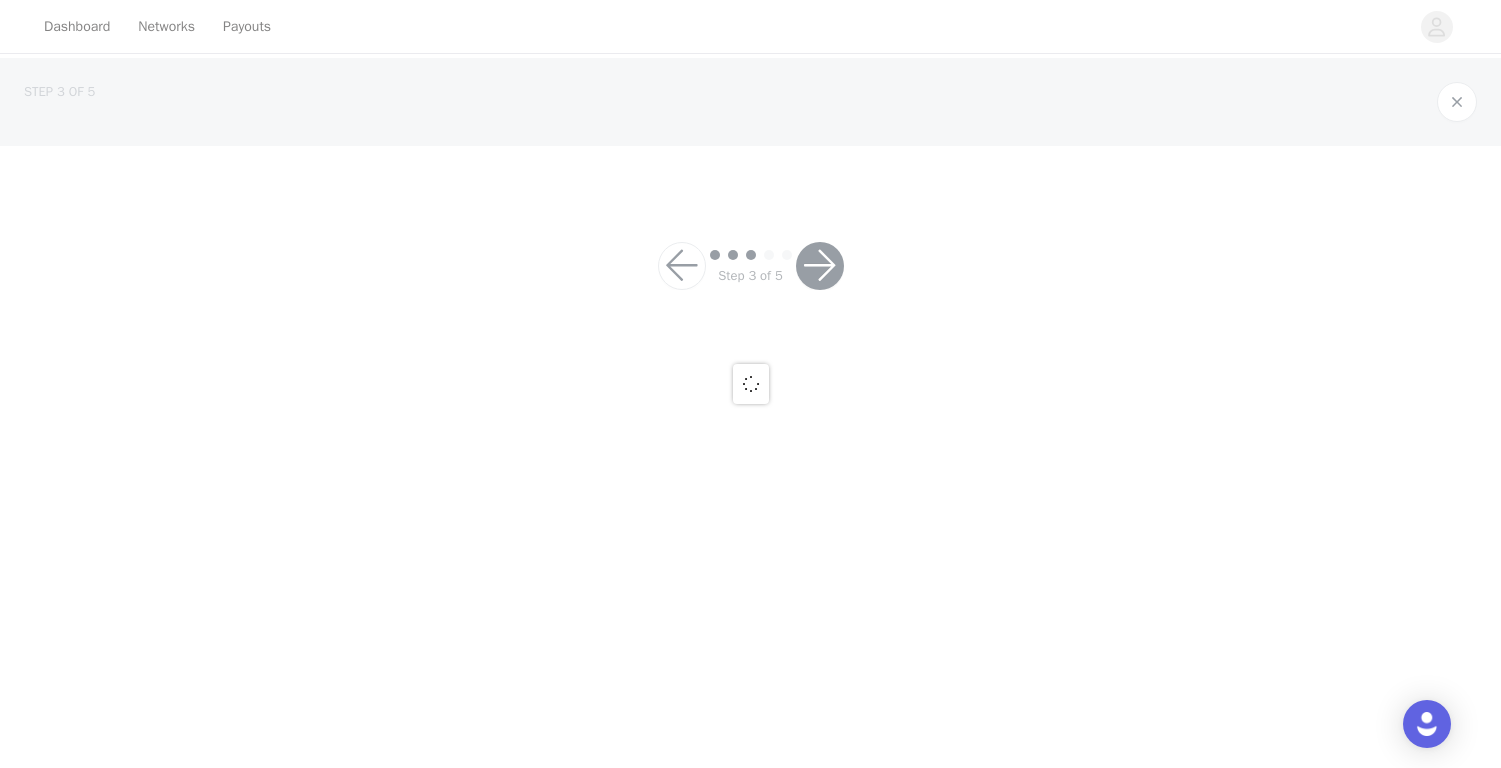scroll, scrollTop: 0, scrollLeft: 0, axis: both 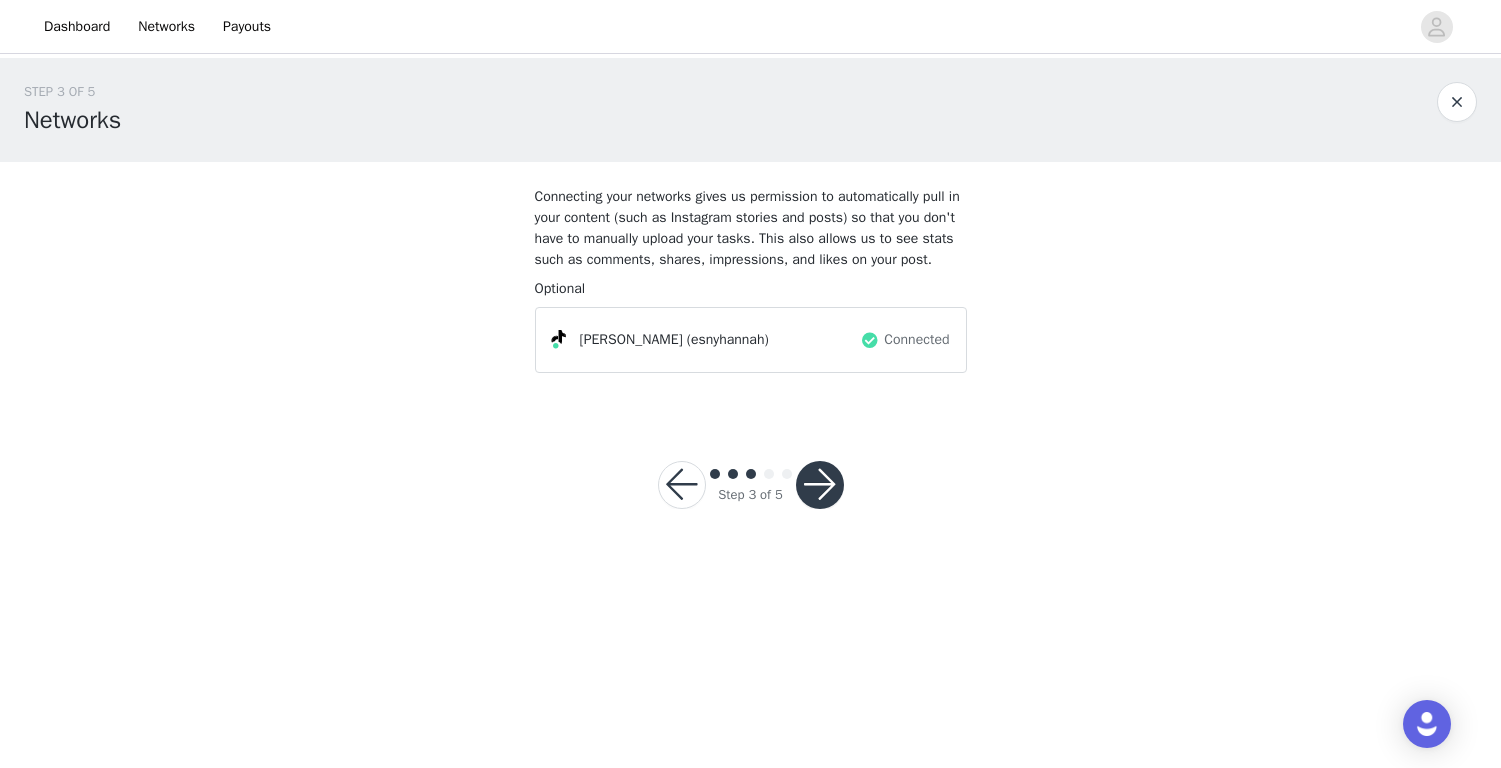 click at bounding box center [820, 485] 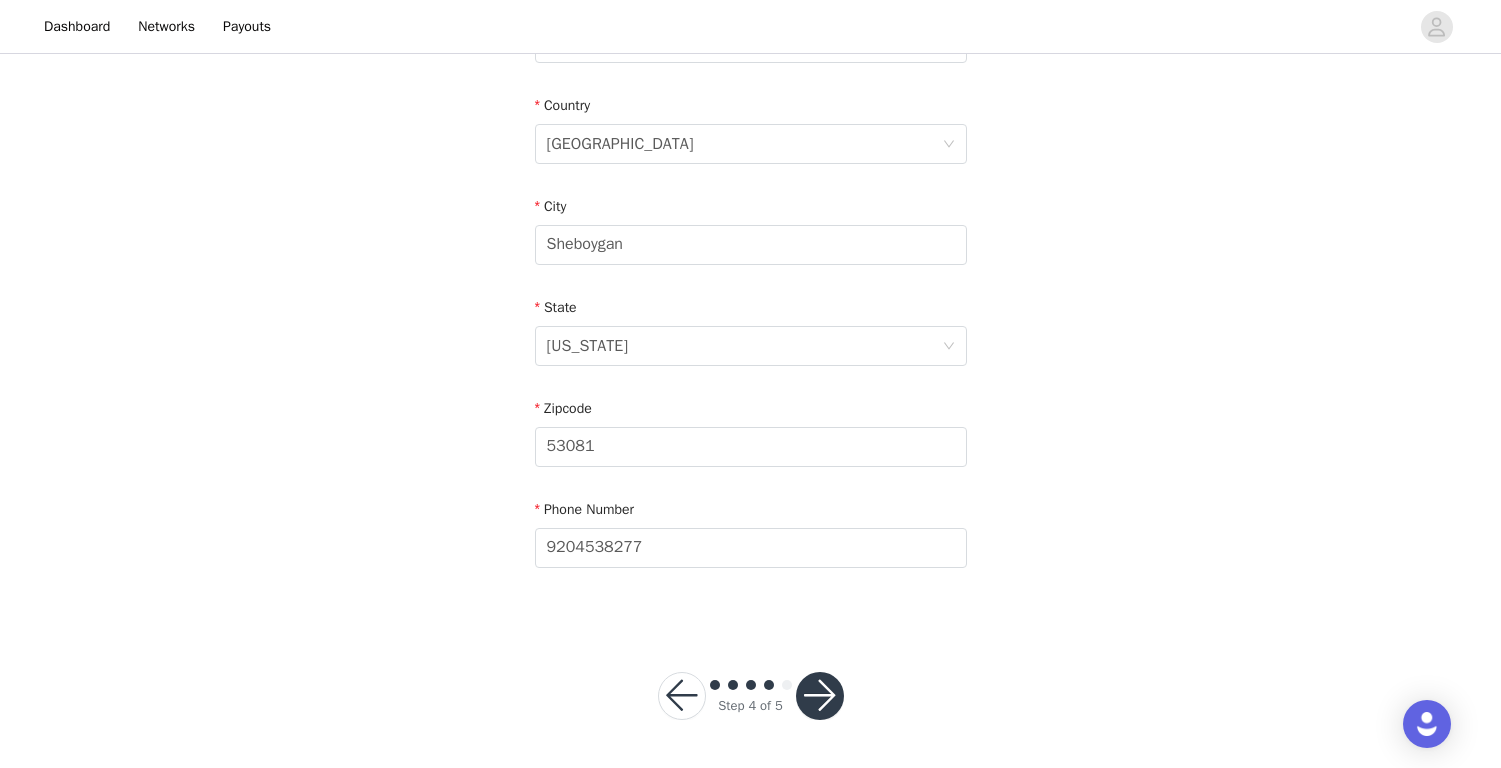 scroll, scrollTop: 595, scrollLeft: 0, axis: vertical 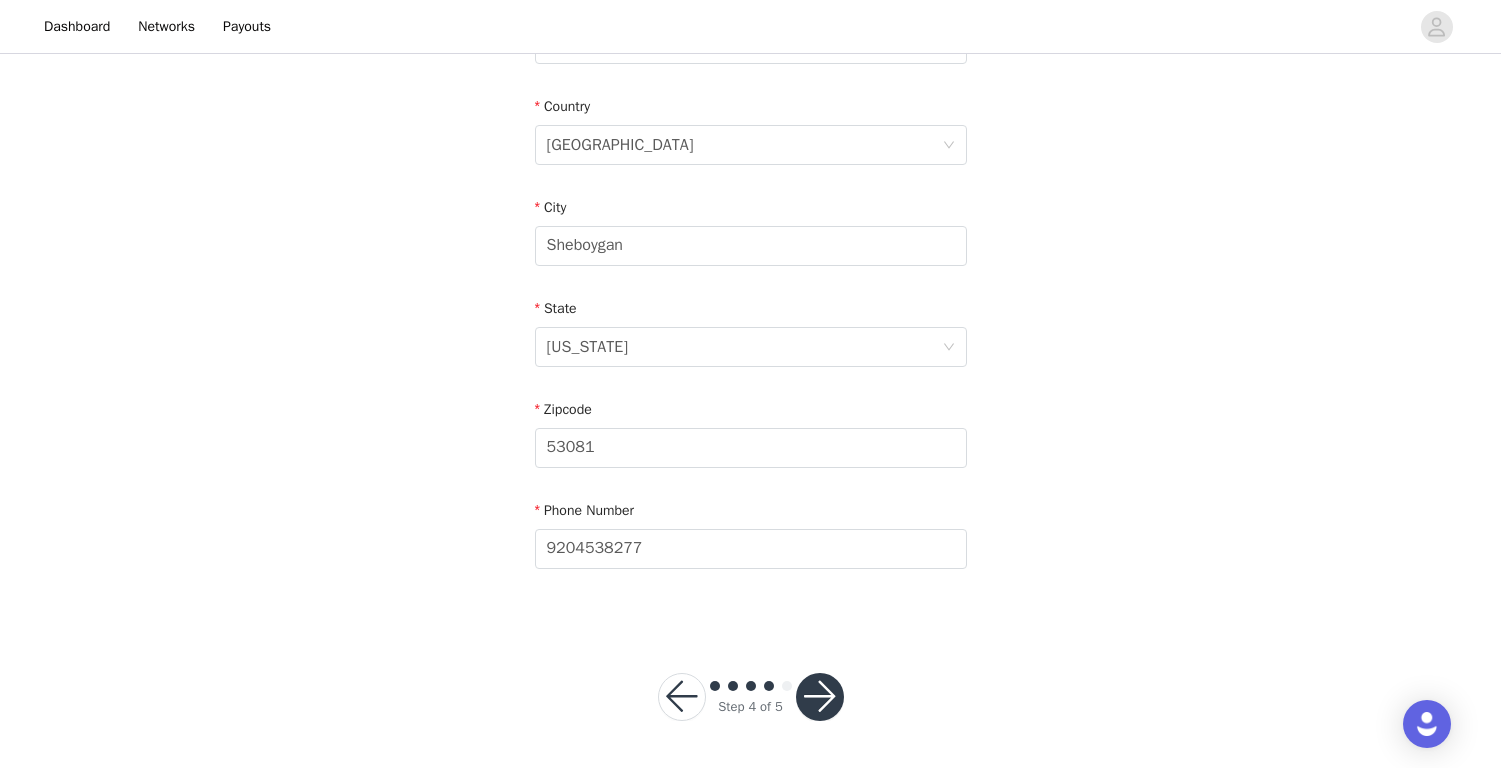 click at bounding box center [820, 697] 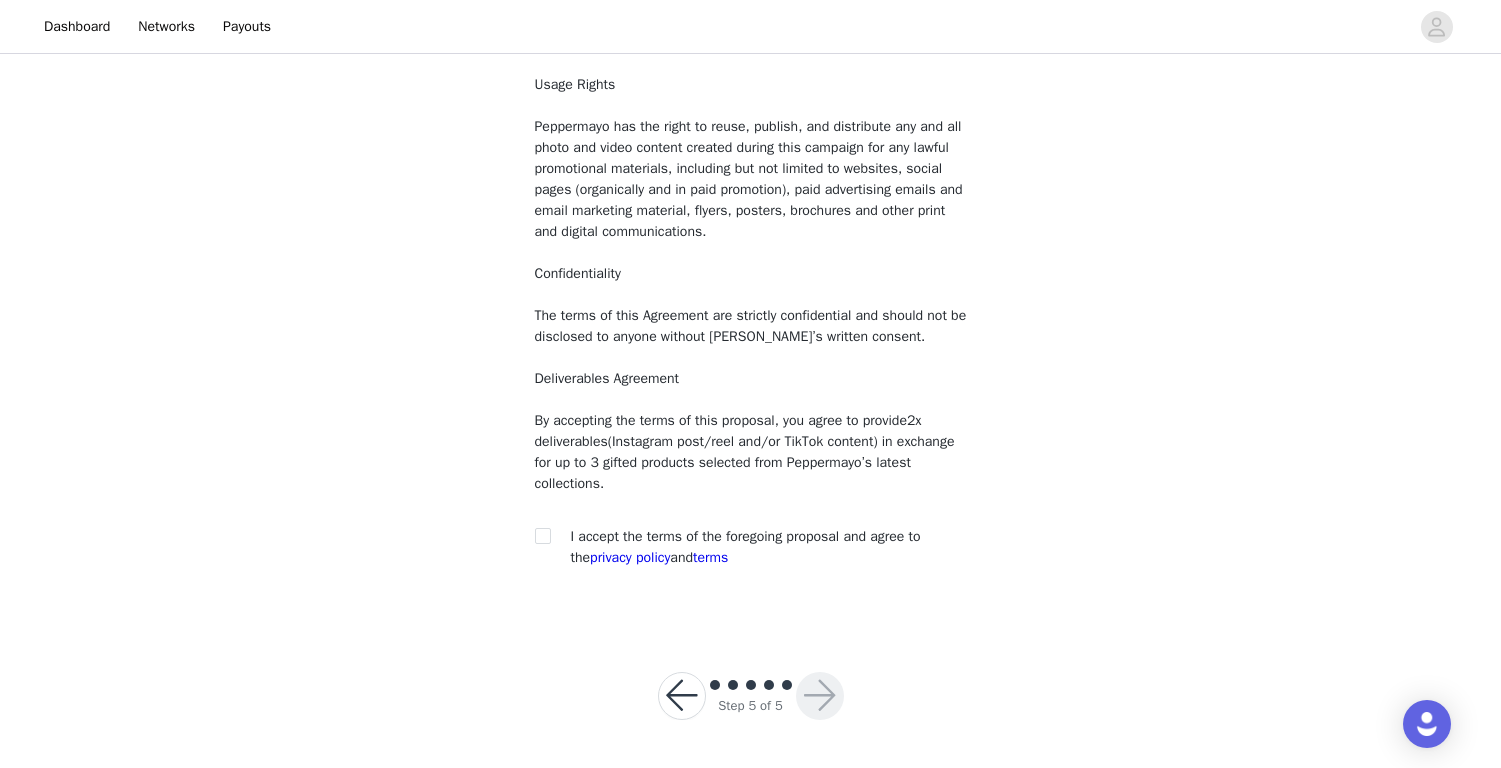 scroll, scrollTop: 156, scrollLeft: 0, axis: vertical 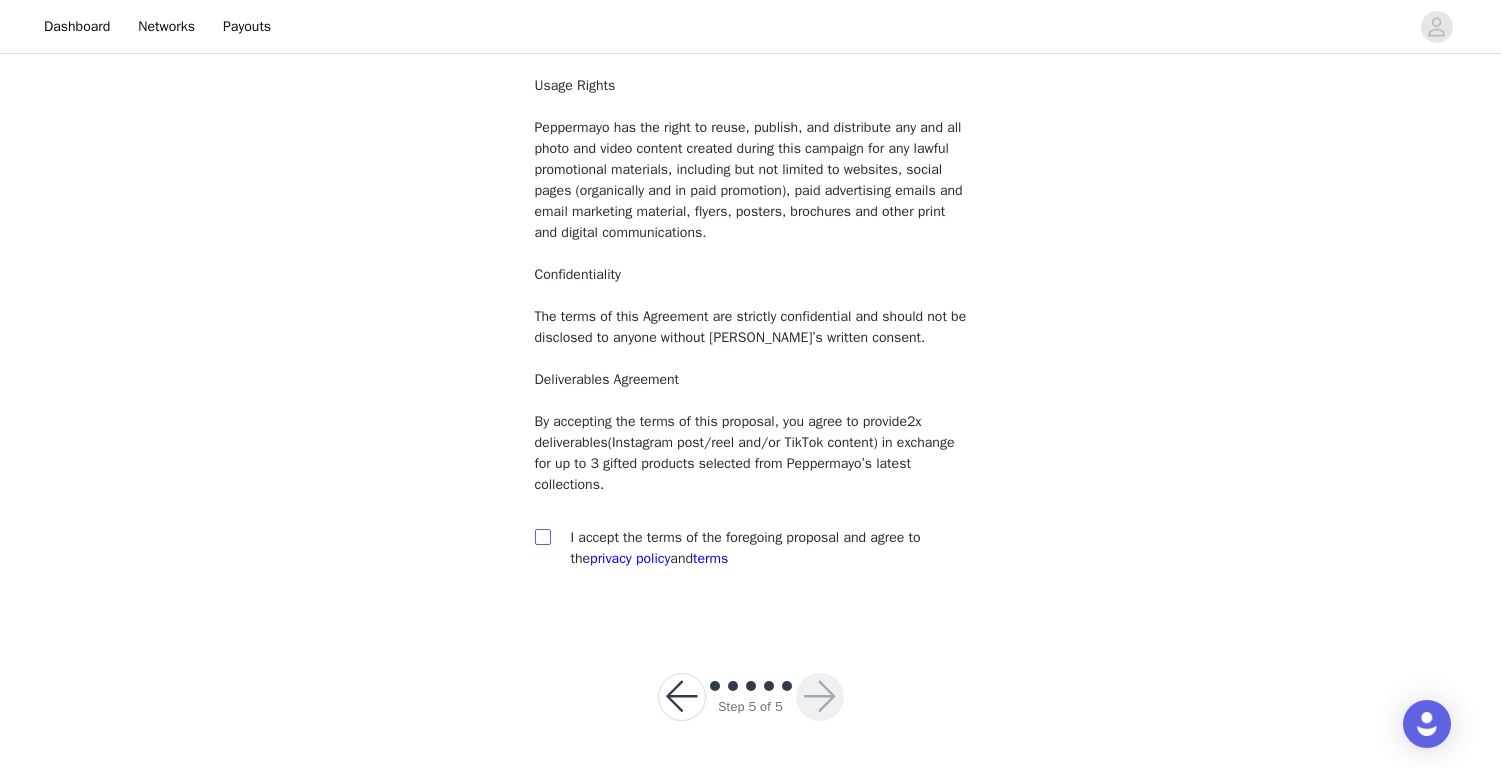 click at bounding box center (542, 536) 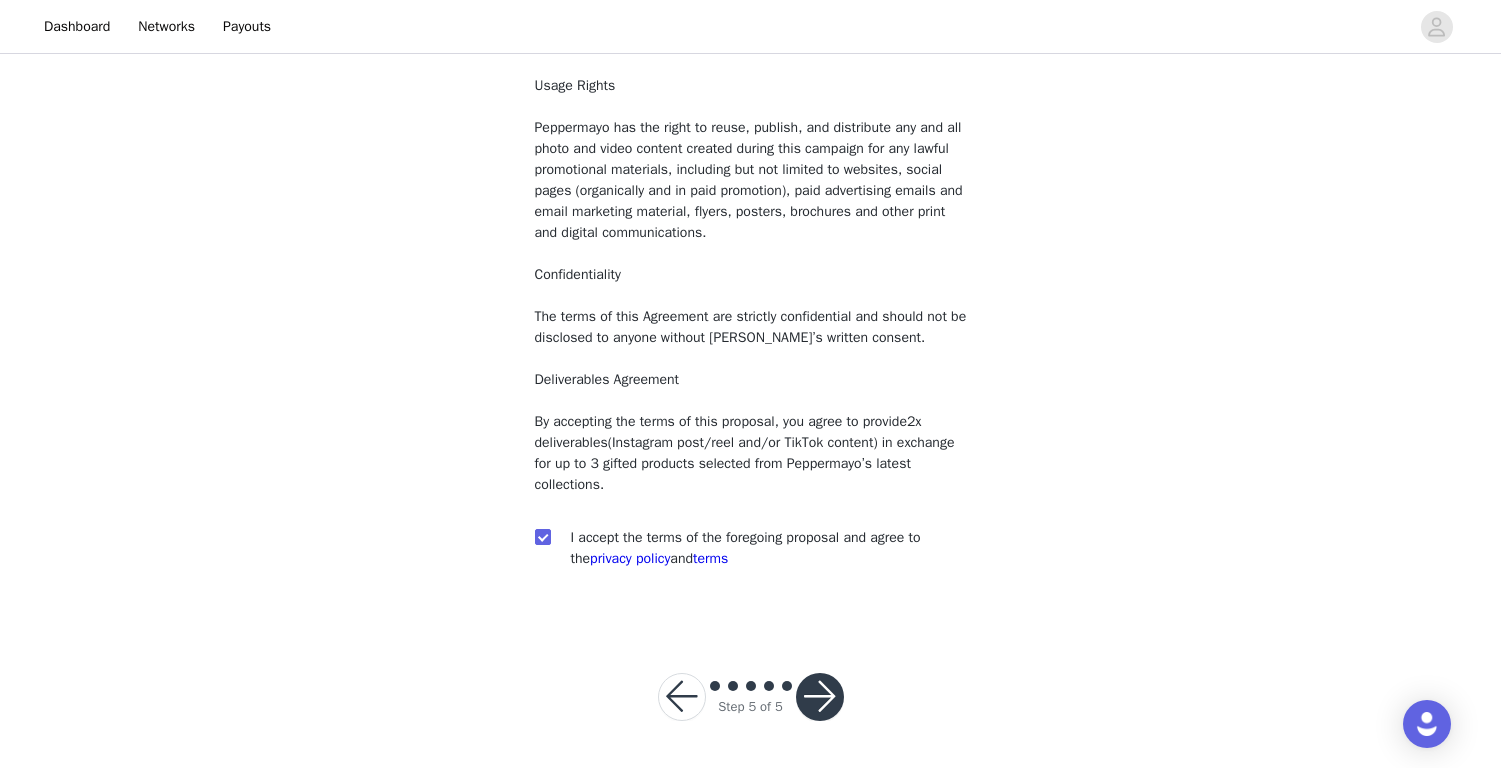 click at bounding box center (820, 697) 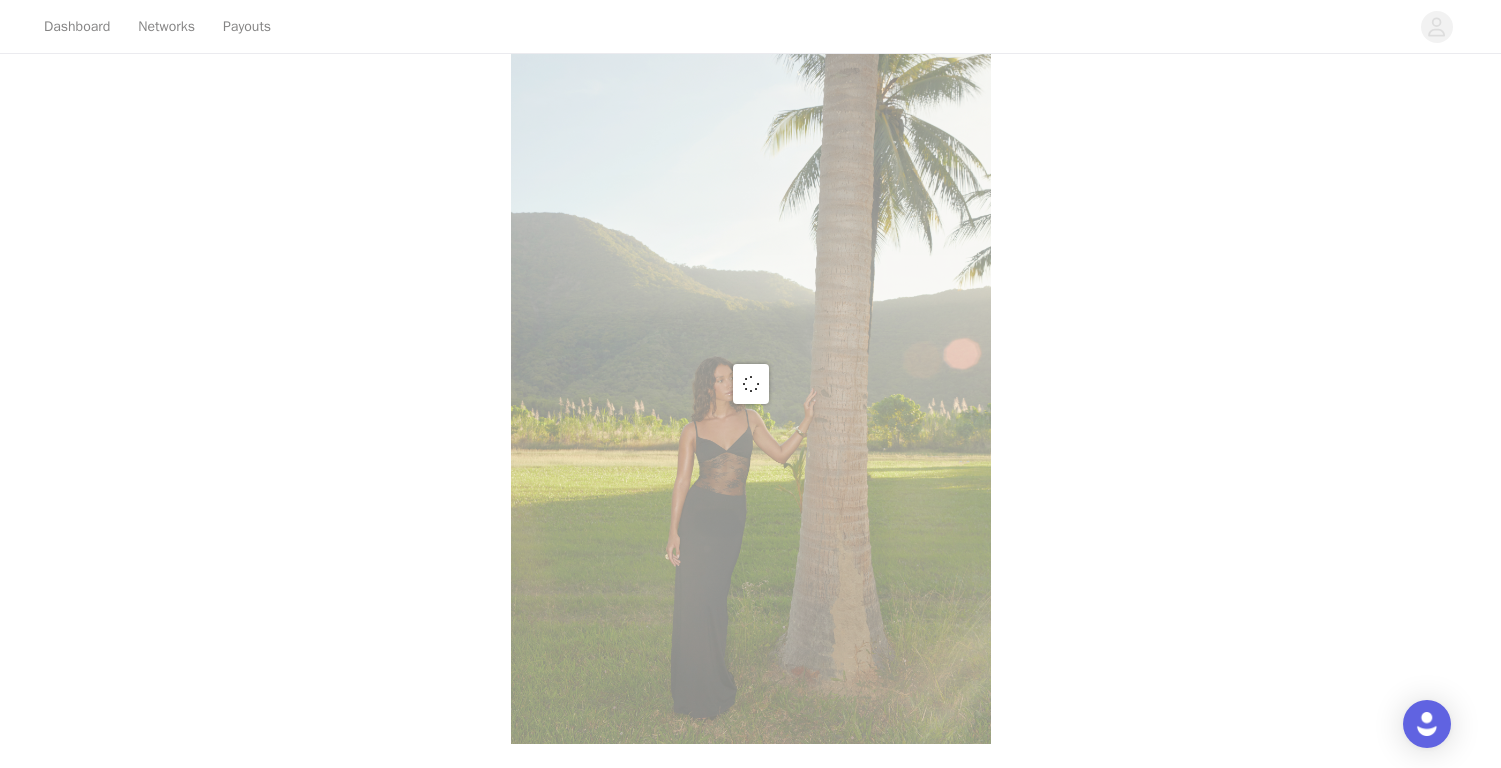 scroll, scrollTop: 34, scrollLeft: 0, axis: vertical 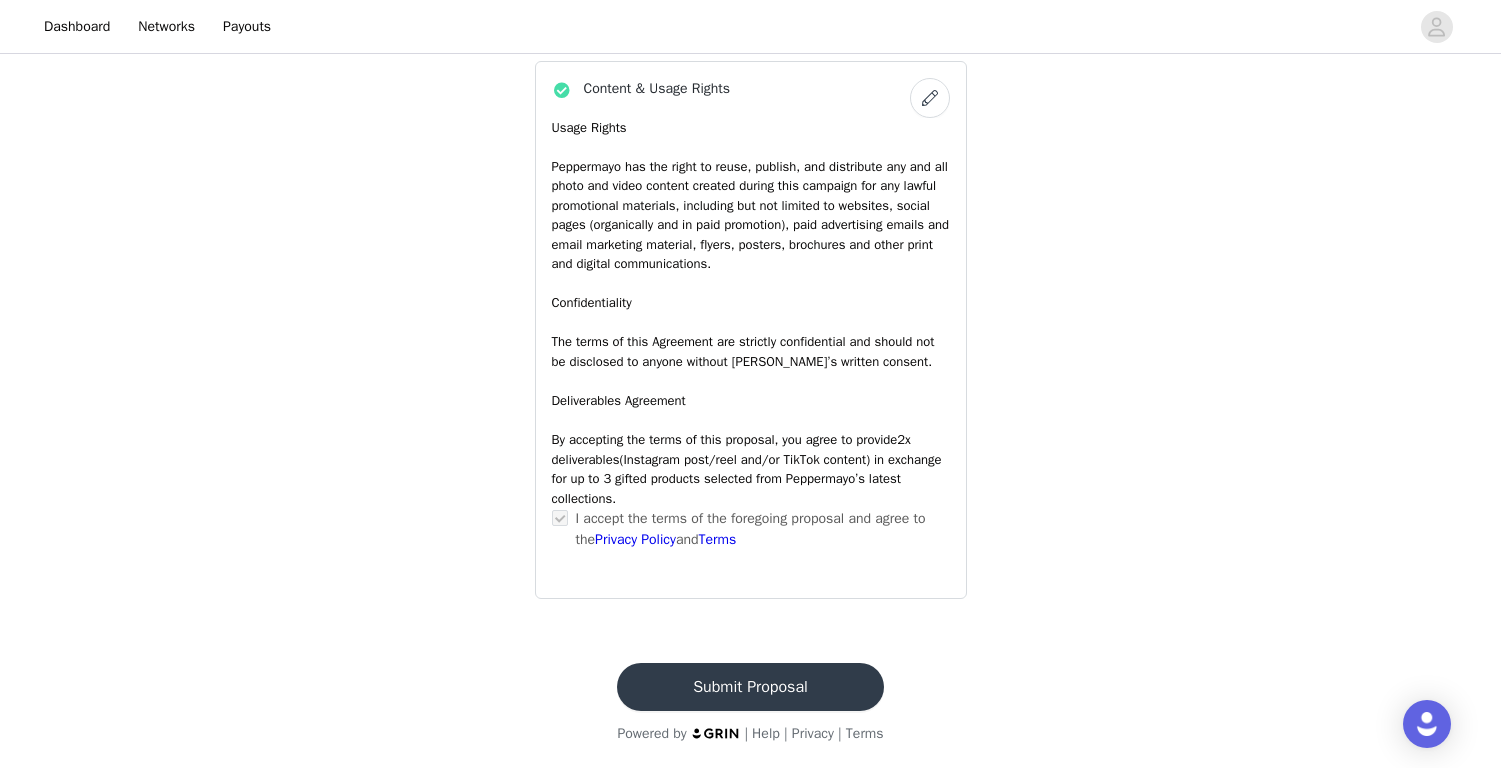 click on "Submit Proposal" at bounding box center (750, 687) 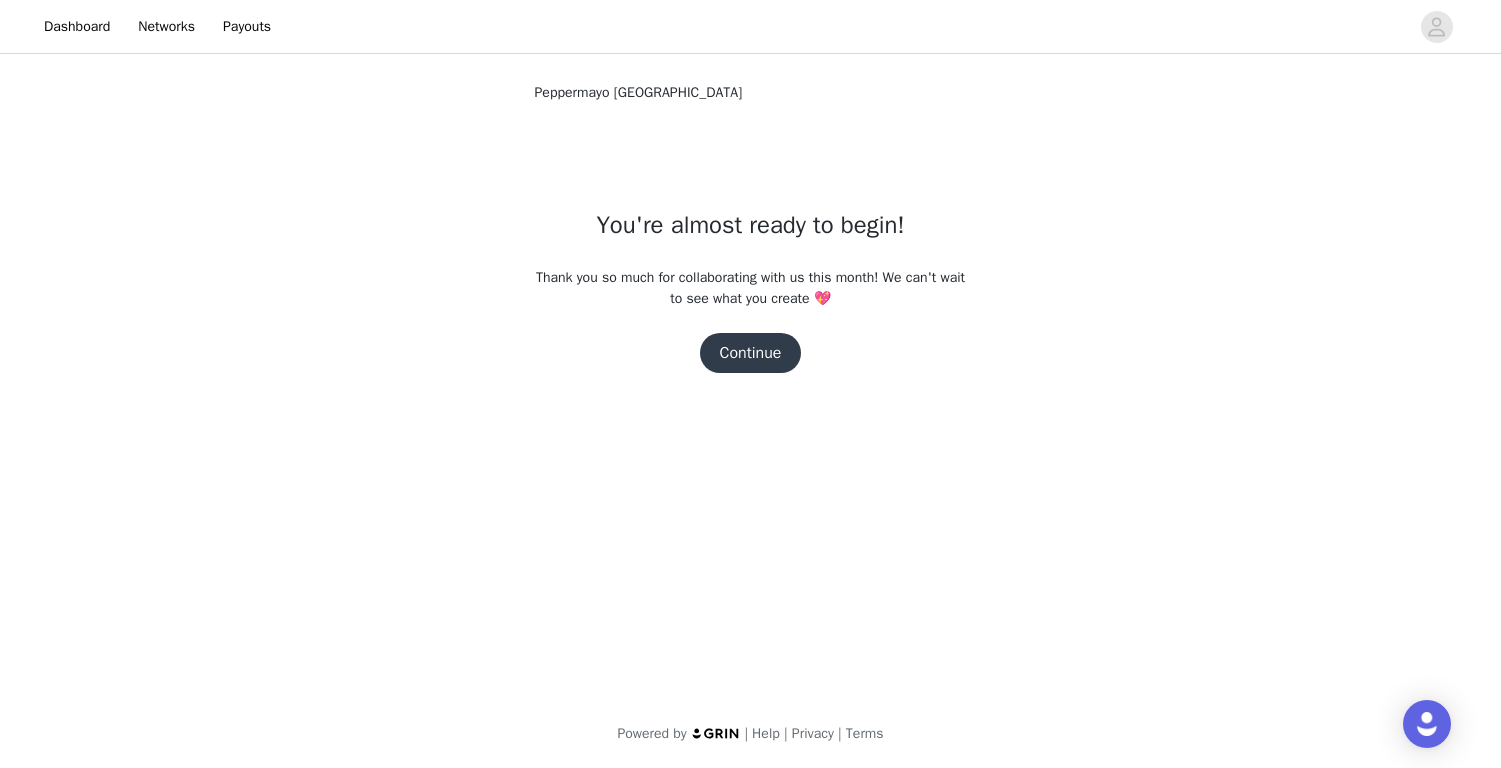 scroll, scrollTop: 0, scrollLeft: 0, axis: both 